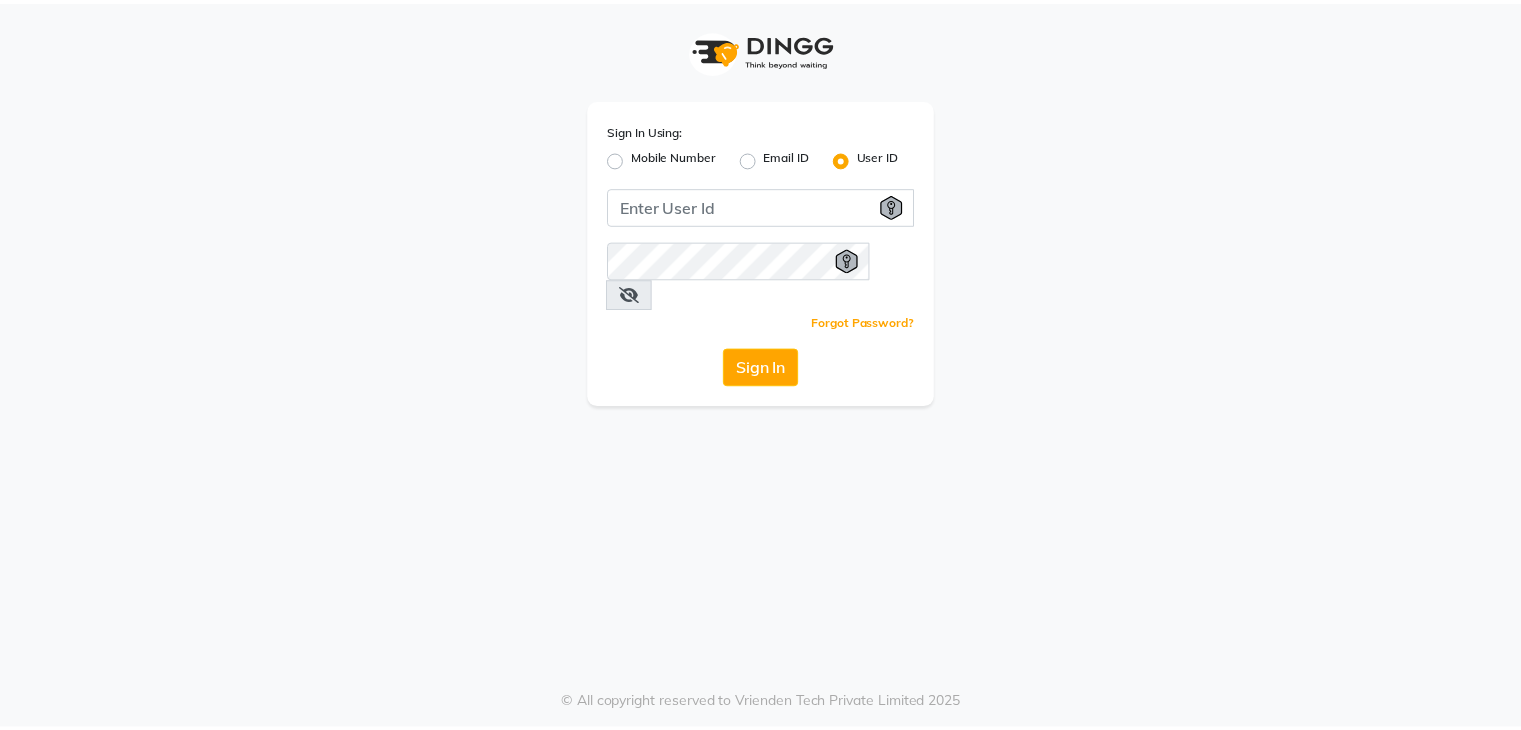 scroll, scrollTop: 0, scrollLeft: 0, axis: both 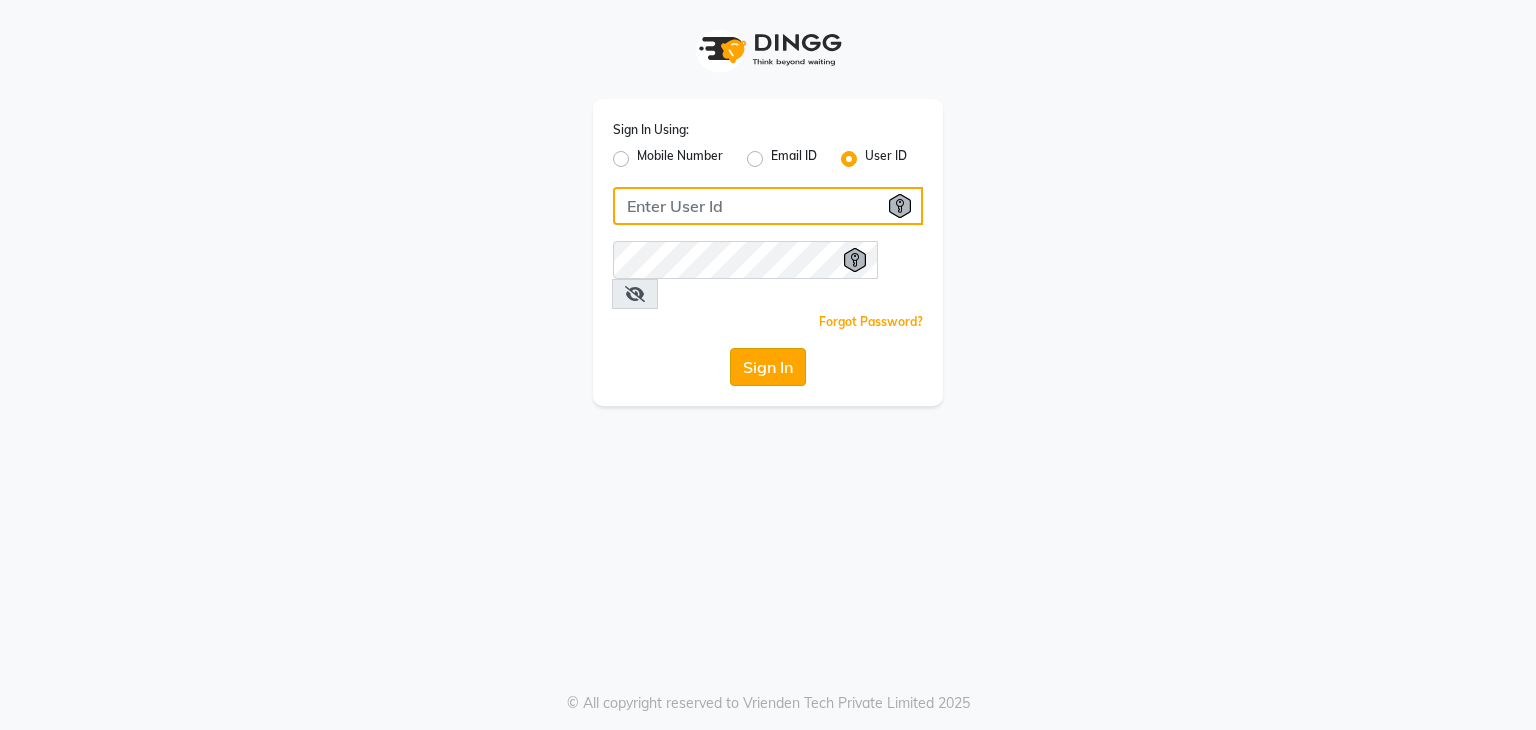 type on "[EMAIL_ADDRESS][DOMAIN_NAME]" 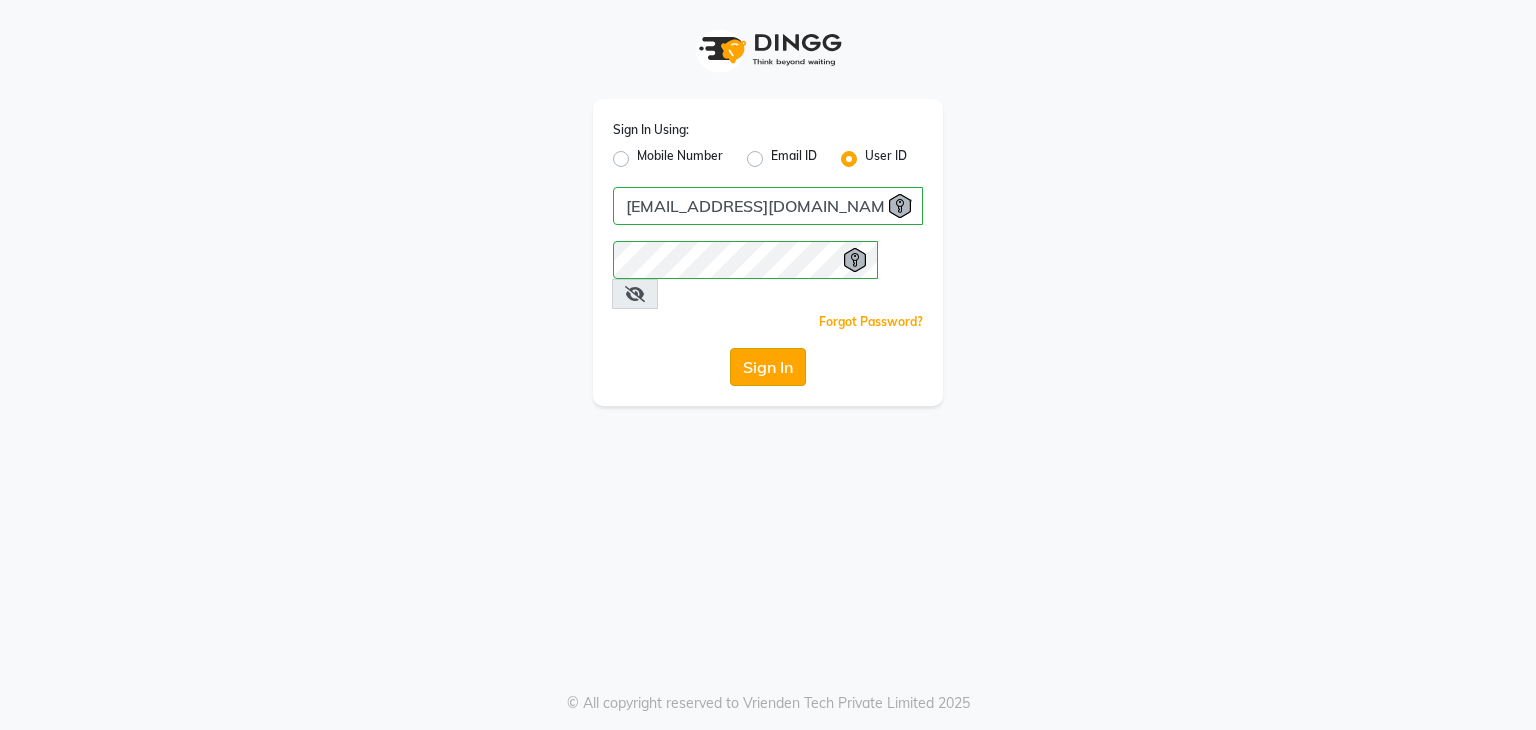 click on "Sign In" 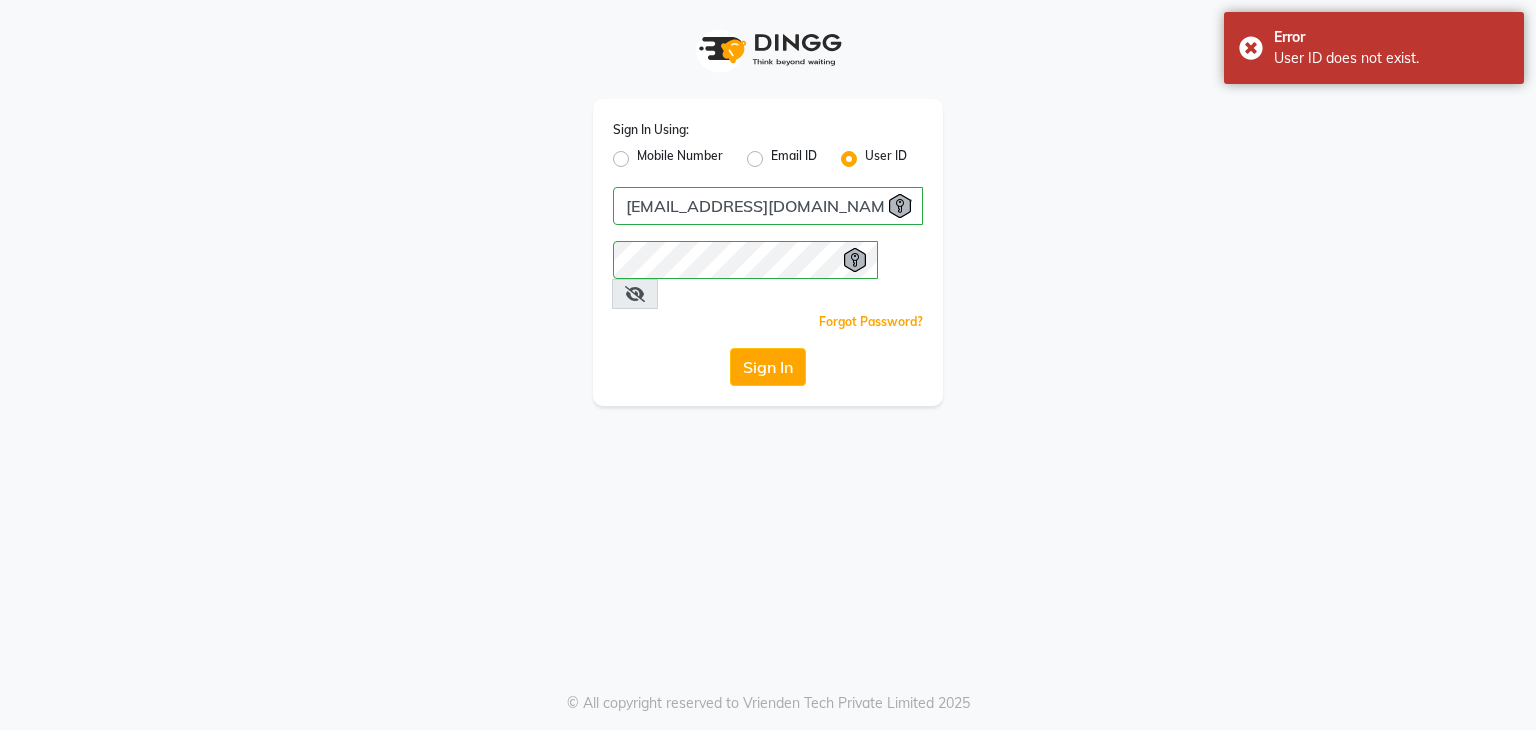 click on "Email ID" 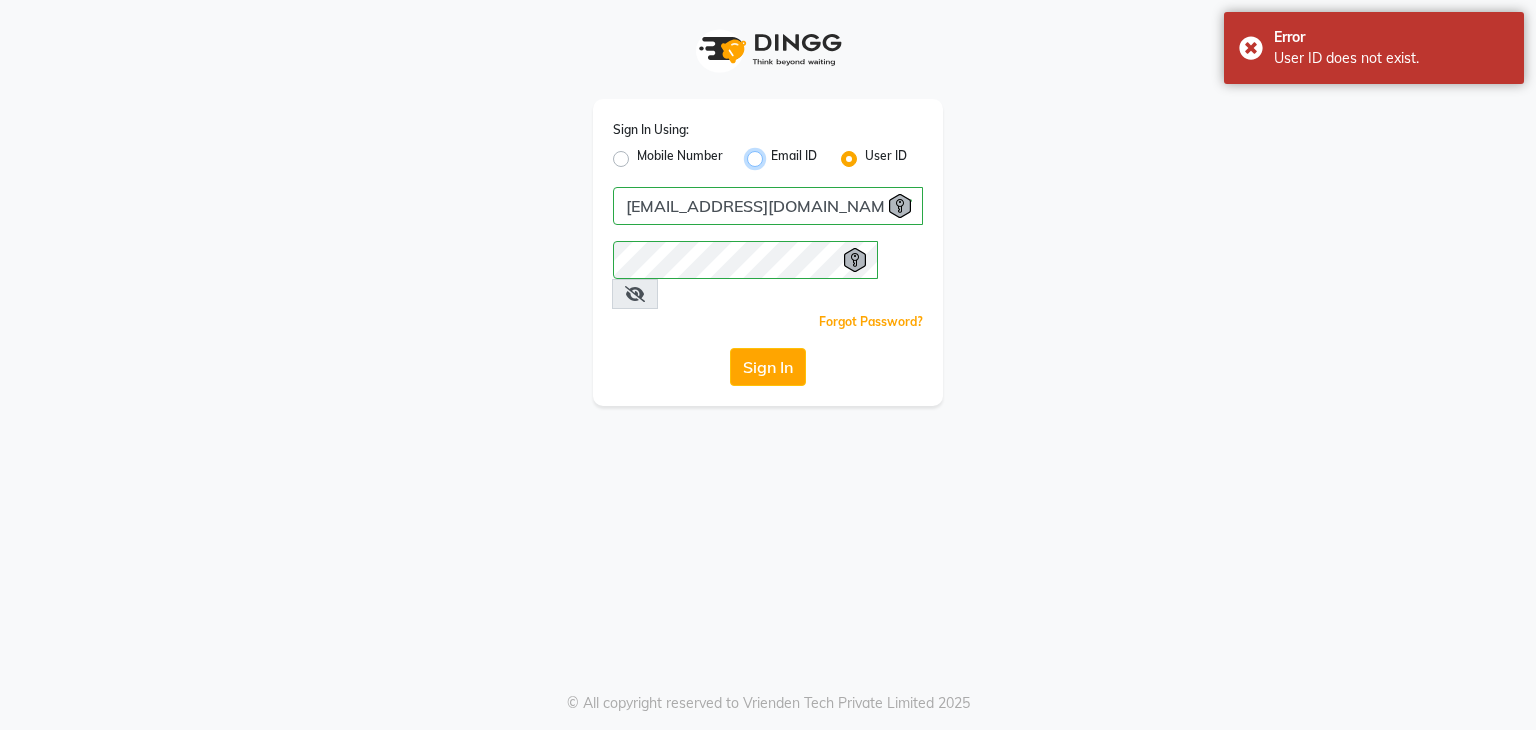 click on "Email ID" at bounding box center [777, 153] 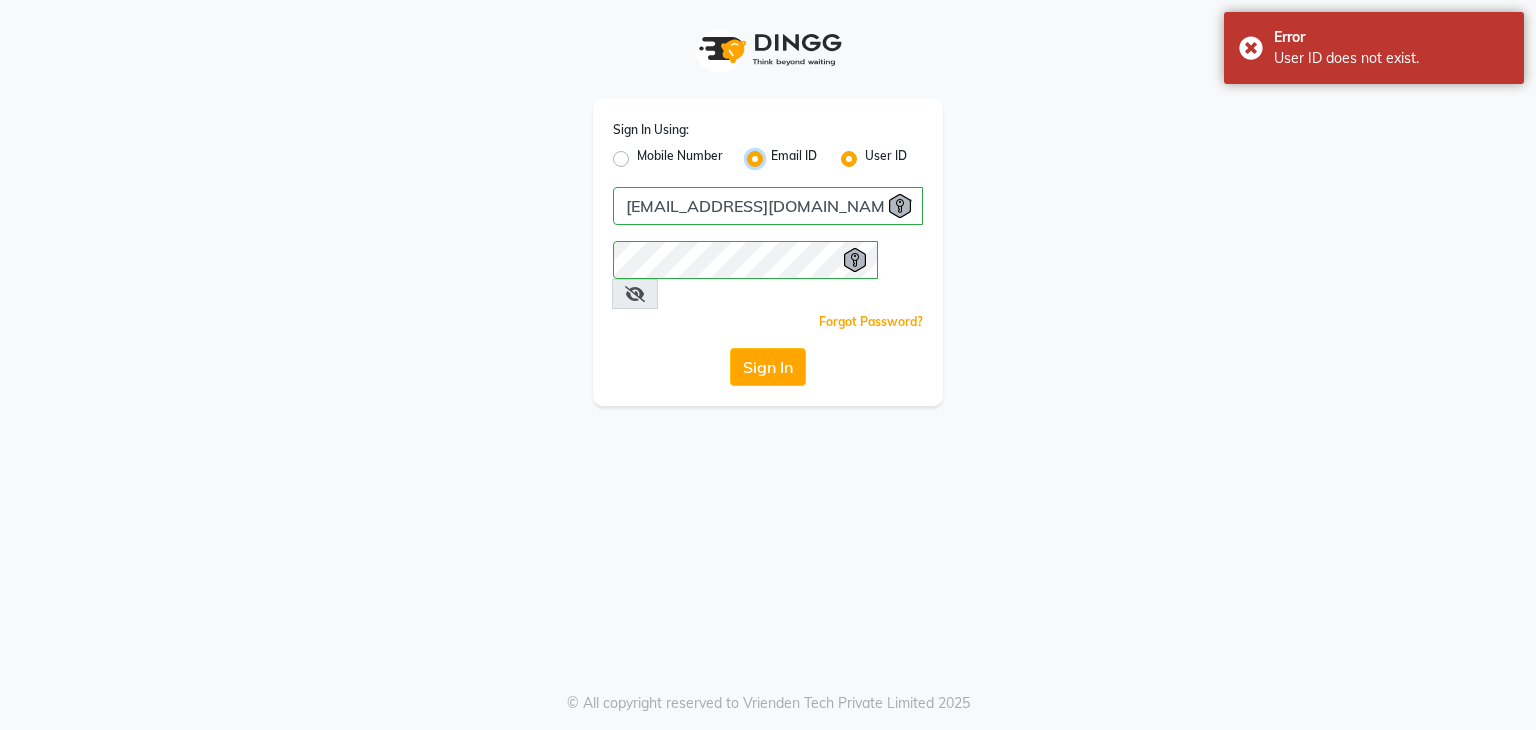 radio on "false" 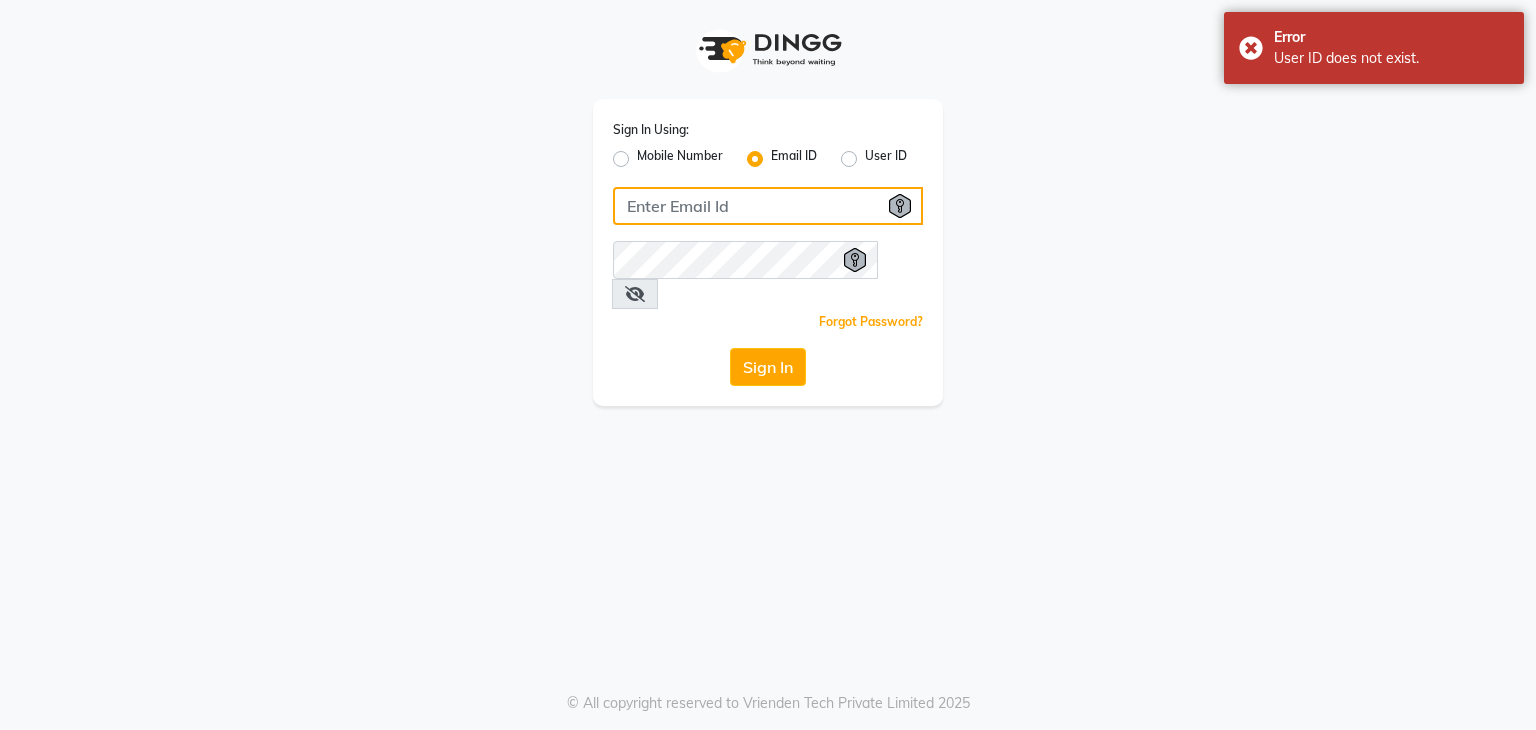 click 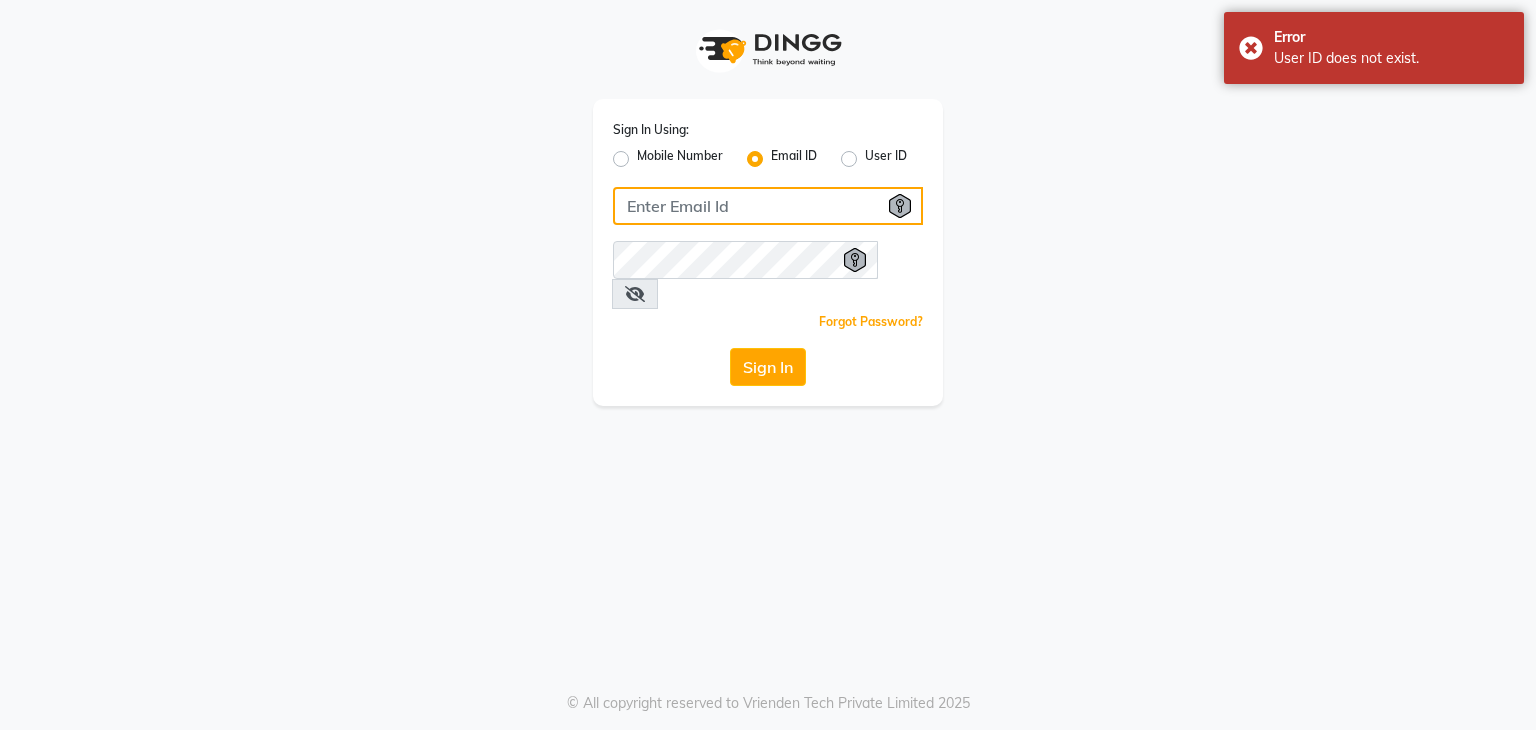 type on "[EMAIL_ADDRESS][DOMAIN_NAME]" 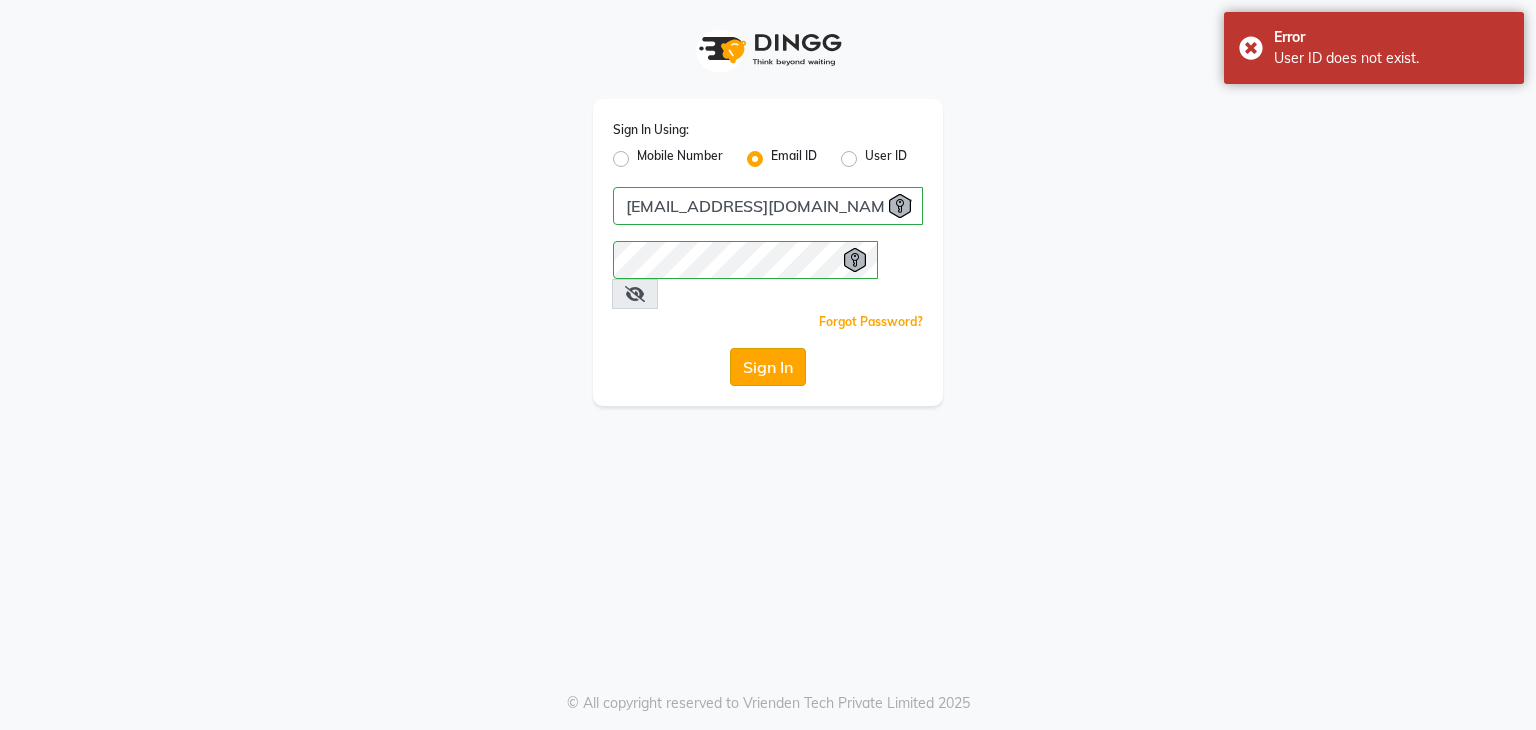 click on "Sign In" 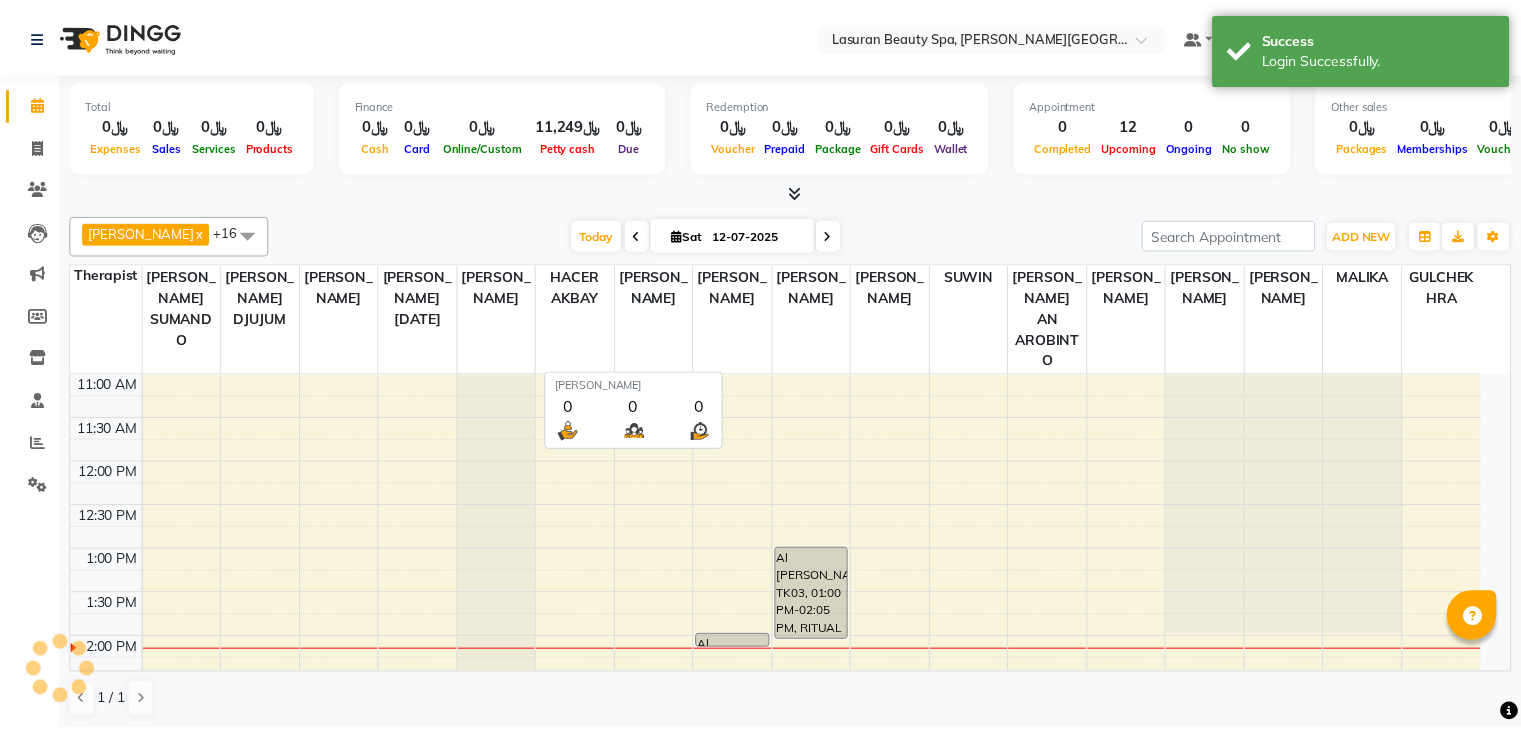 scroll, scrollTop: 0, scrollLeft: 0, axis: both 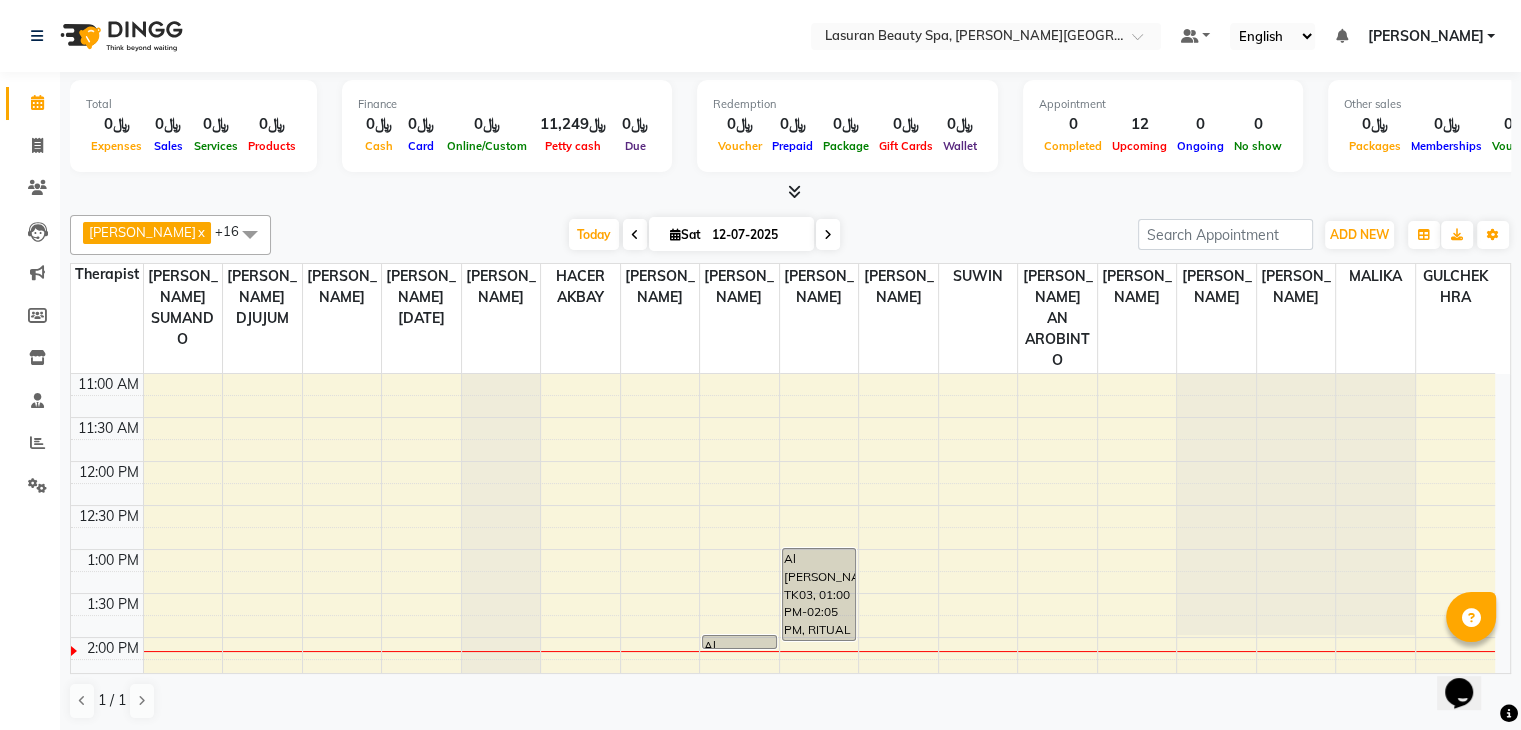 click on "12-07-2025" at bounding box center (756, 235) 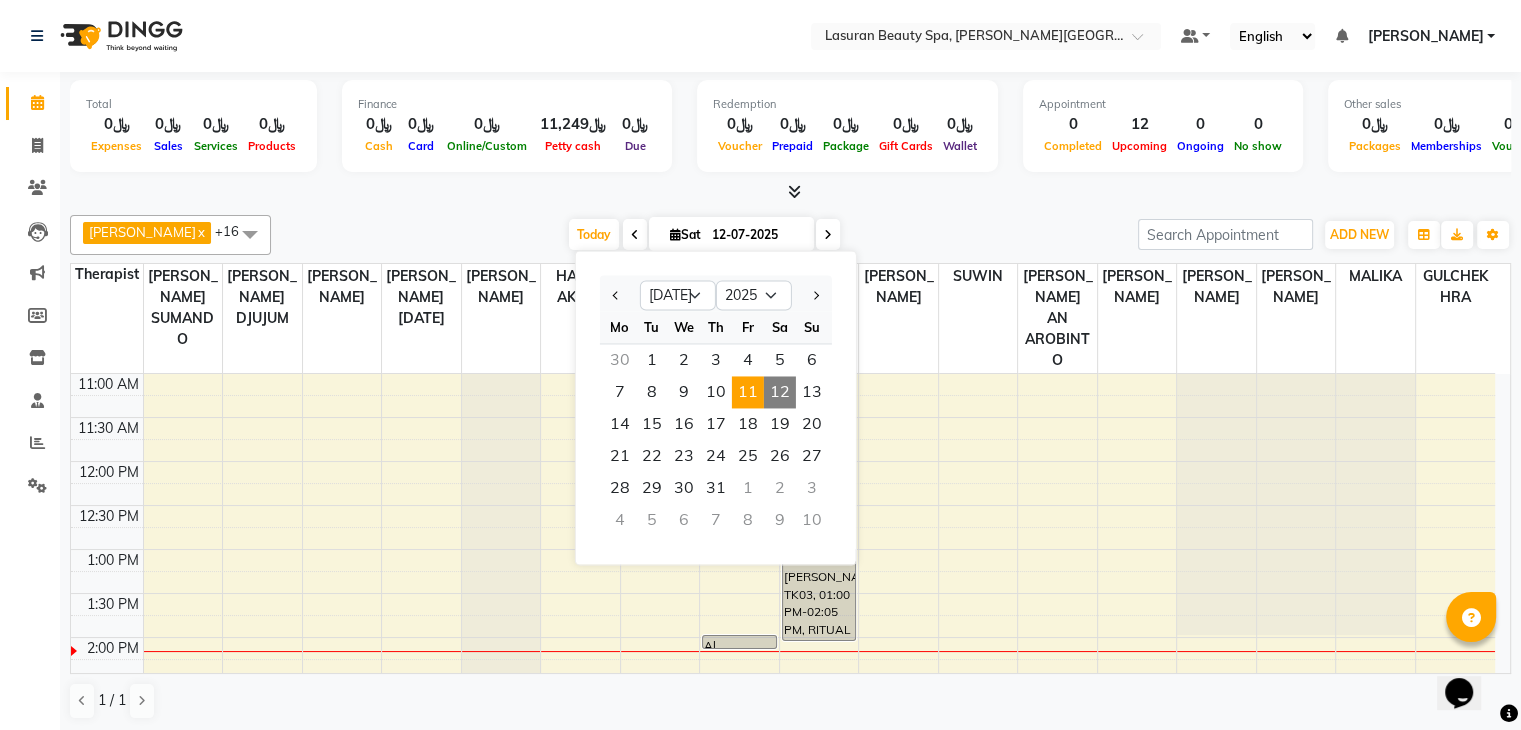 click on "11" at bounding box center [748, 392] 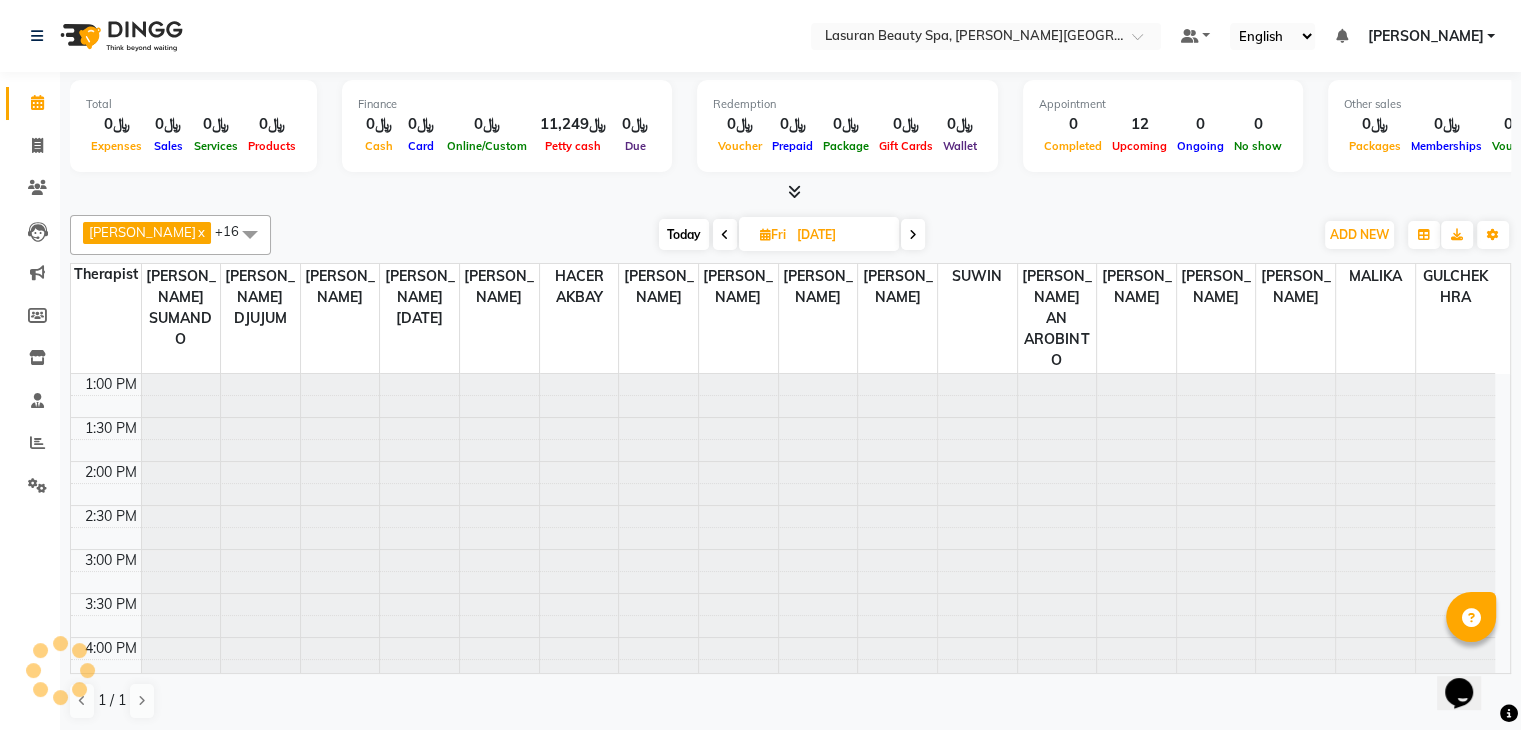 scroll, scrollTop: 88, scrollLeft: 0, axis: vertical 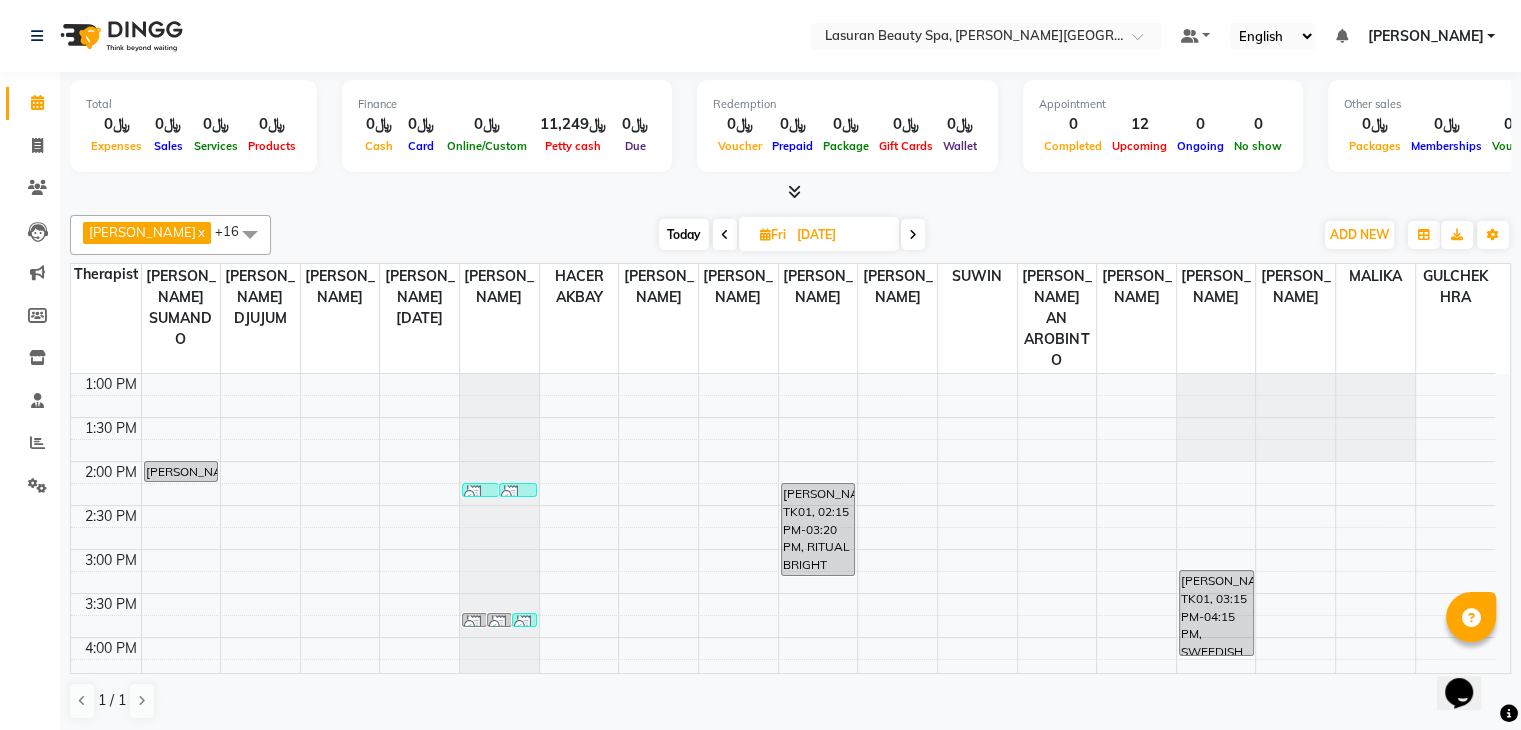 click at bounding box center [250, 234] 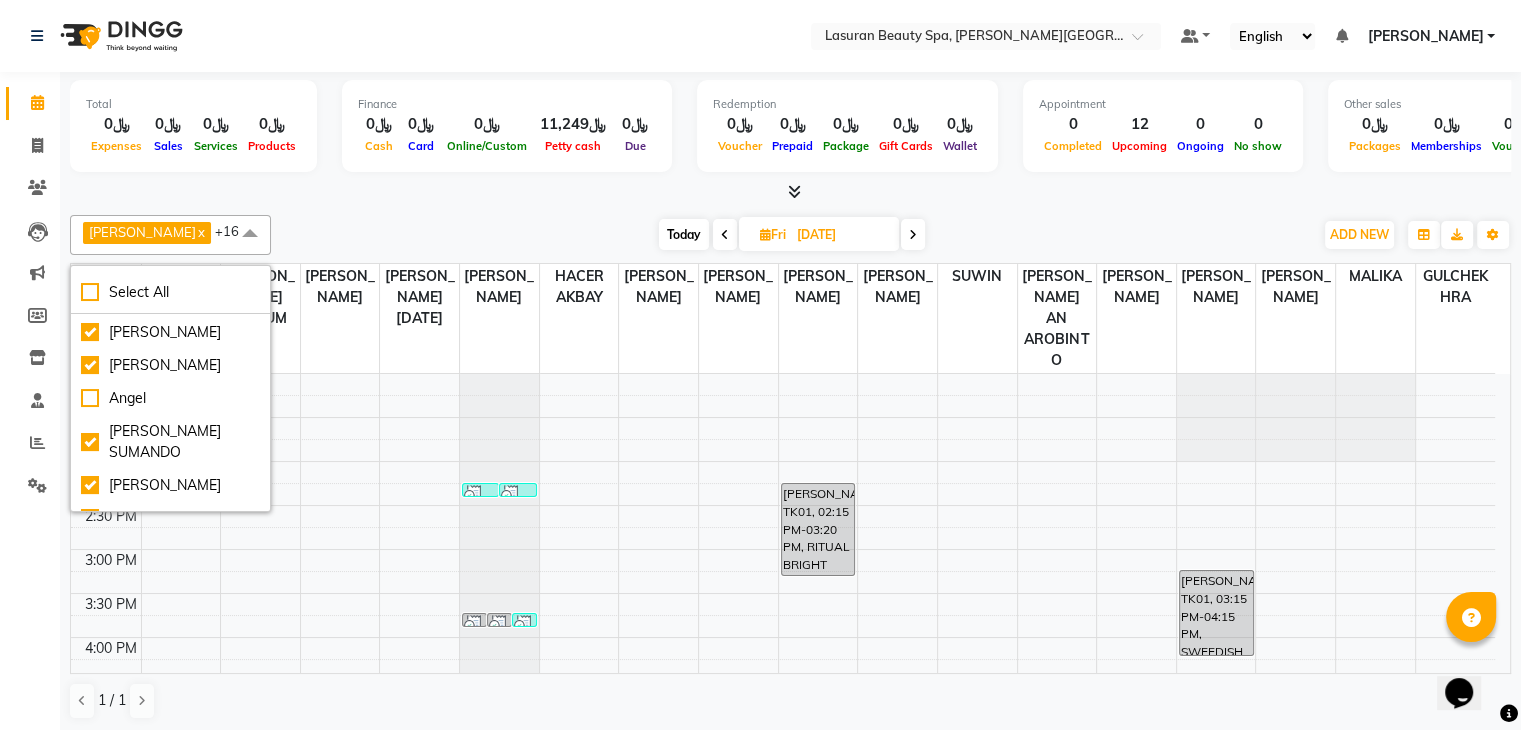 scroll, scrollTop: 0, scrollLeft: 0, axis: both 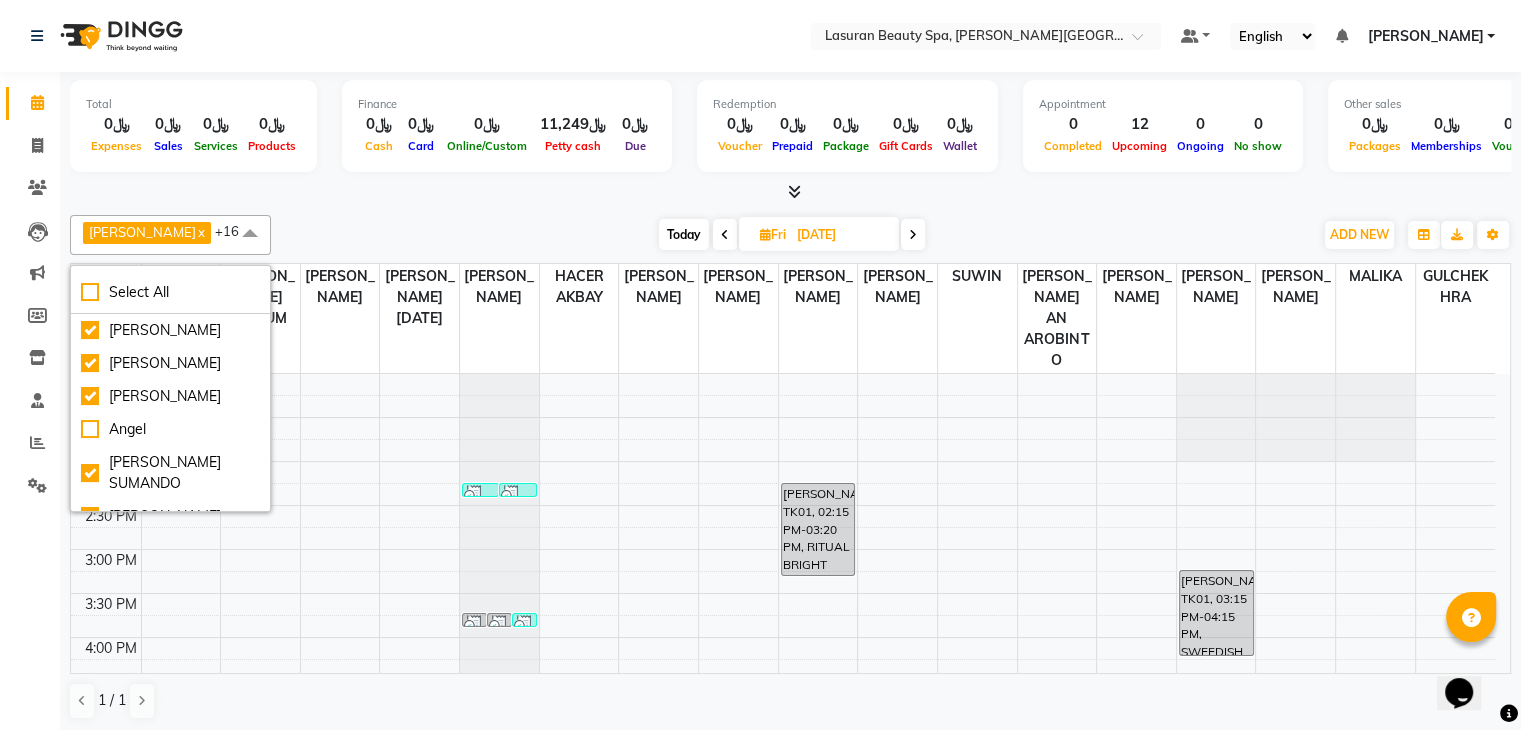 click at bounding box center (250, 234) 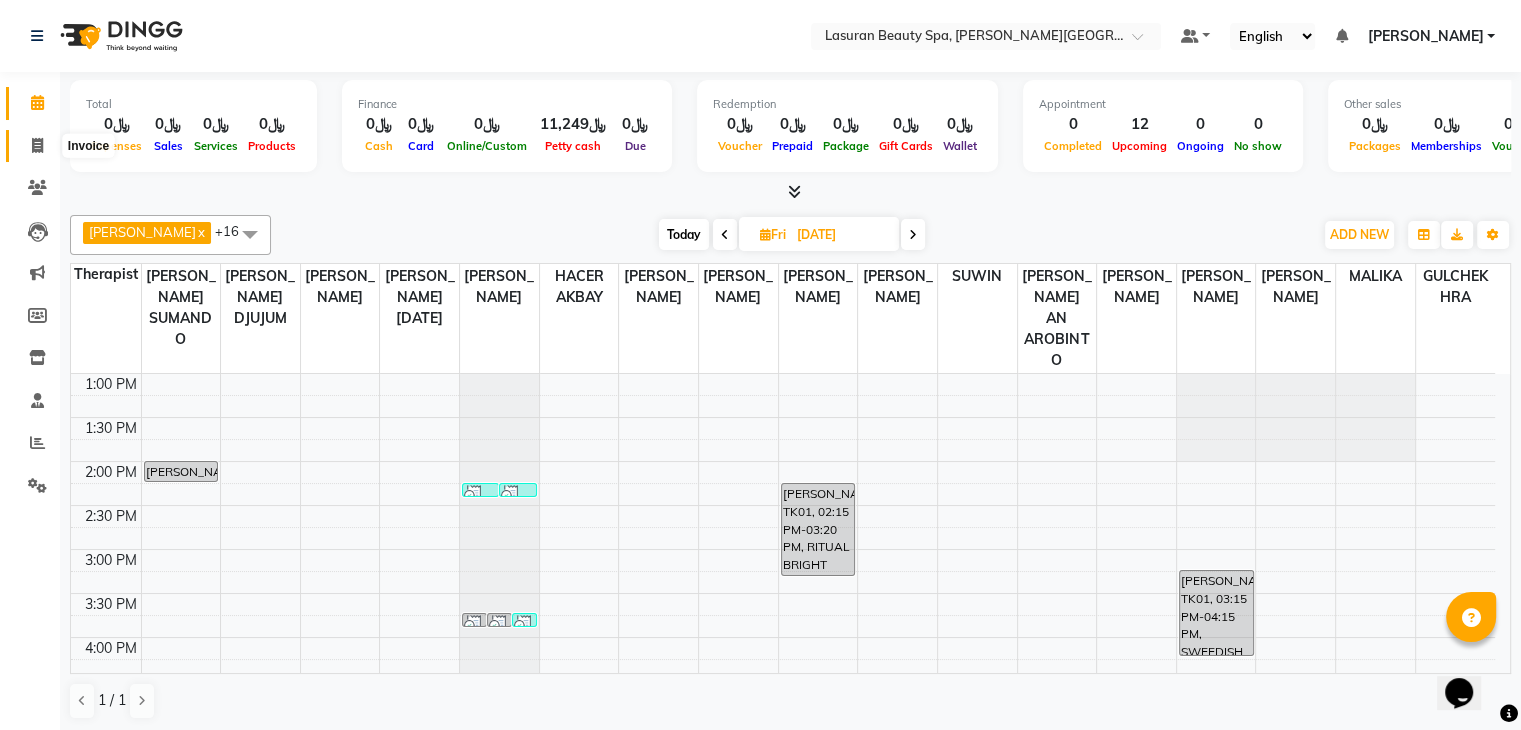 click 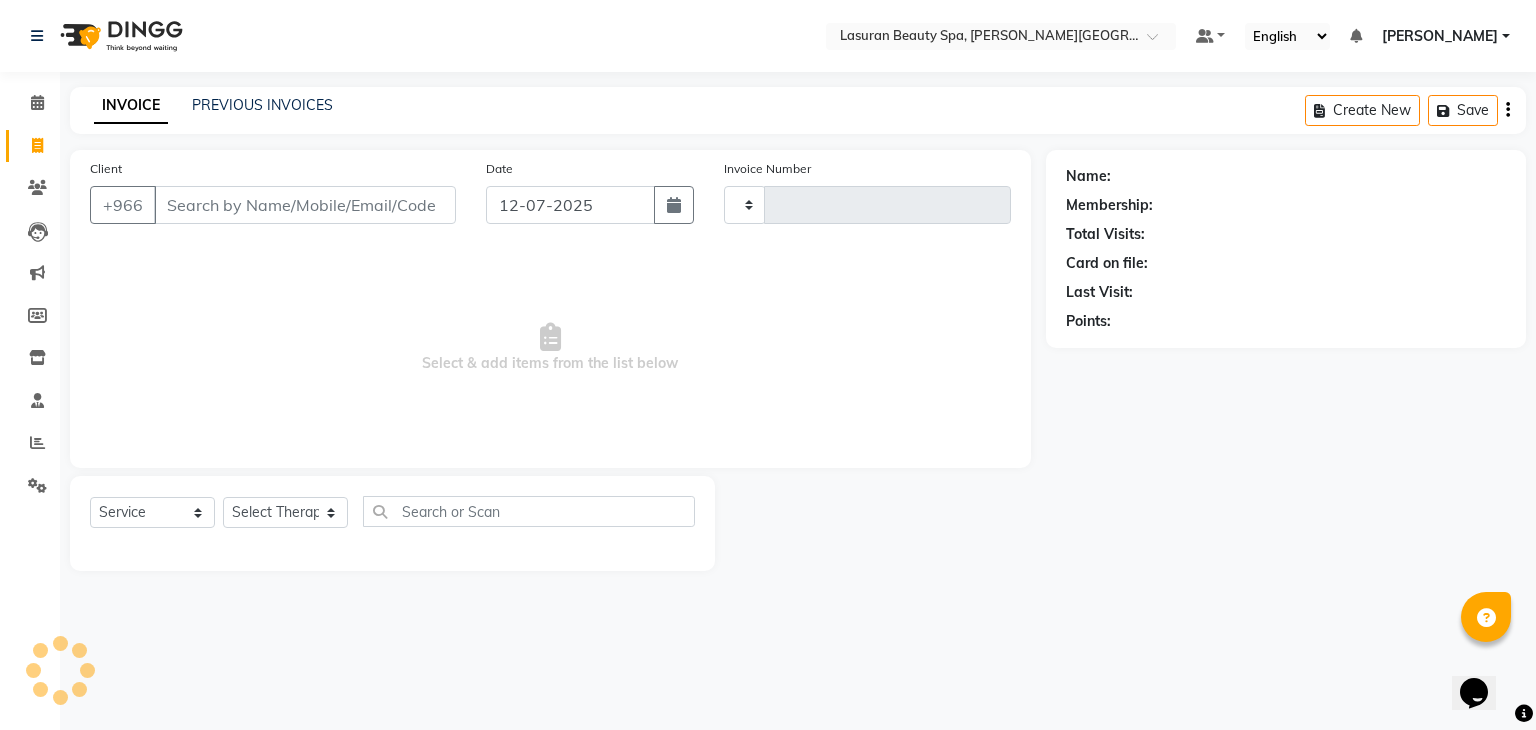 type on "0908" 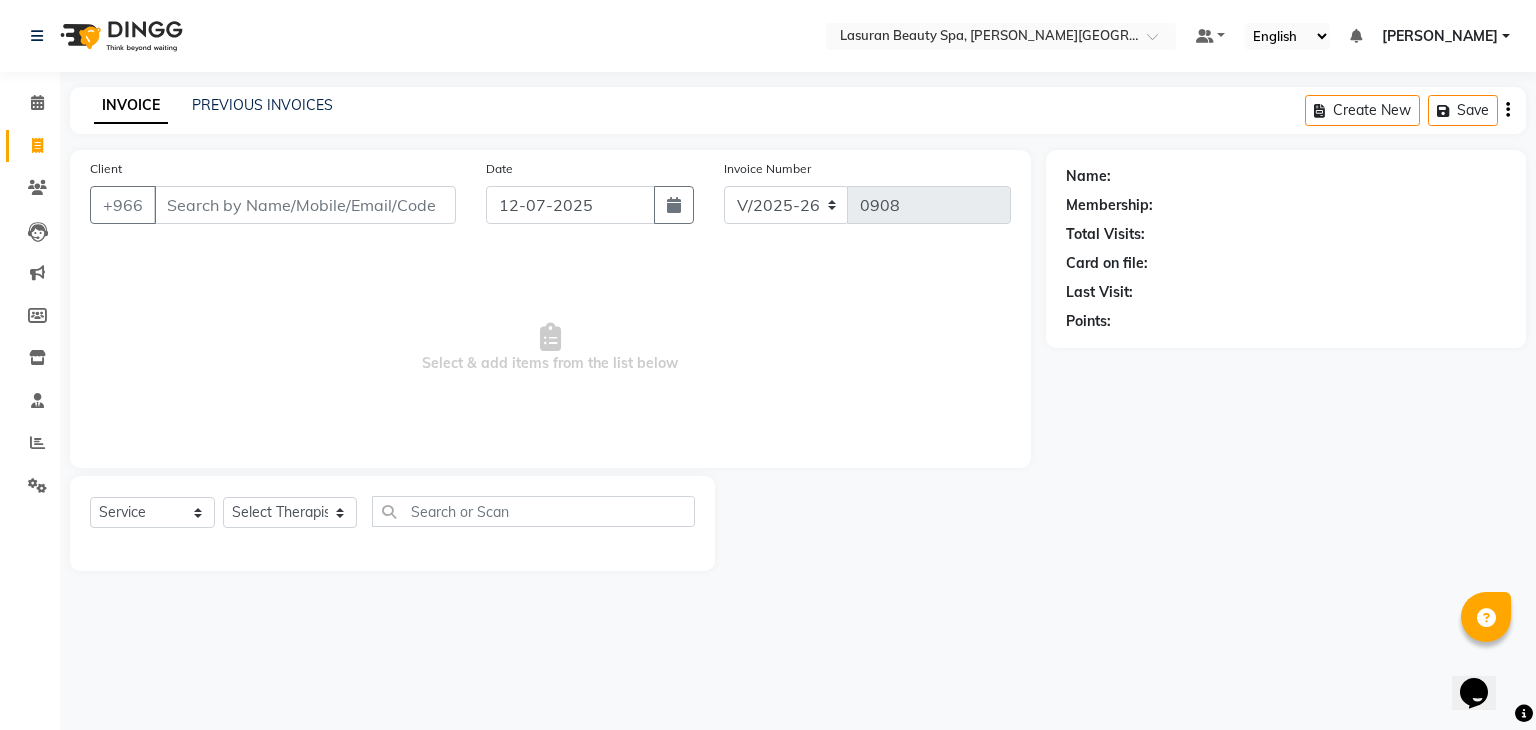 click on "Client" at bounding box center [305, 205] 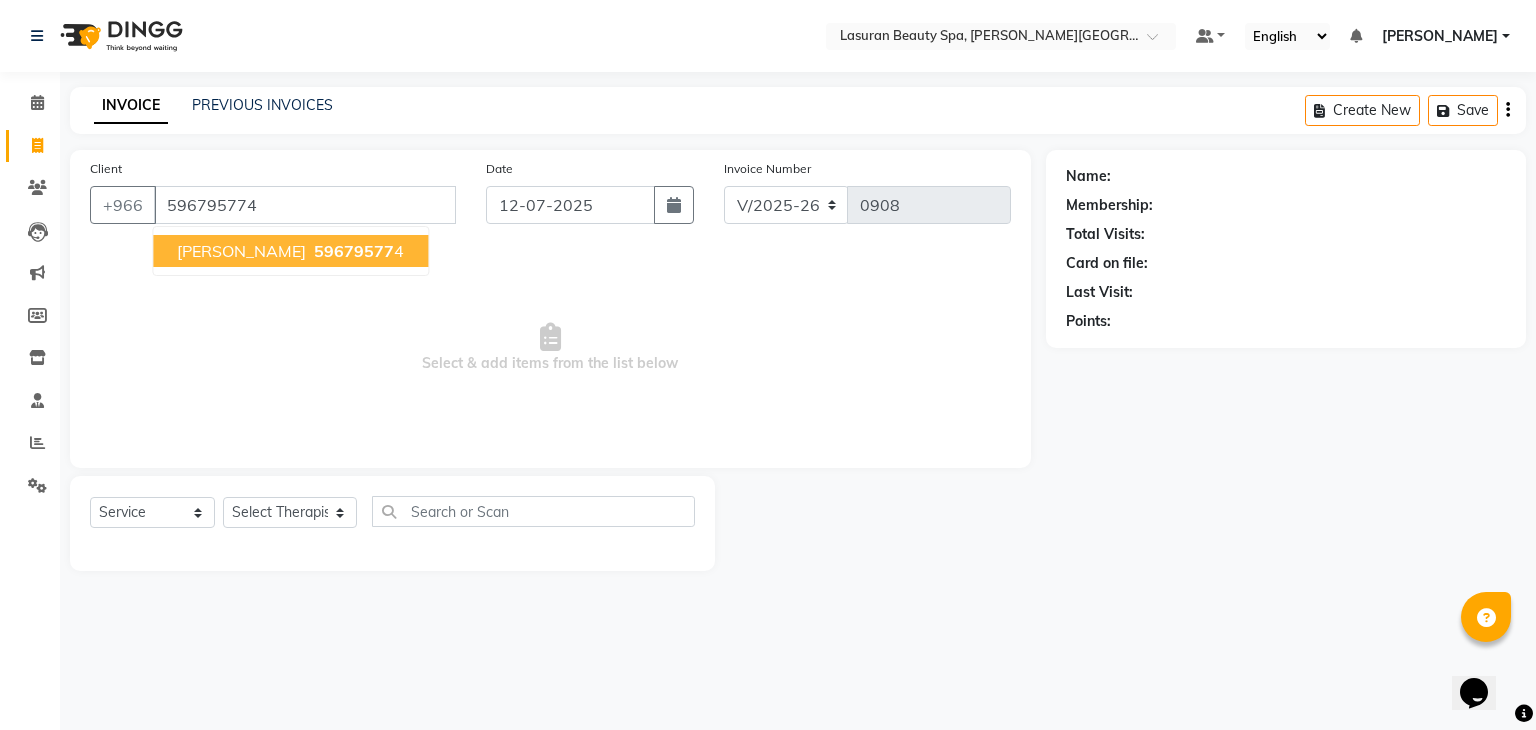 type on "596795774" 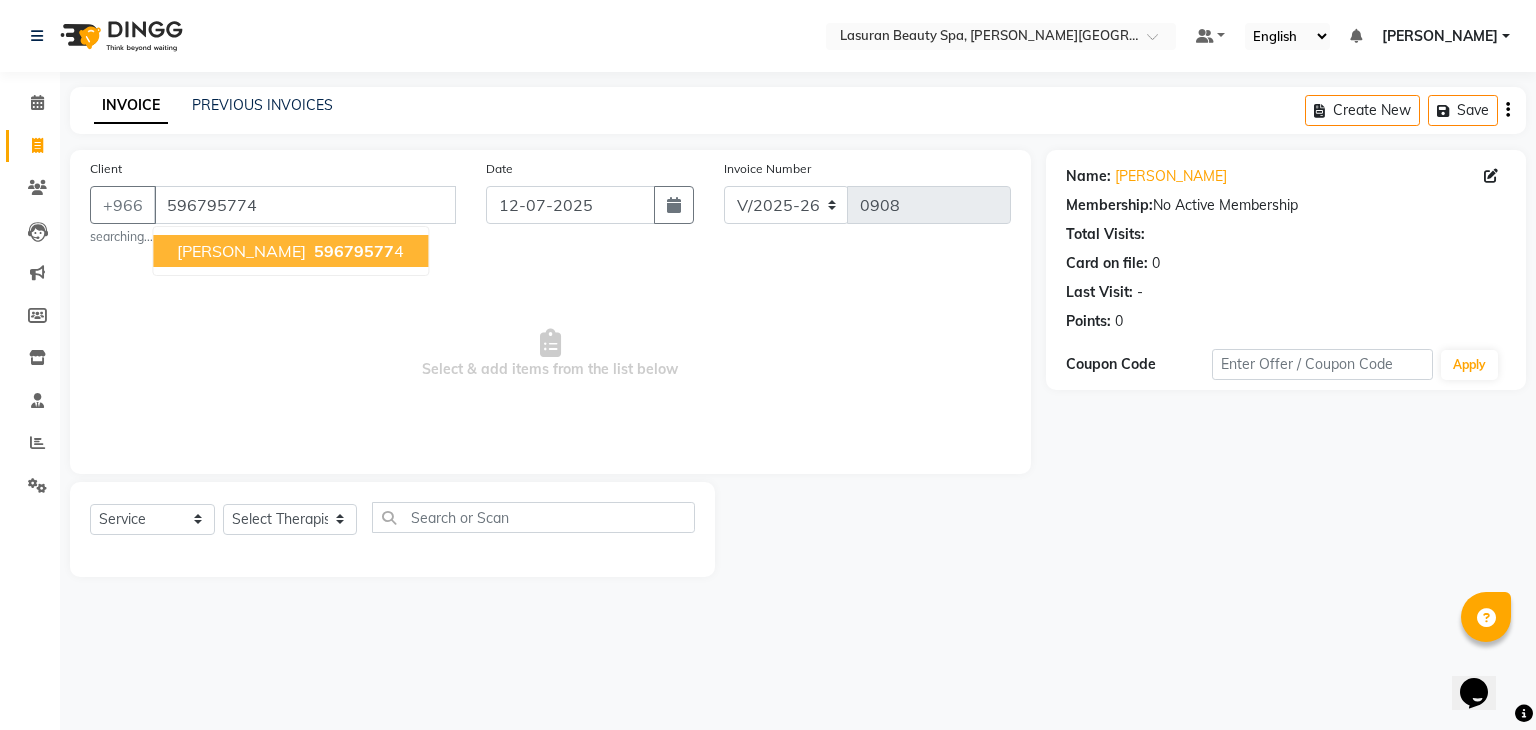 click on "[PERSON_NAME]" at bounding box center (241, 251) 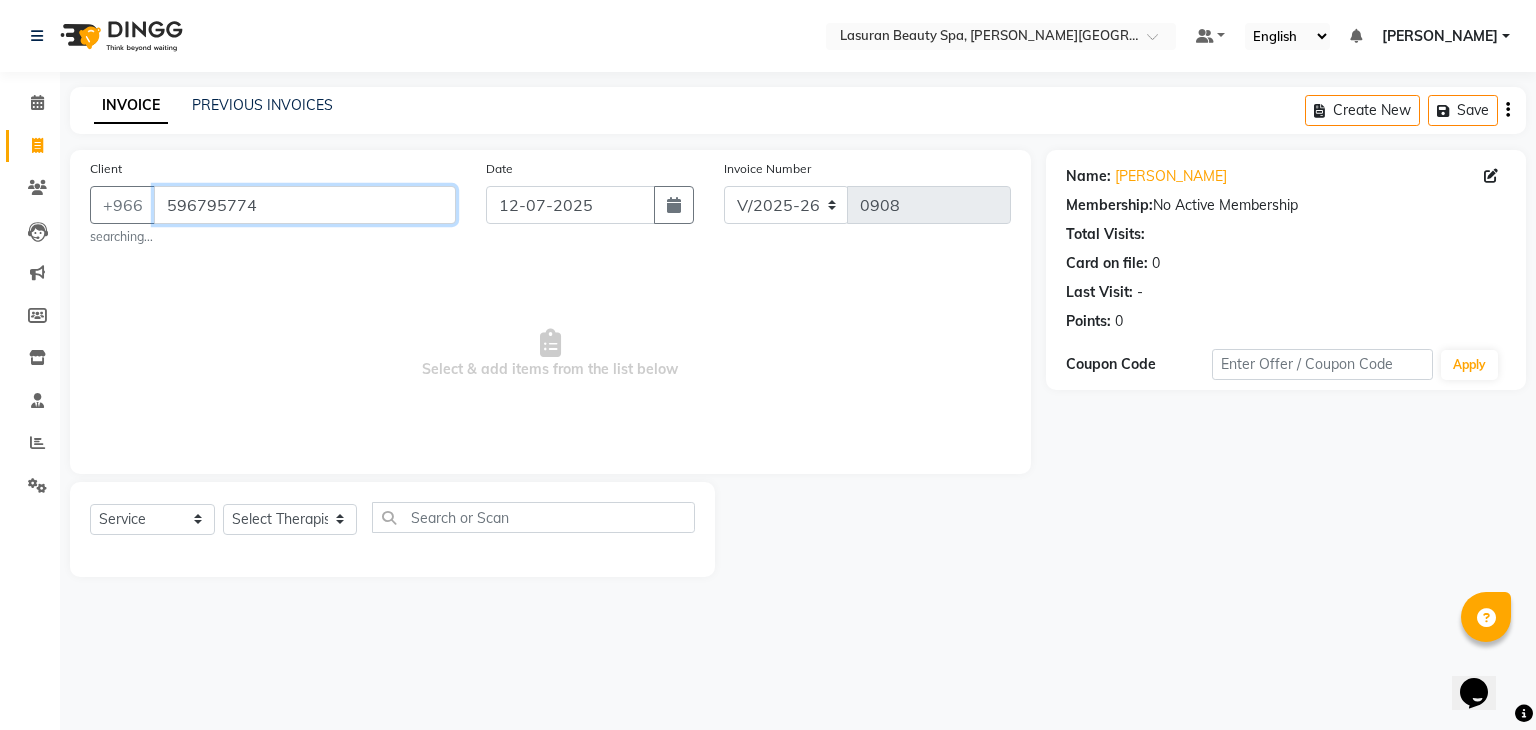 click on "596795774" at bounding box center [305, 205] 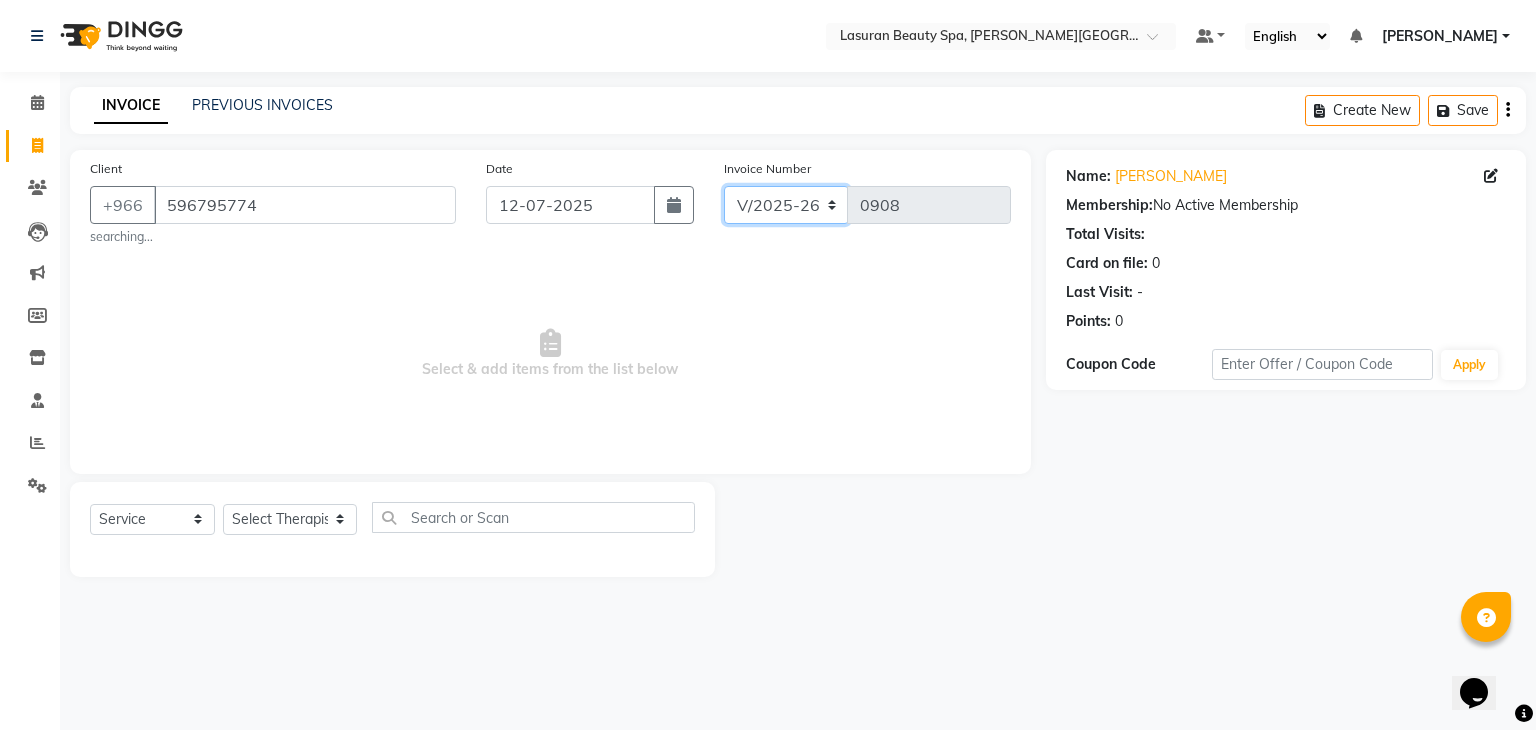 click on "V/2025 V/2025-26" 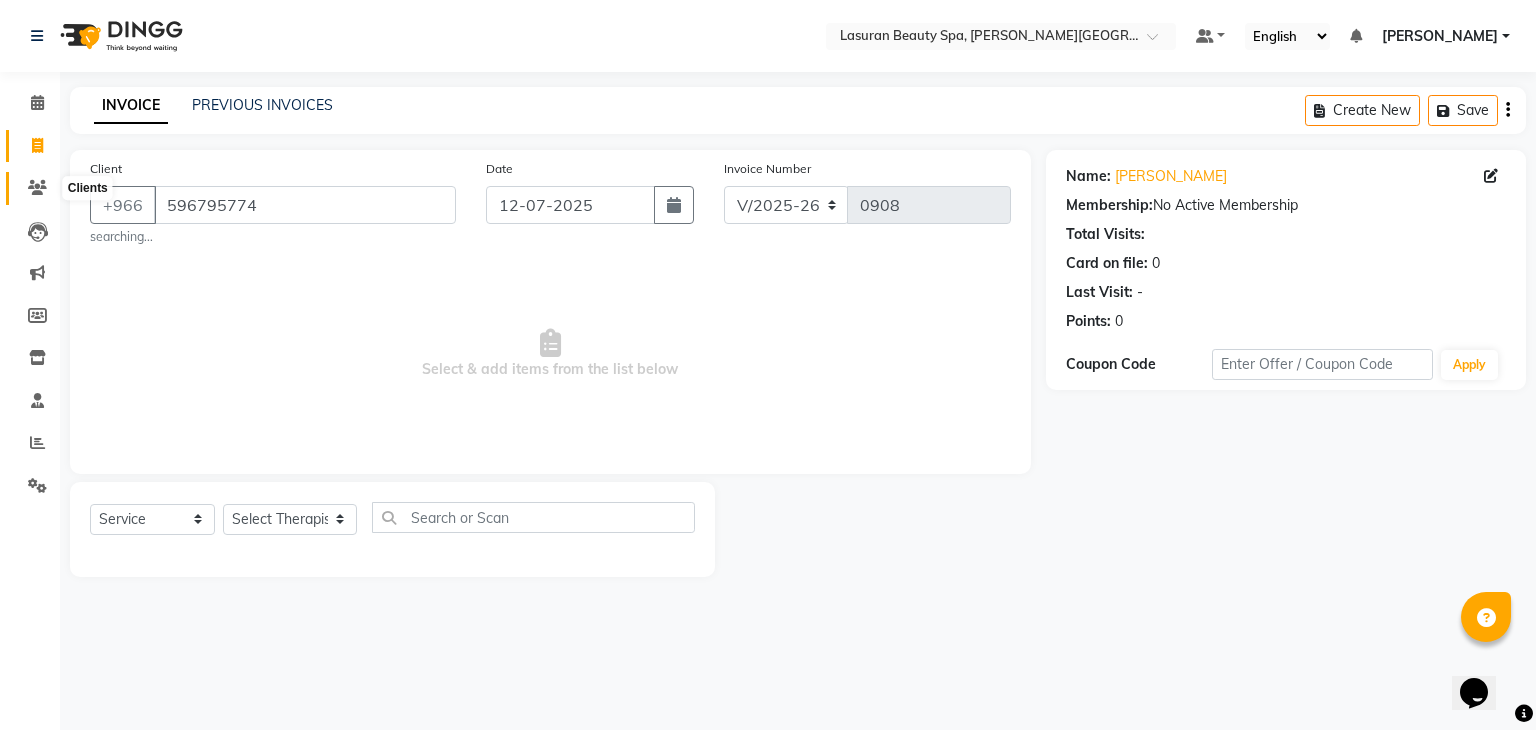 click 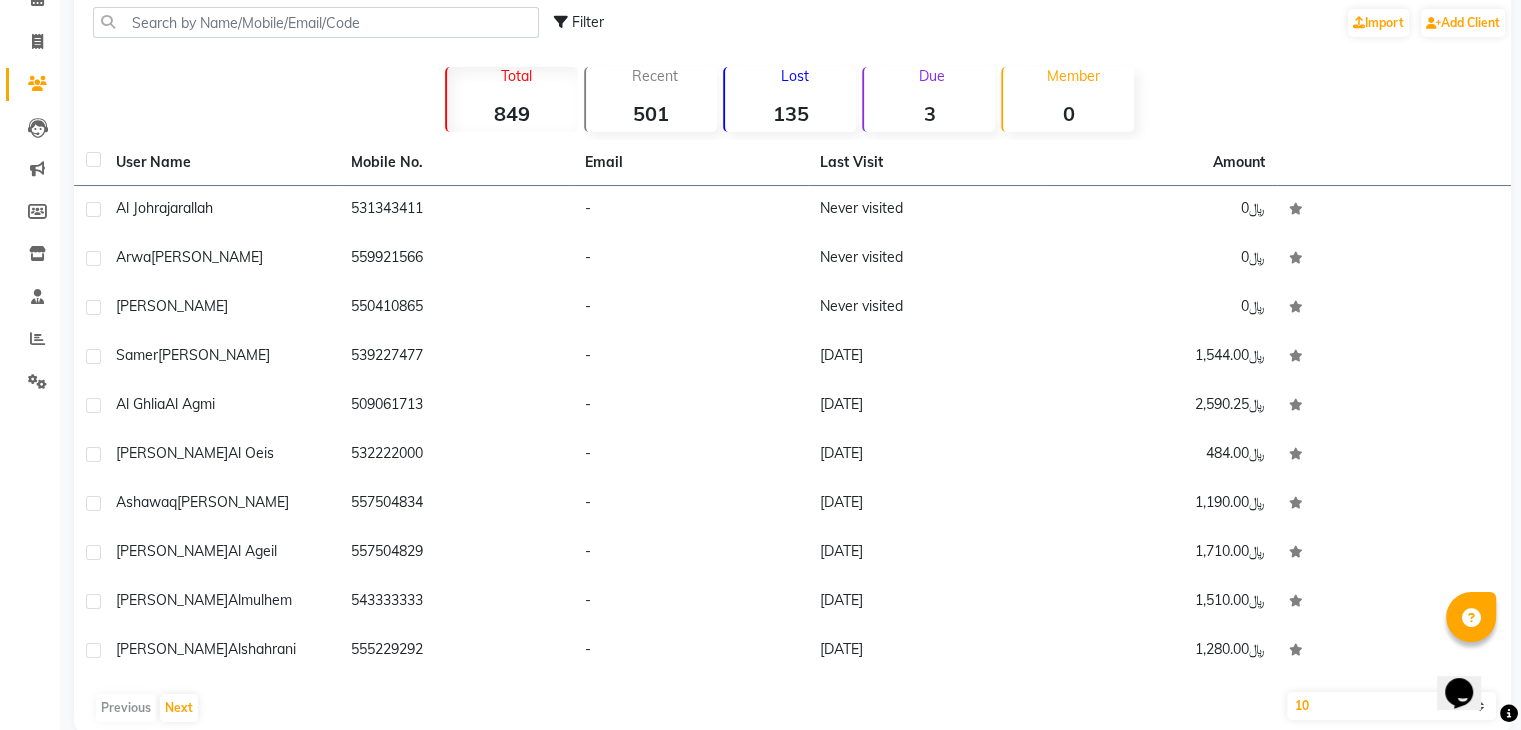scroll, scrollTop: 136, scrollLeft: 0, axis: vertical 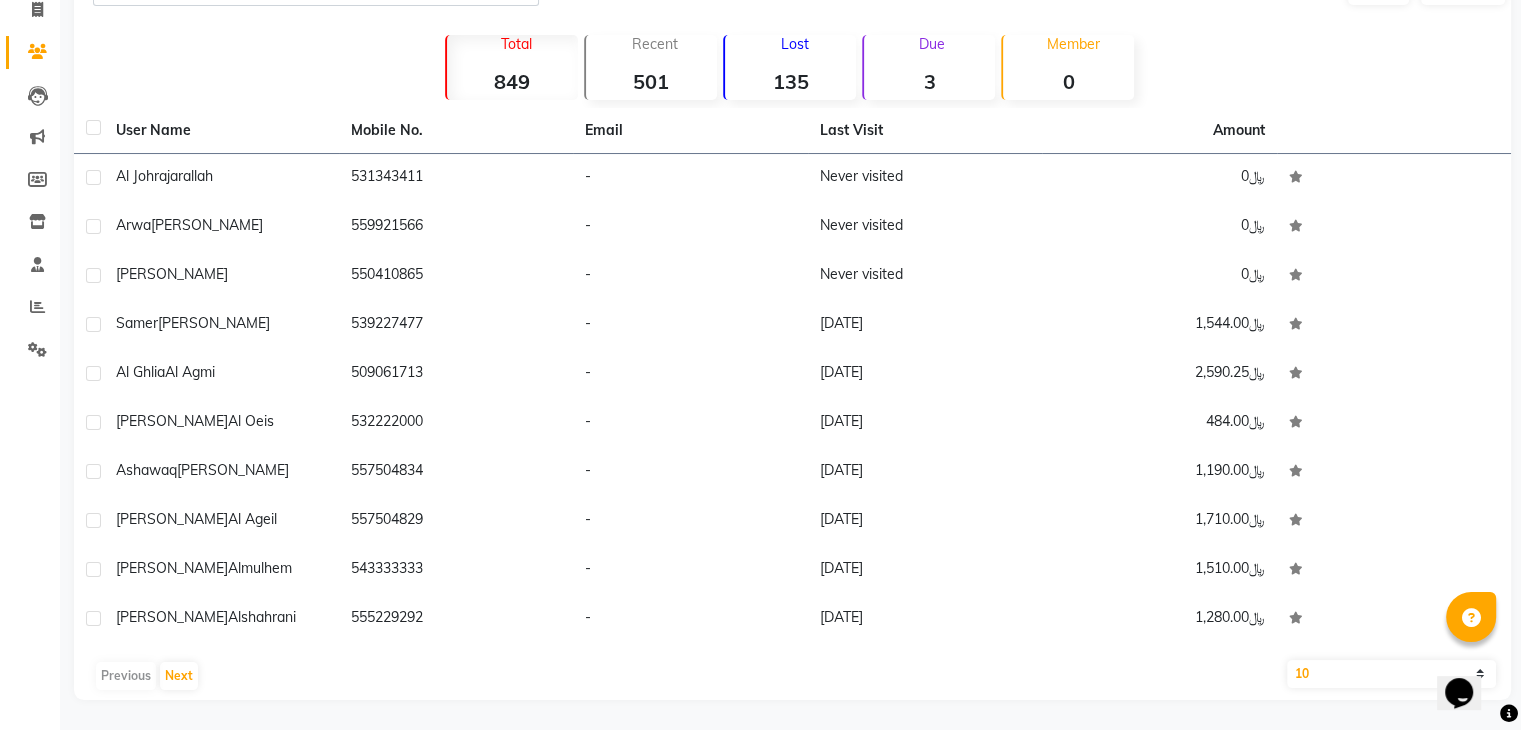 click on "10   50   100" 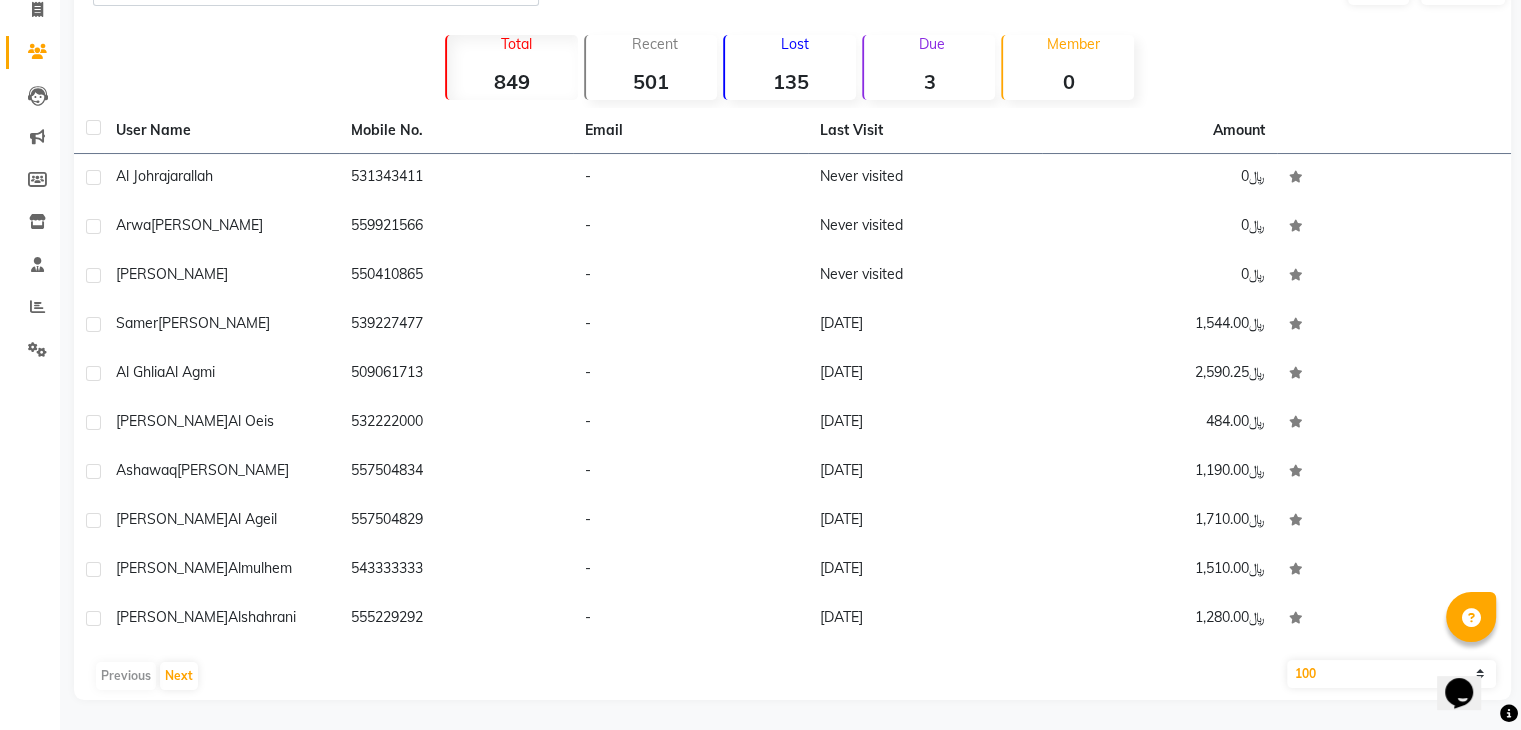 click on "10   50   100" 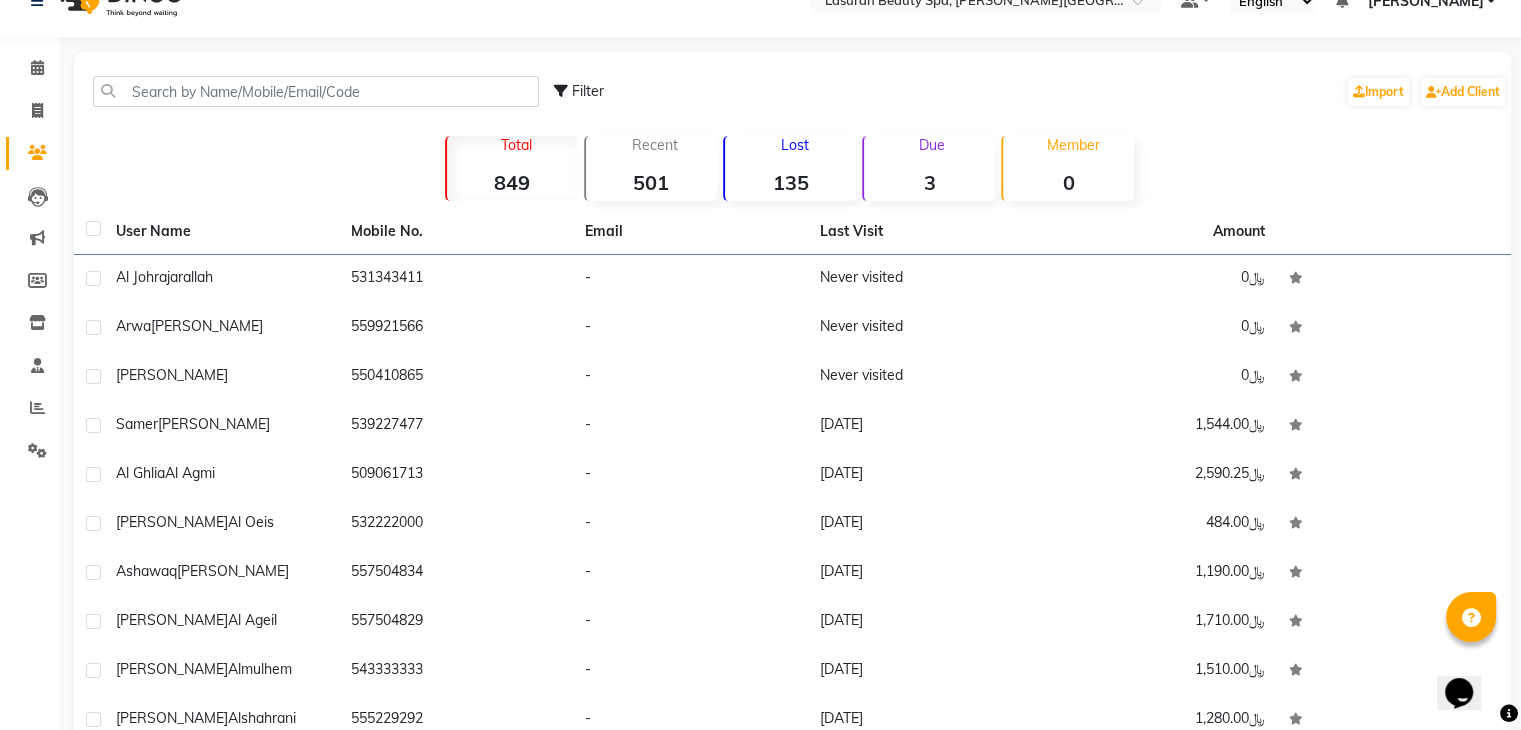 scroll, scrollTop: 0, scrollLeft: 0, axis: both 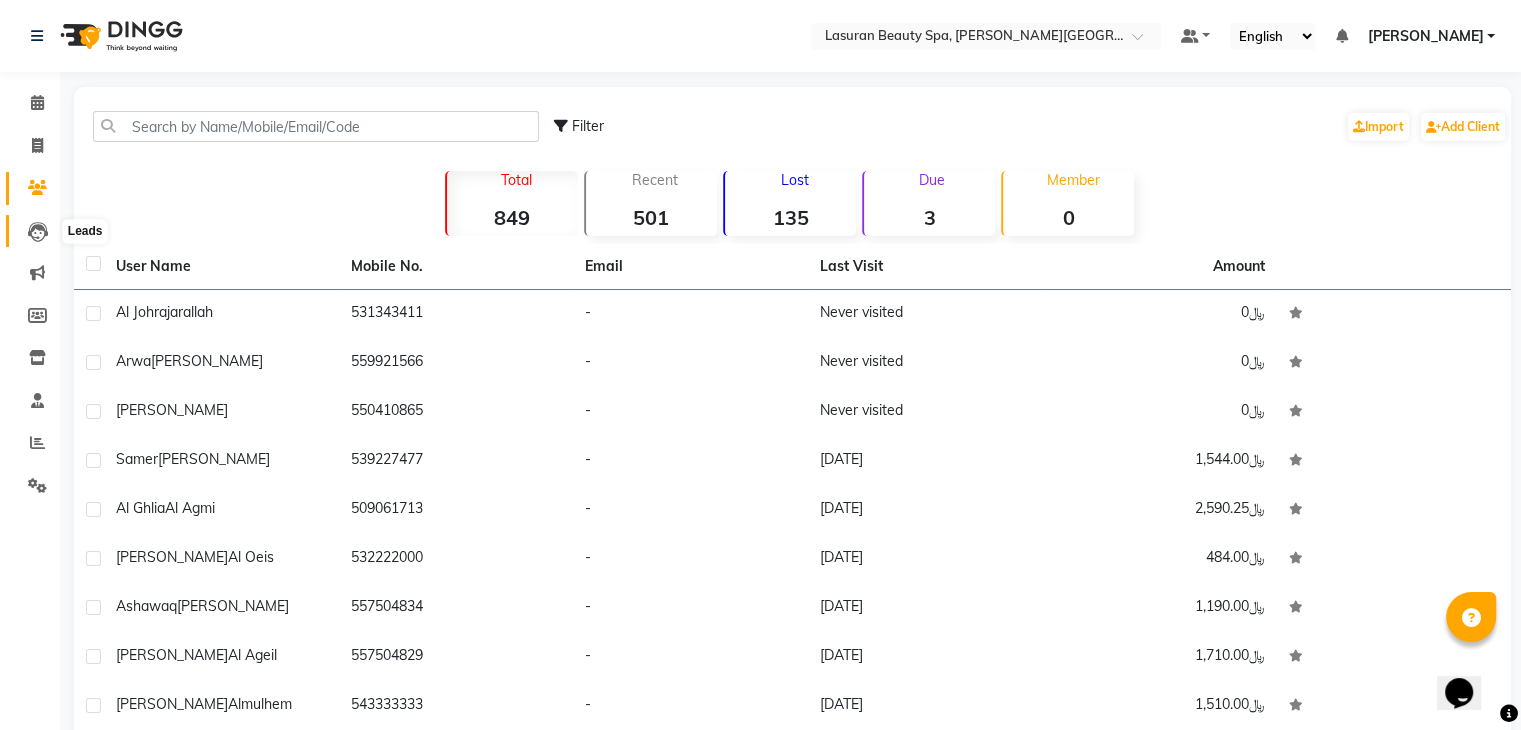 click 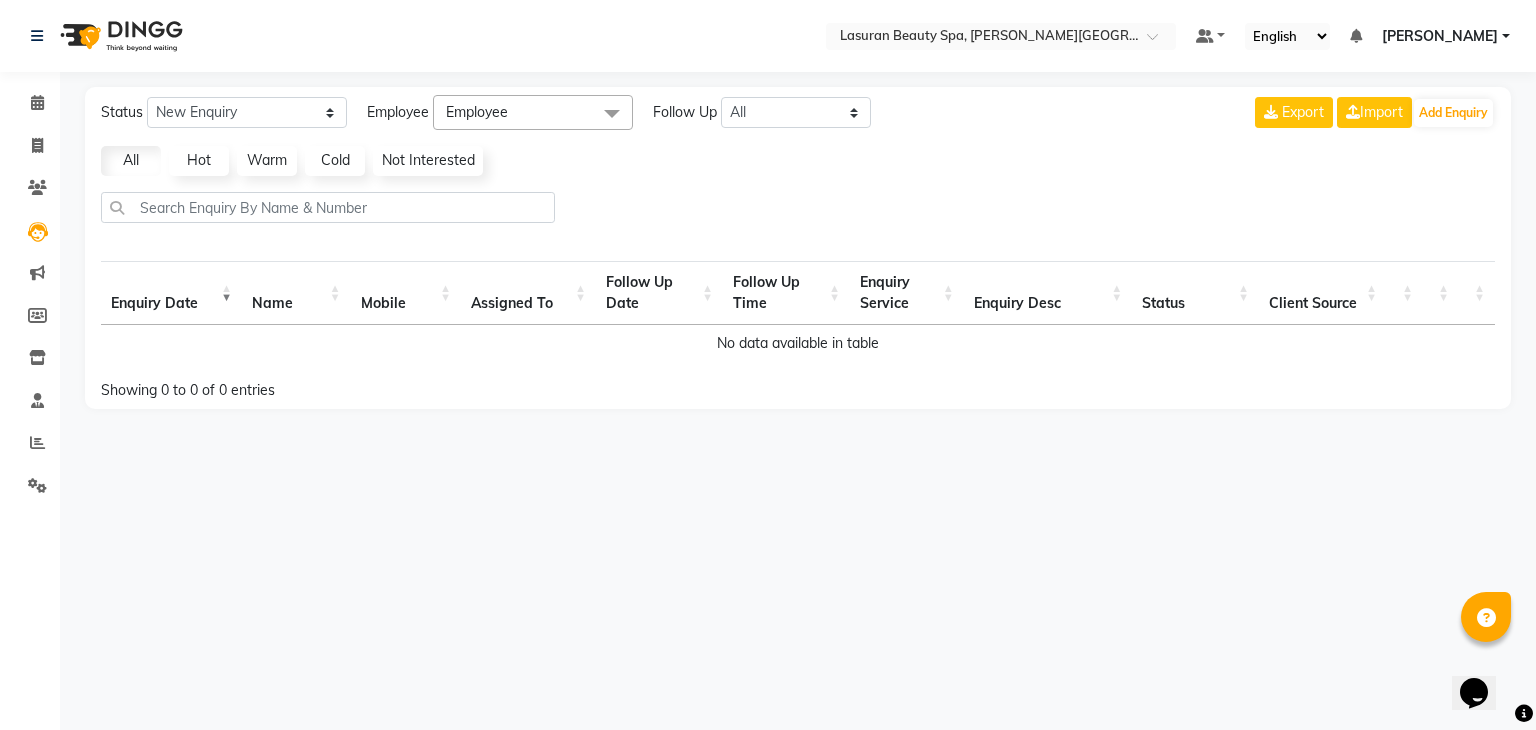 click on "Employee" 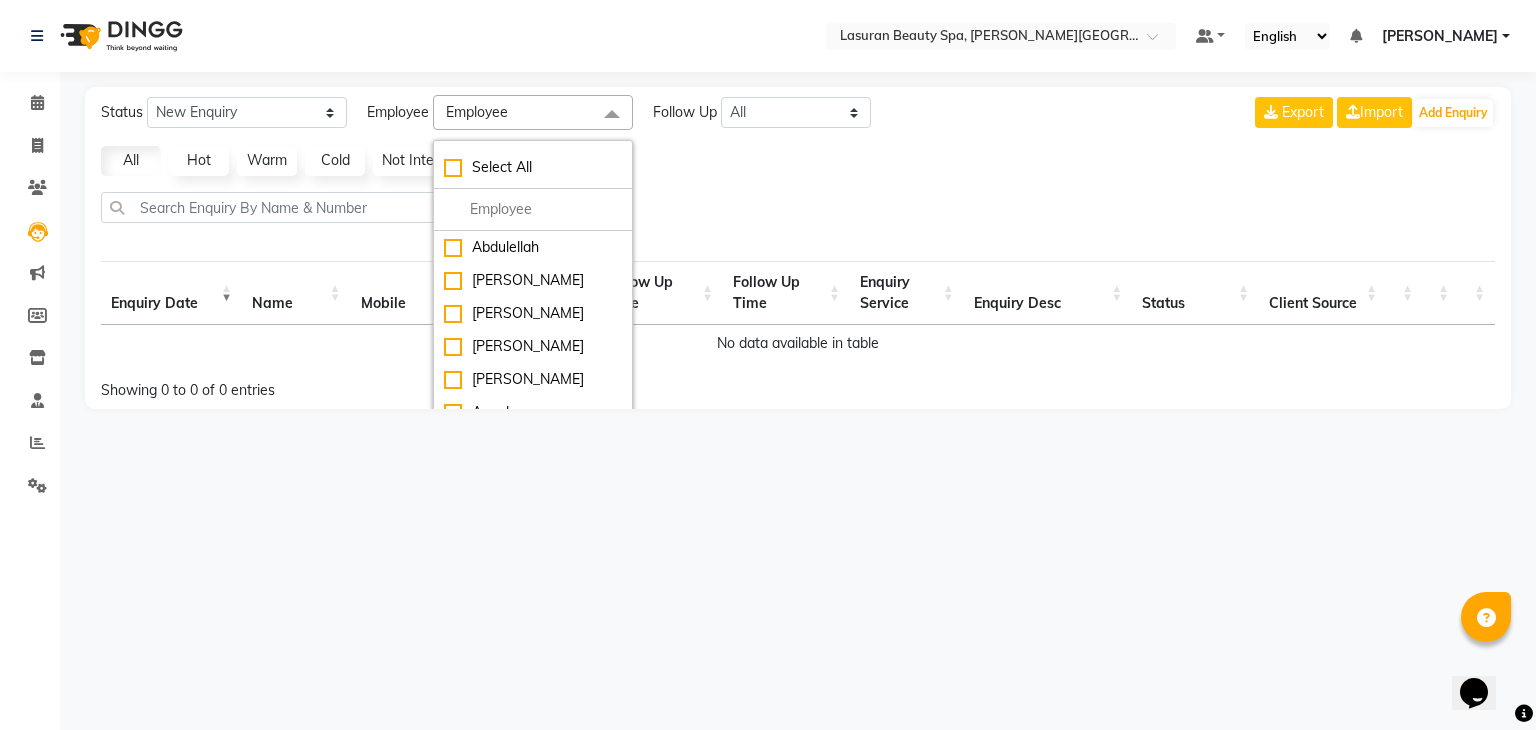 click 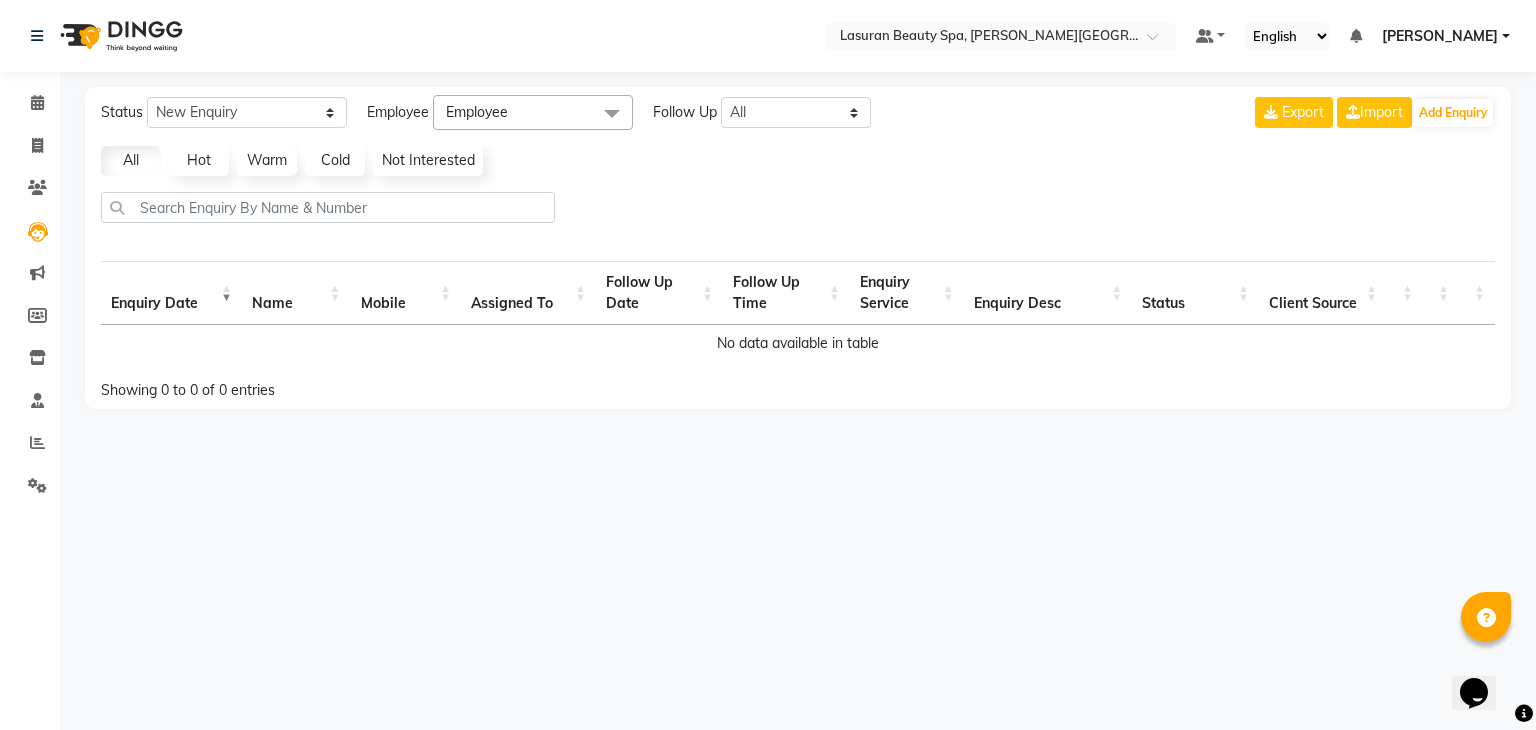 click on "Employee" 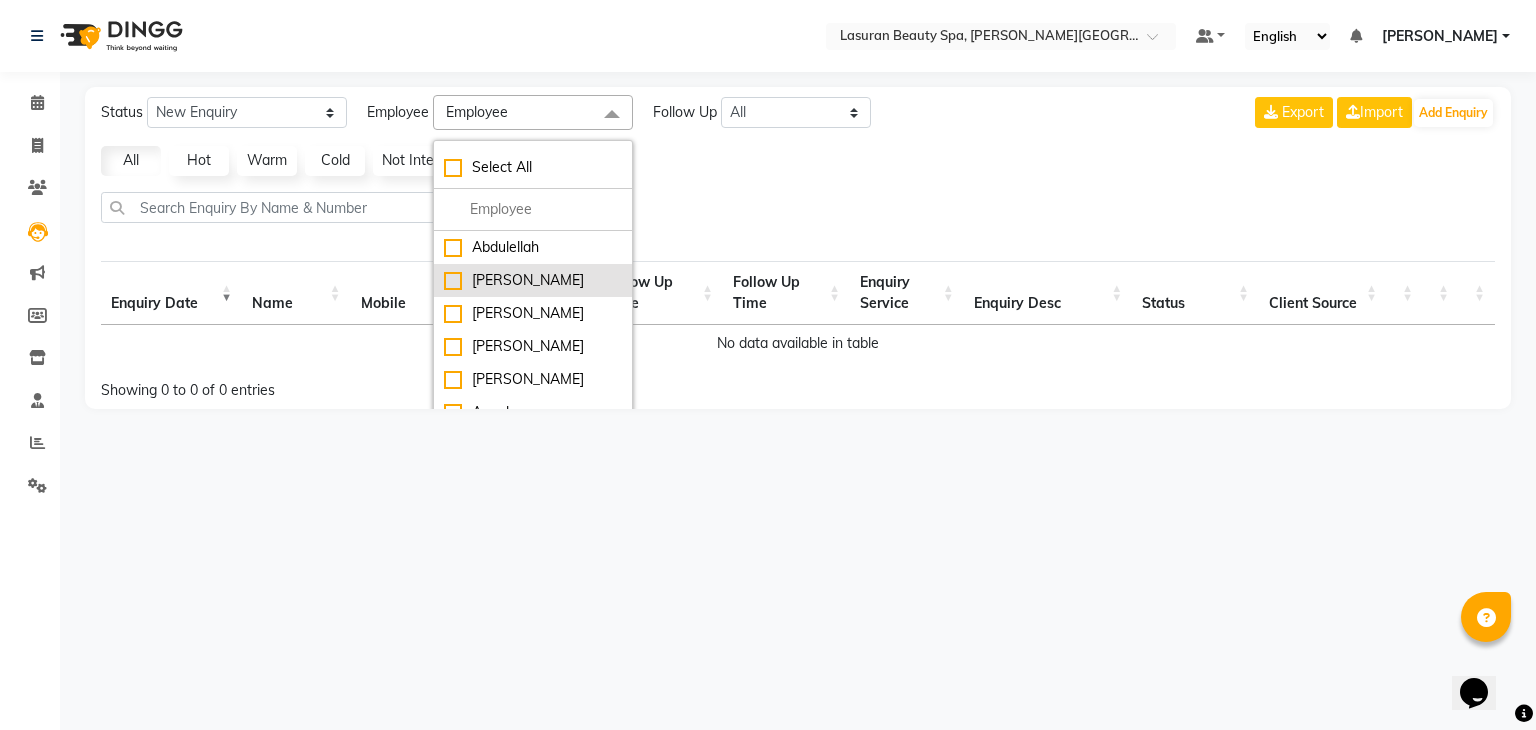click on "[PERSON_NAME]" 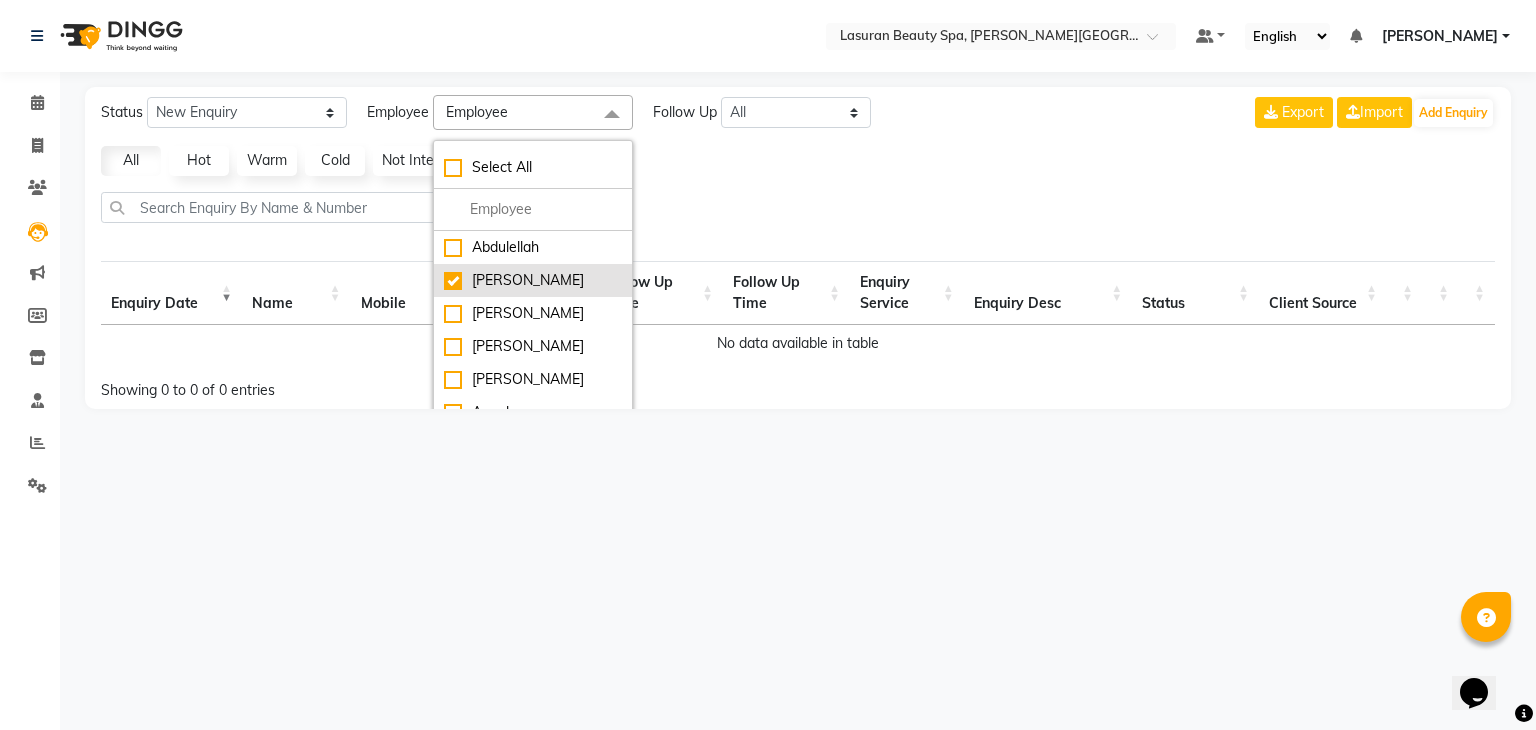 checkbox on "true" 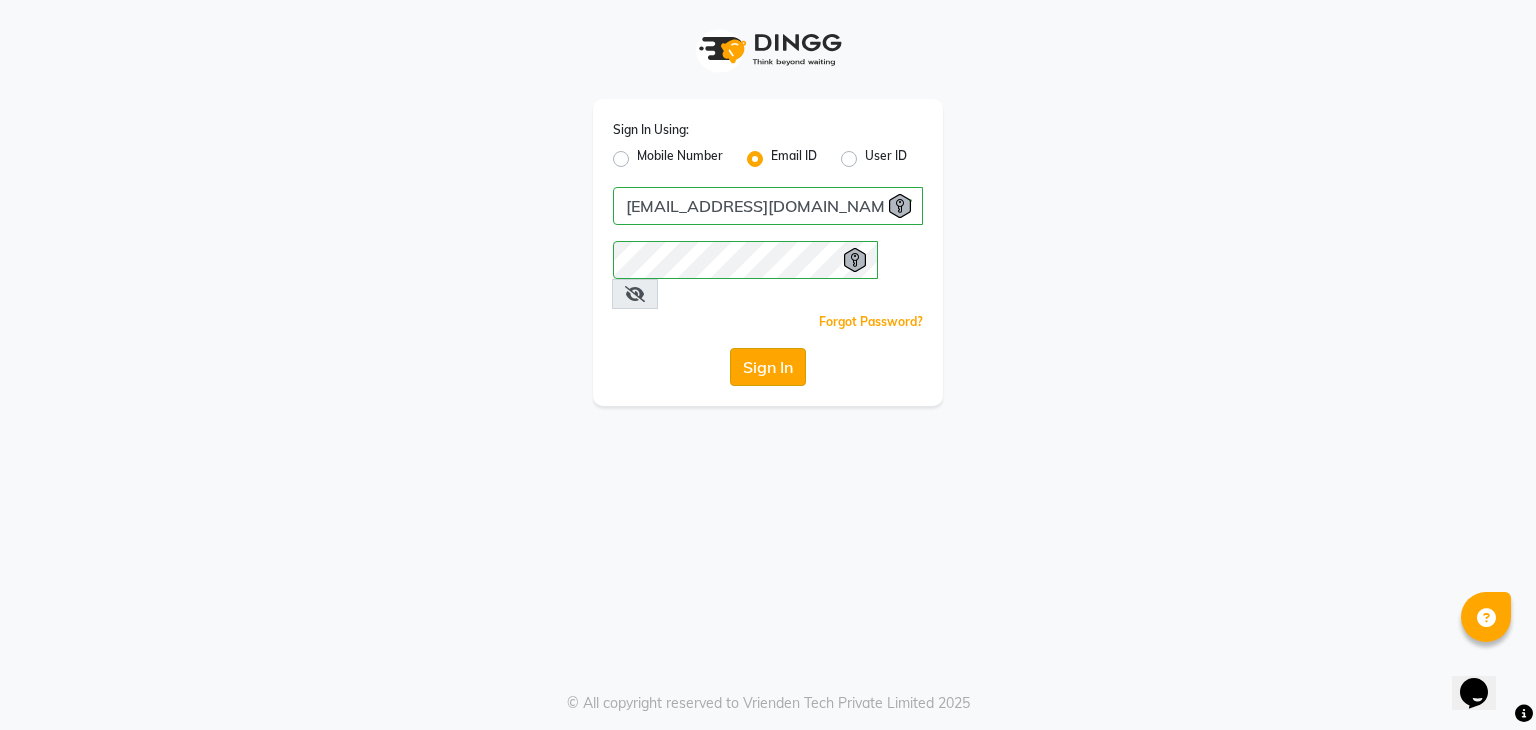 click on "Sign In" 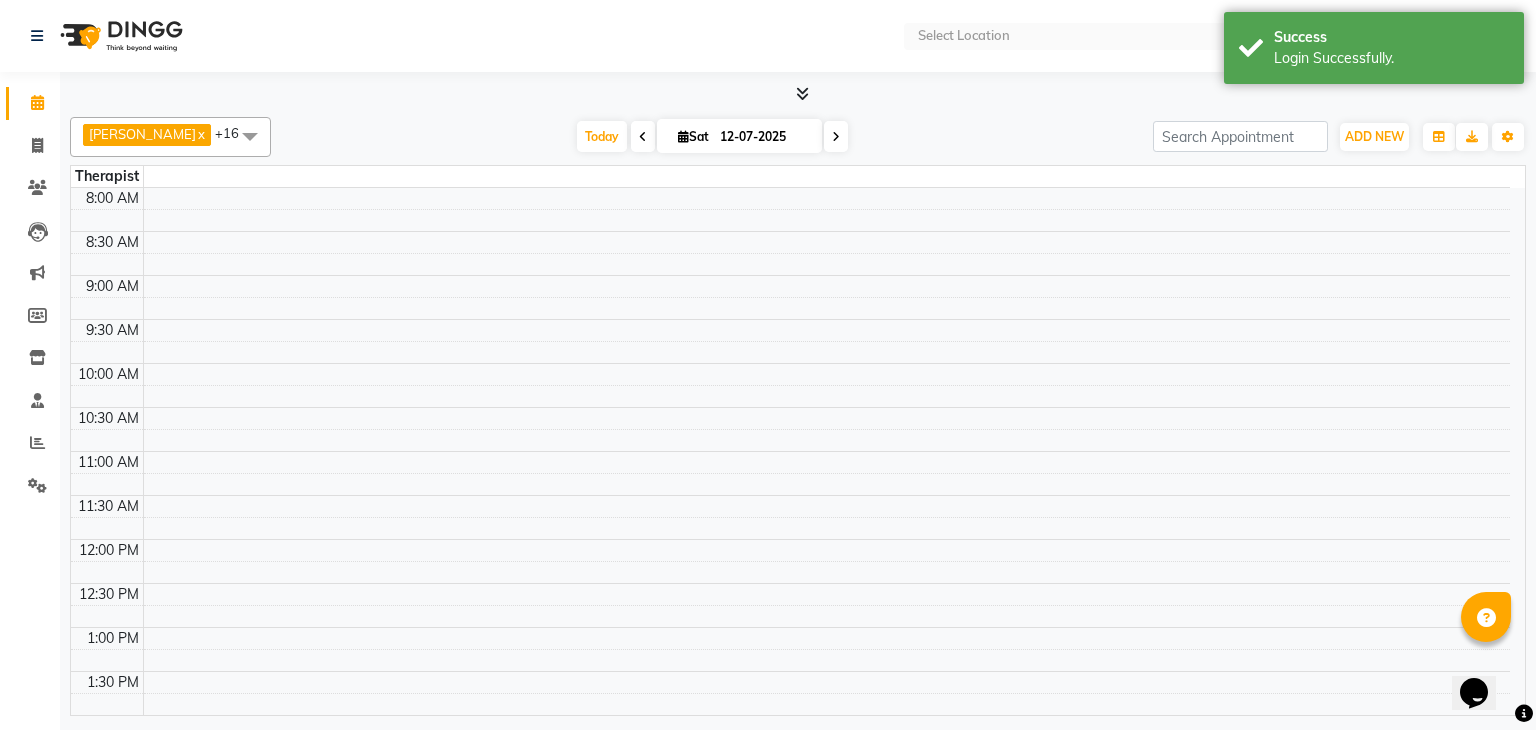 select on "en" 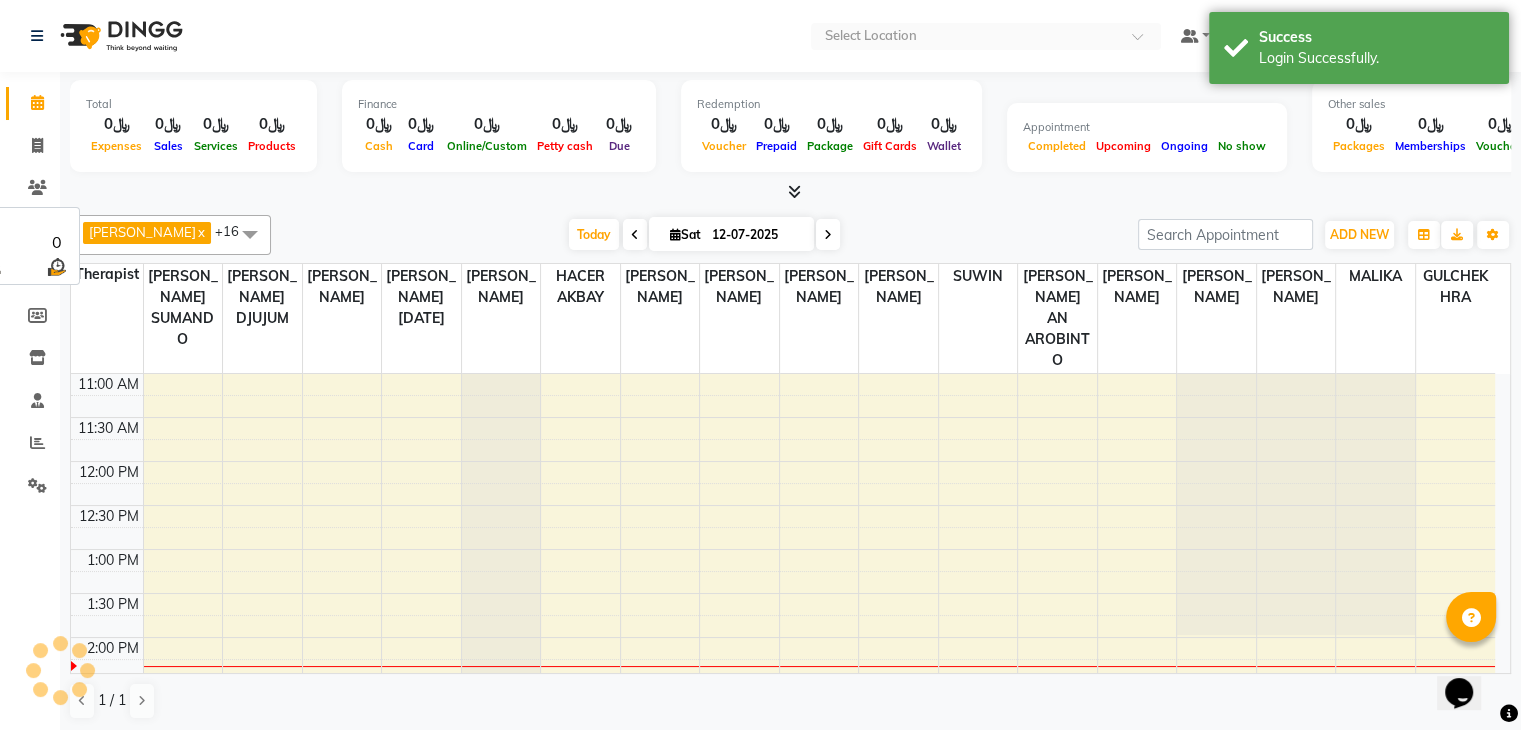 scroll, scrollTop: 0, scrollLeft: 0, axis: both 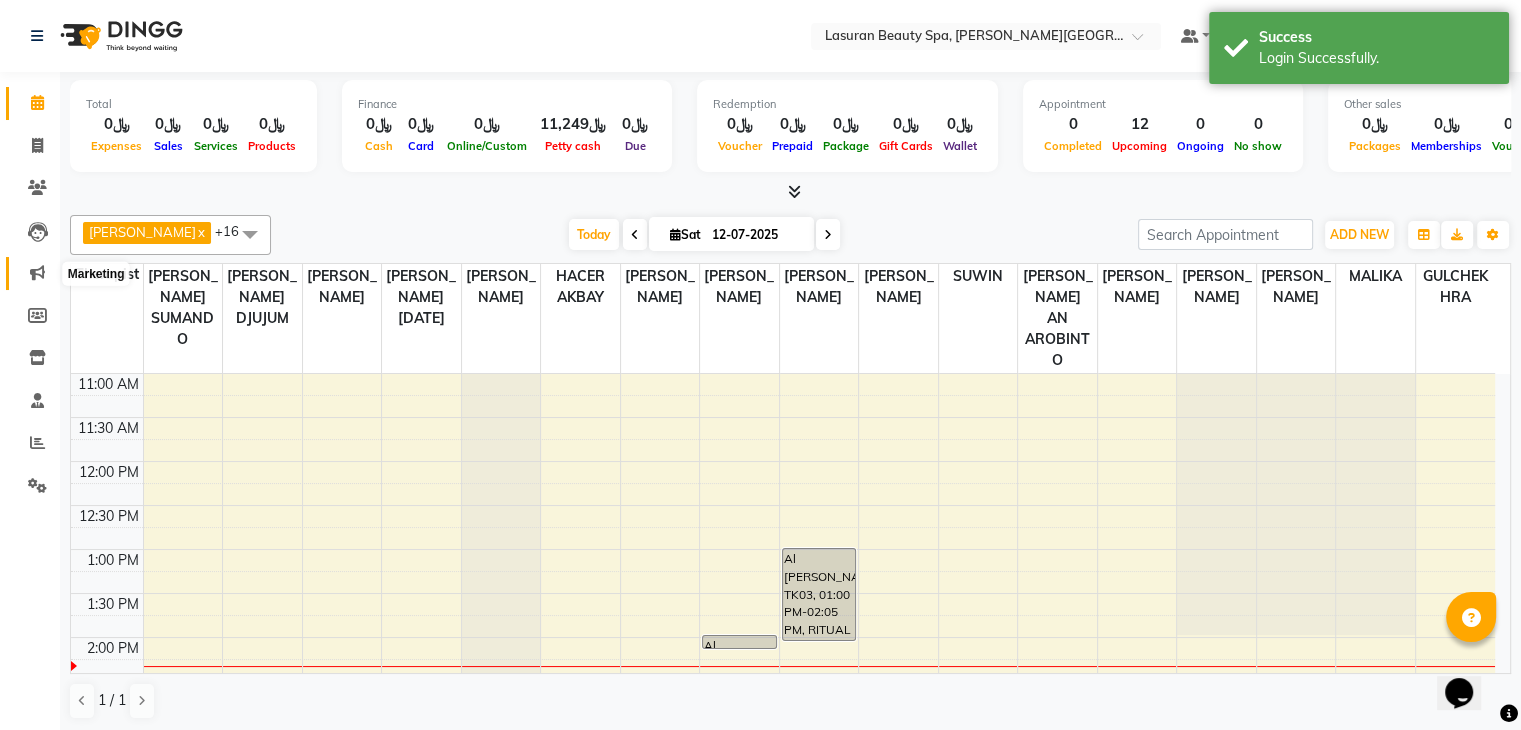 click 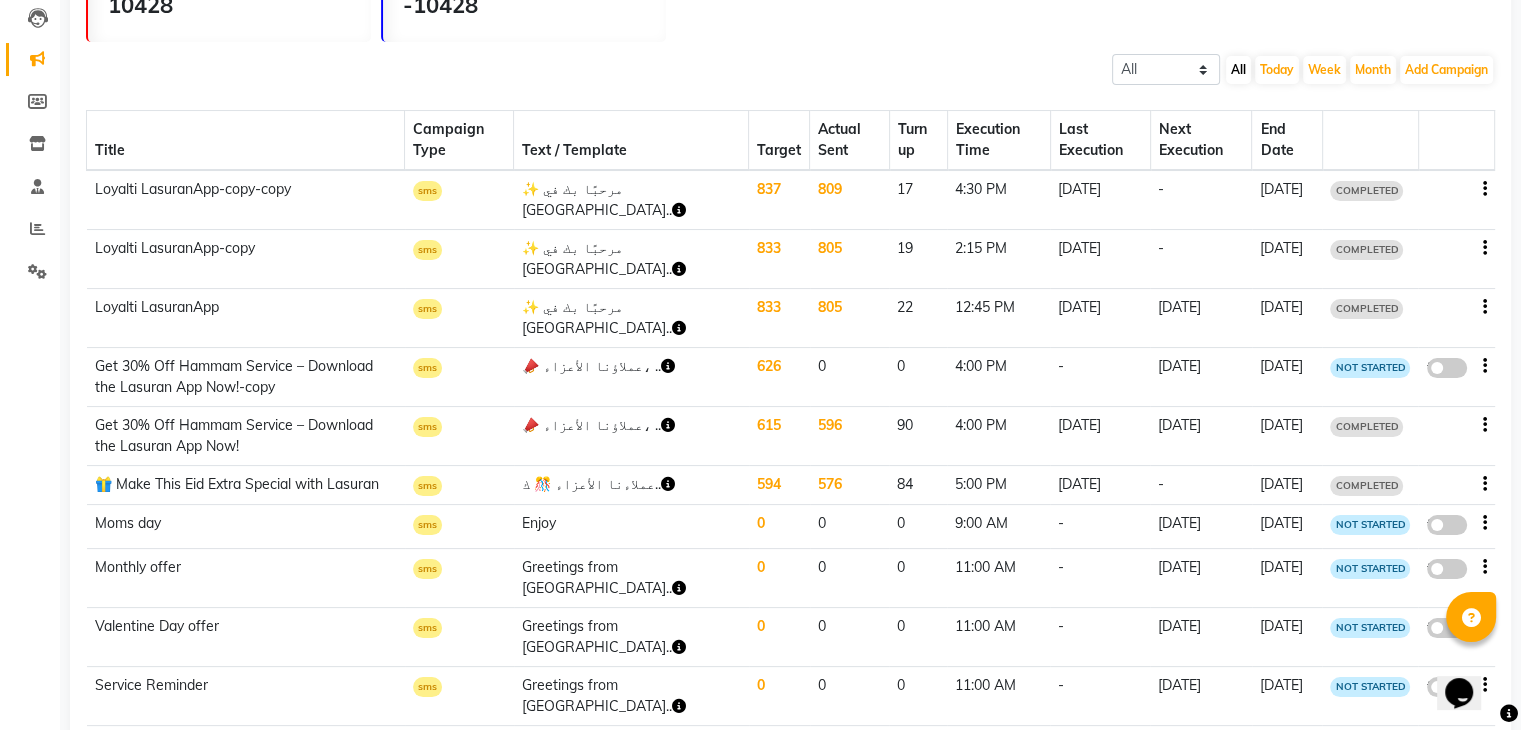 scroll, scrollTop: 220, scrollLeft: 0, axis: vertical 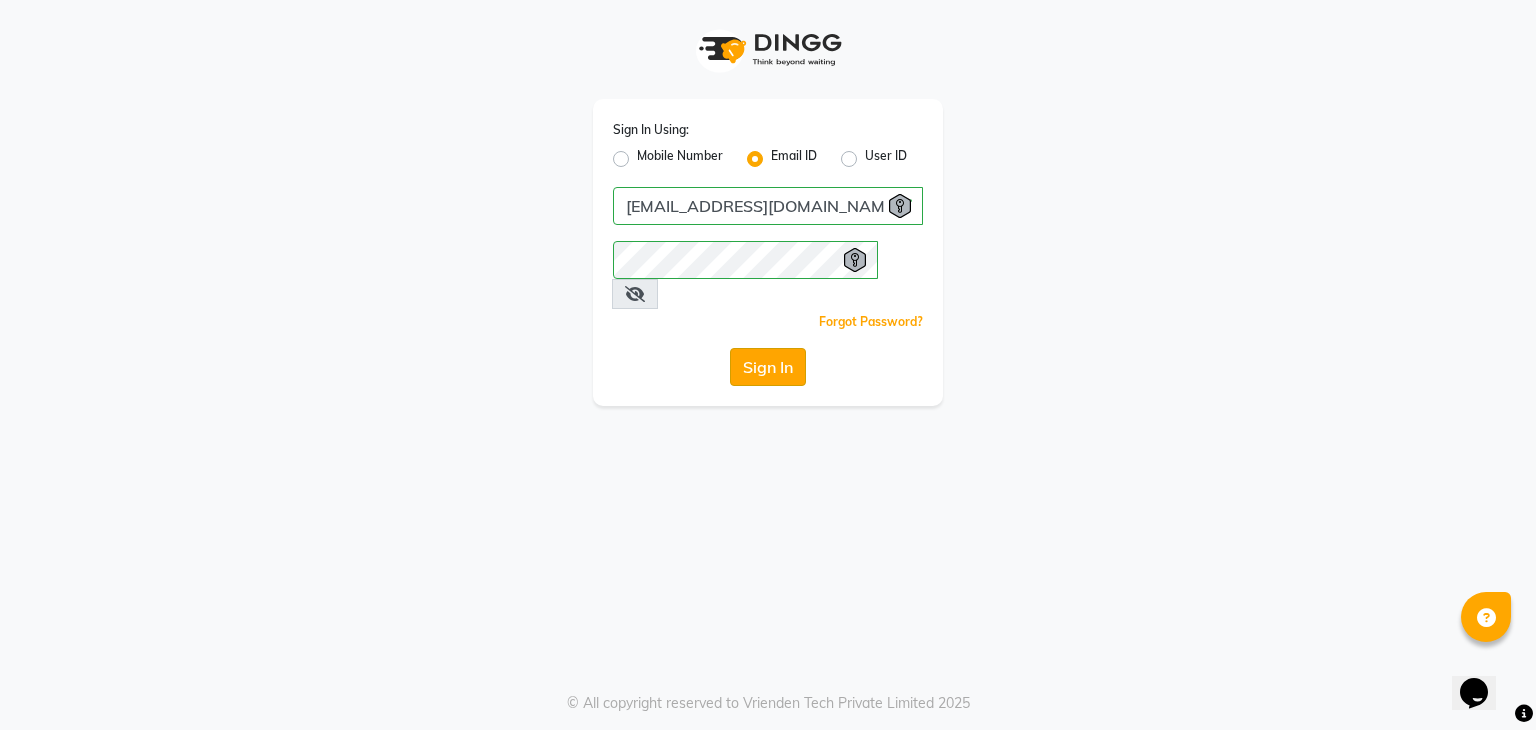 click on "Sign In" 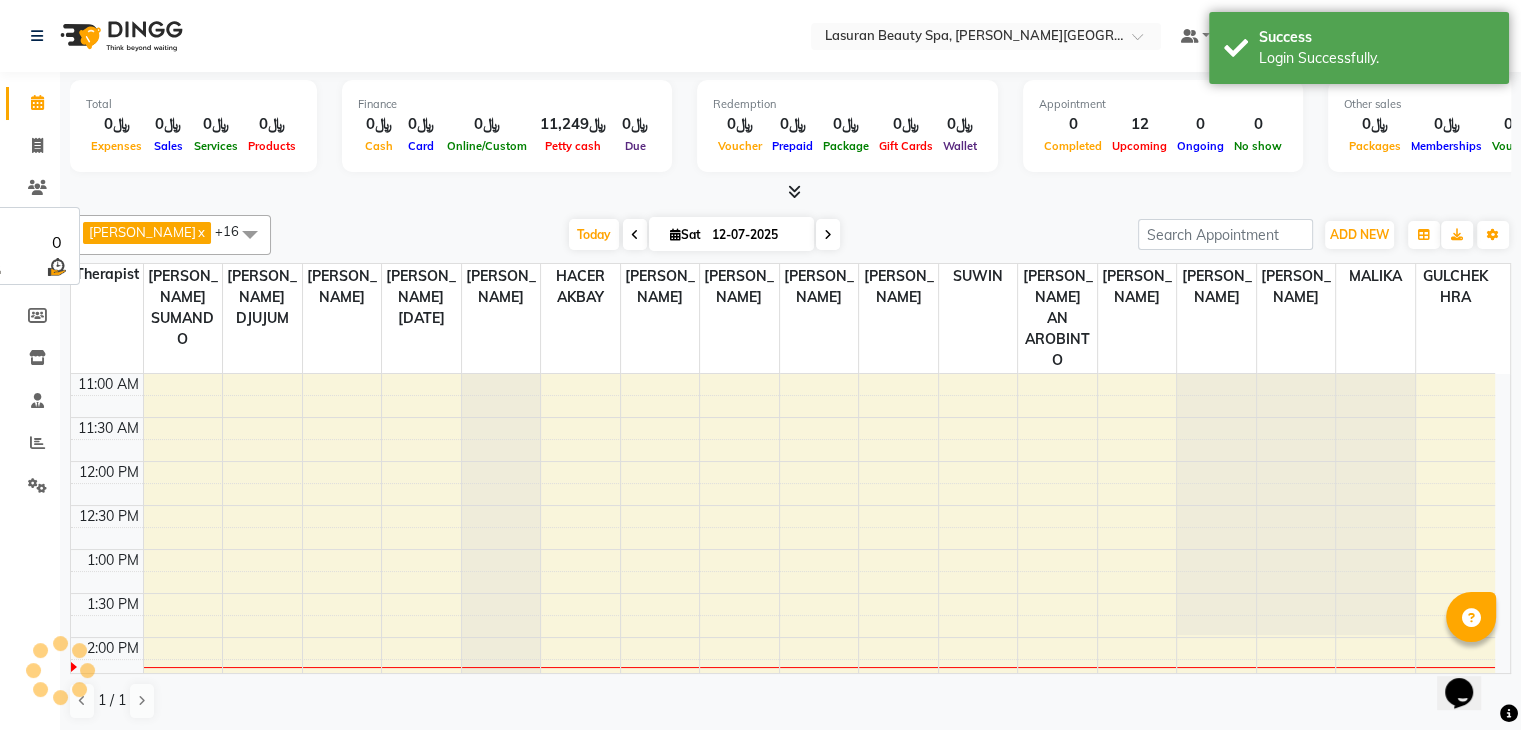 scroll, scrollTop: 263, scrollLeft: 0, axis: vertical 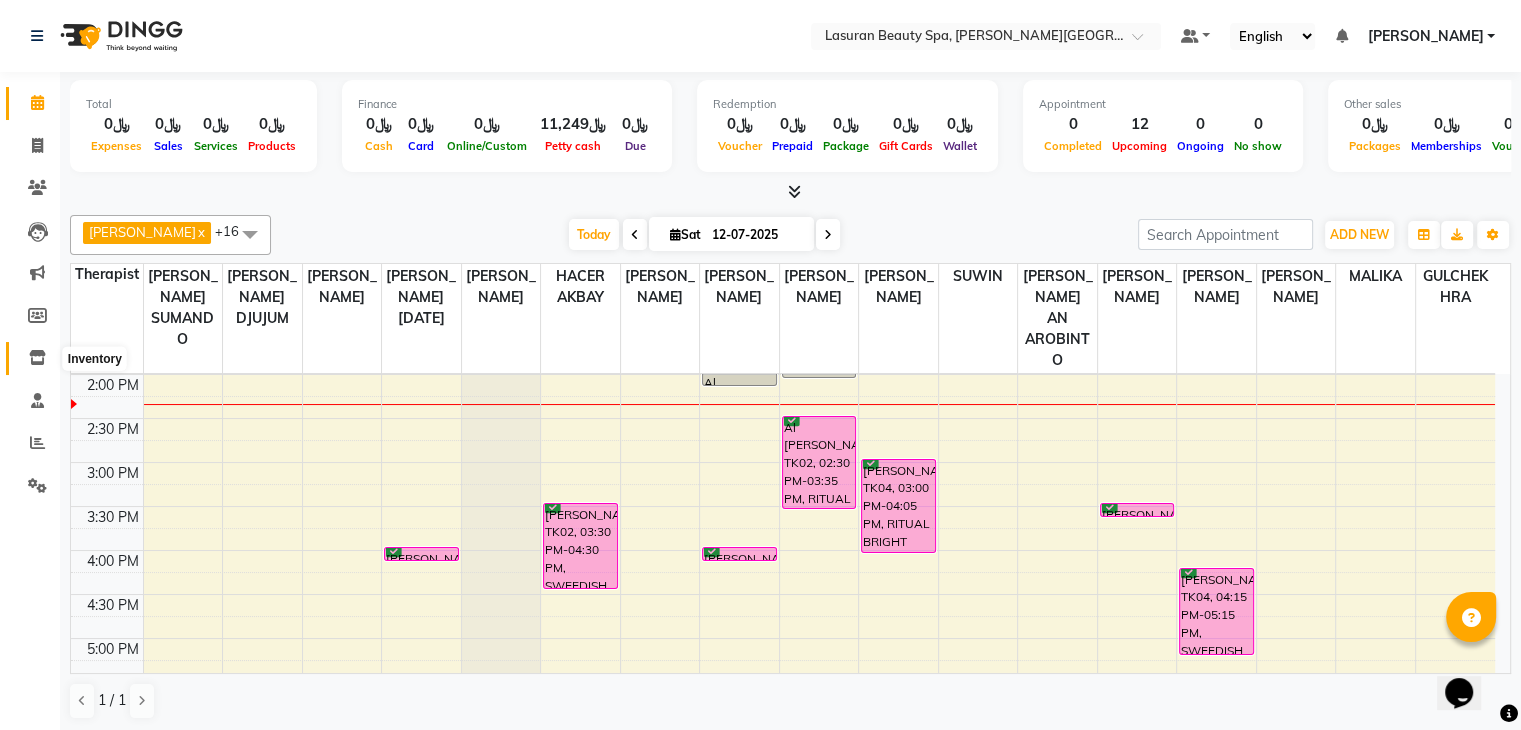 click 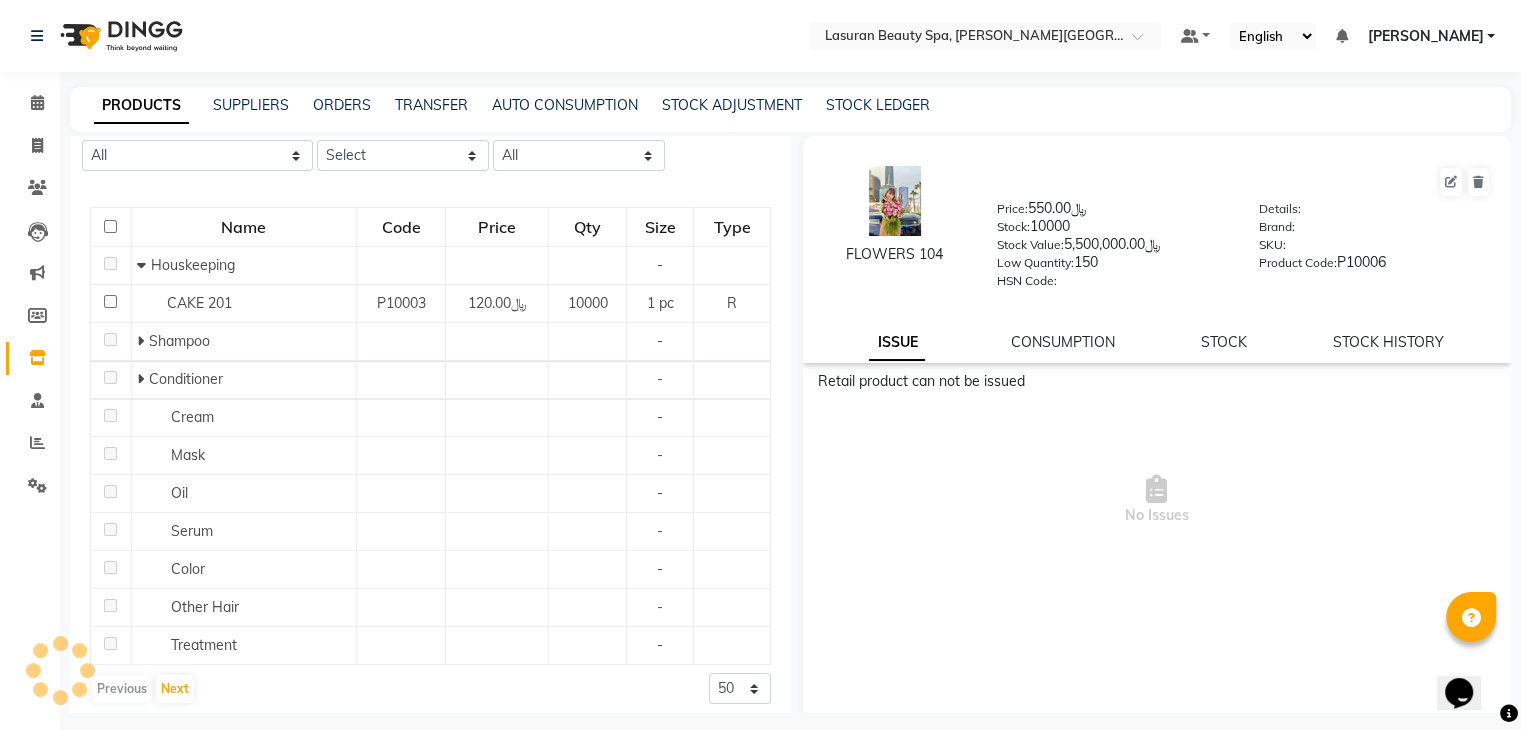 scroll, scrollTop: 152, scrollLeft: 0, axis: vertical 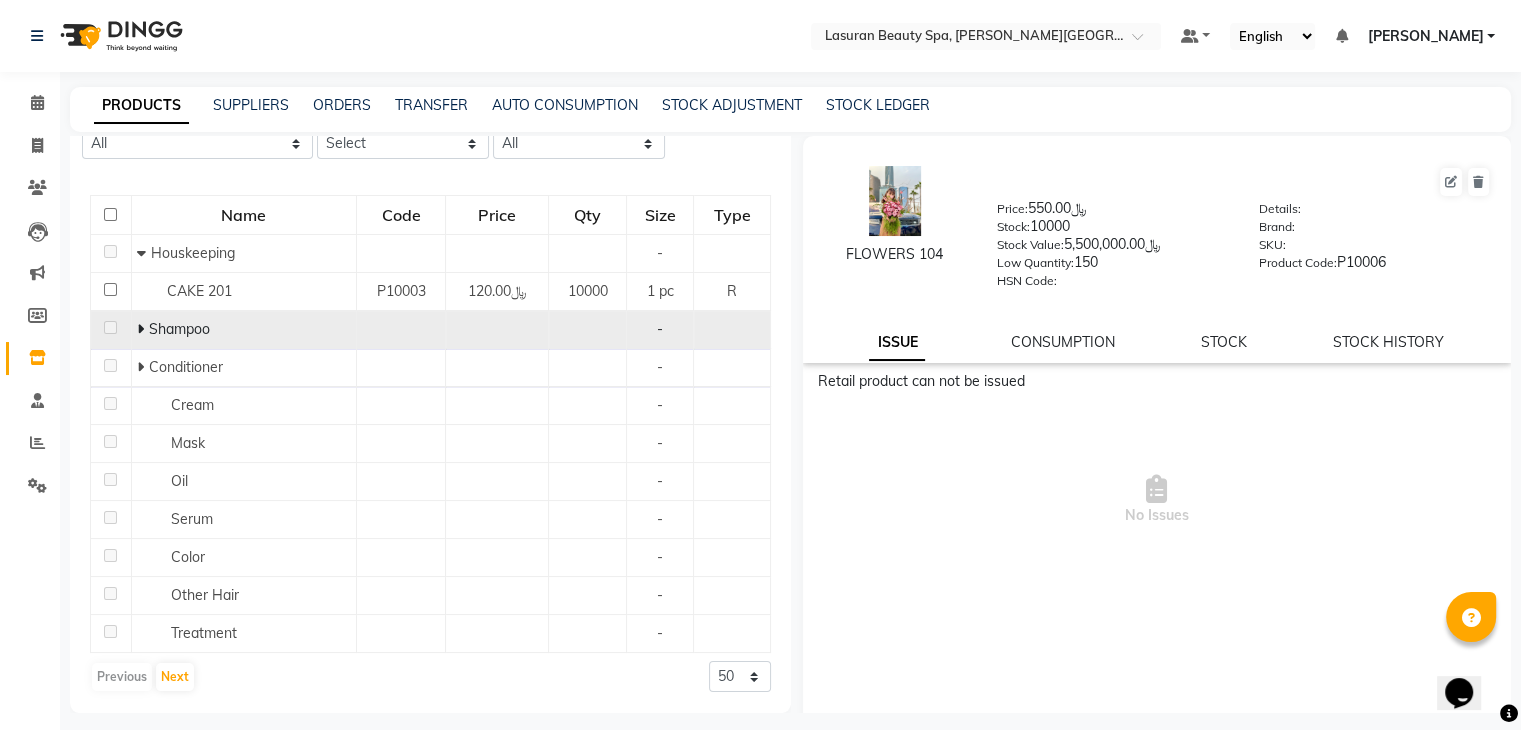 click on "Shampoo" 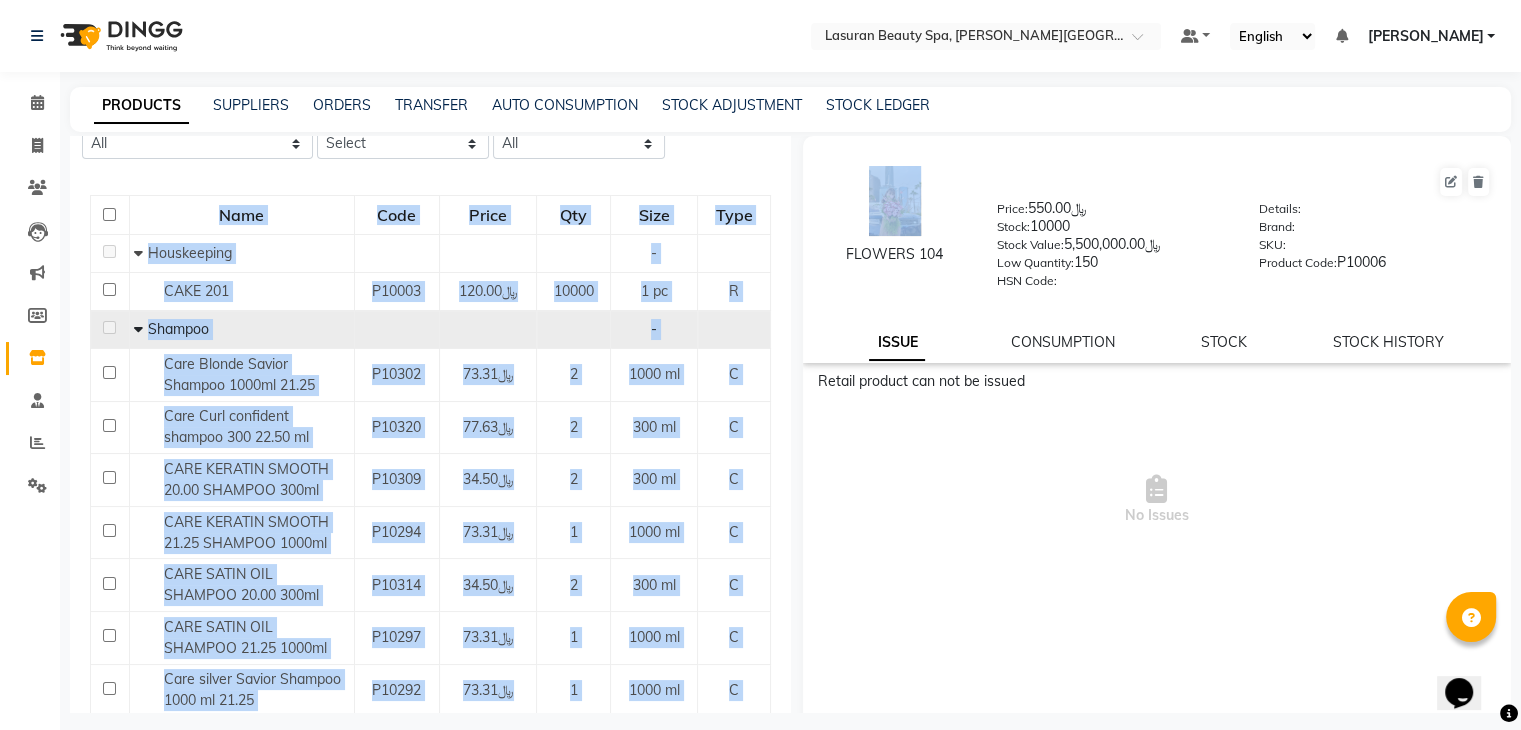drag, startPoint x: 791, startPoint y: 301, endPoint x: 772, endPoint y: 299, distance: 19.104973 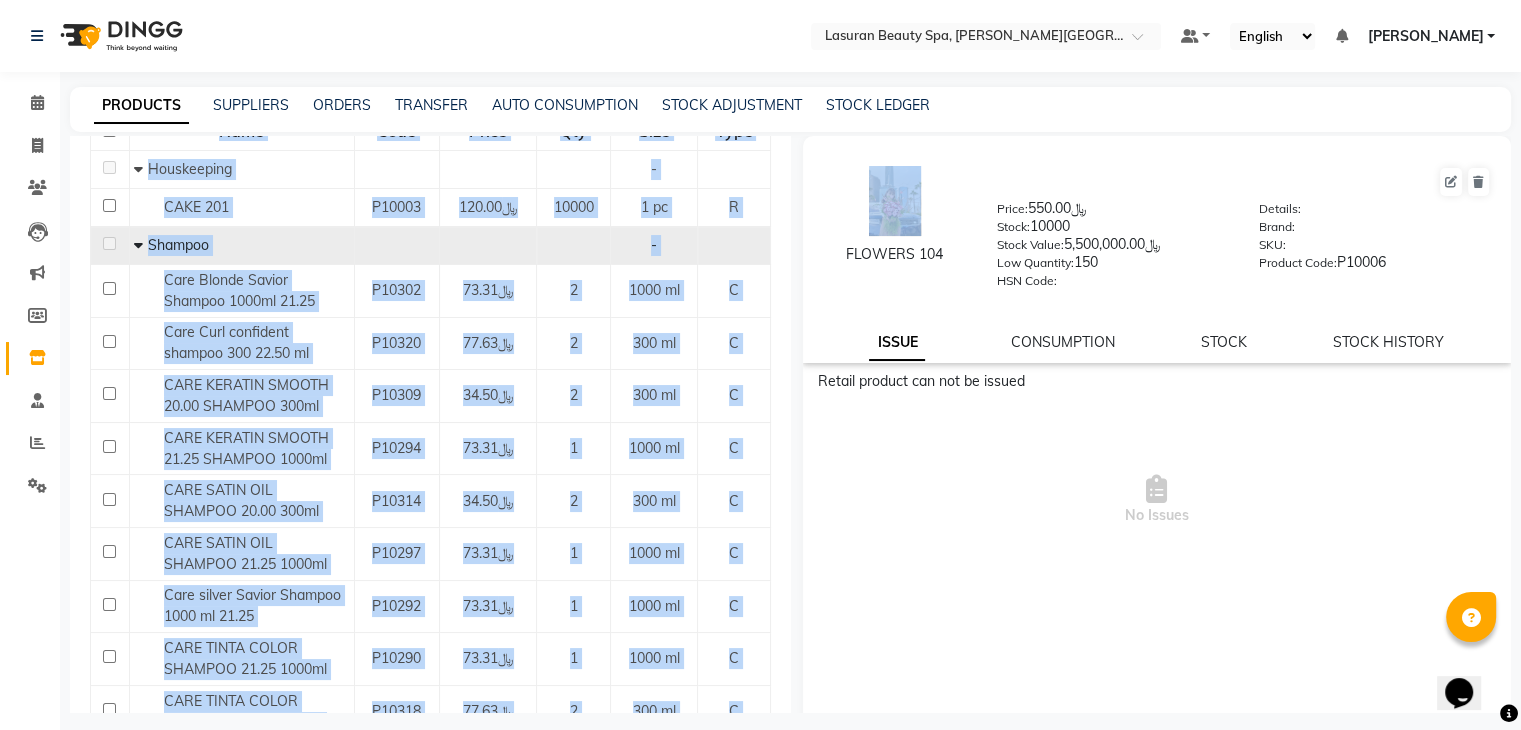 scroll, scrollTop: 242, scrollLeft: 0, axis: vertical 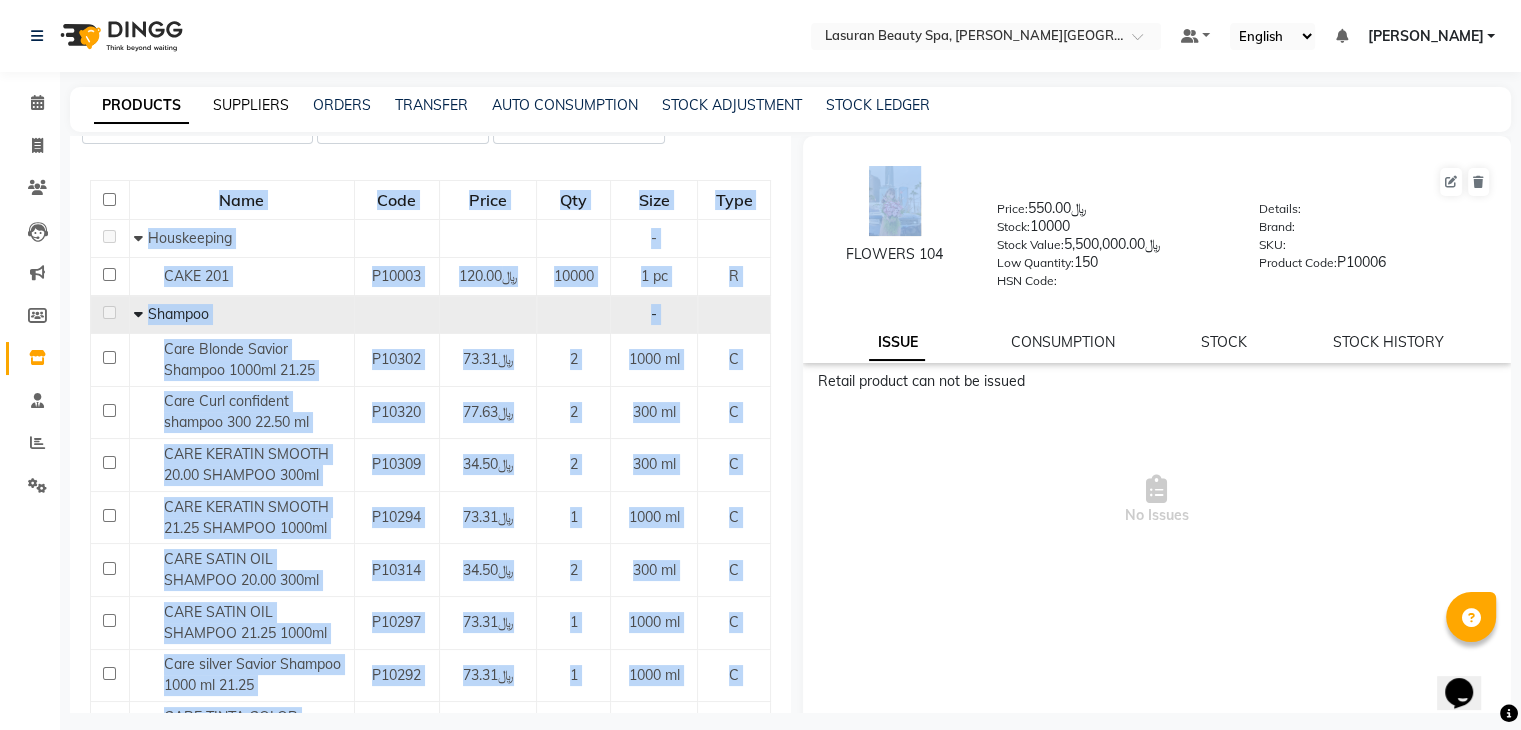 click on "SUPPLIERS" 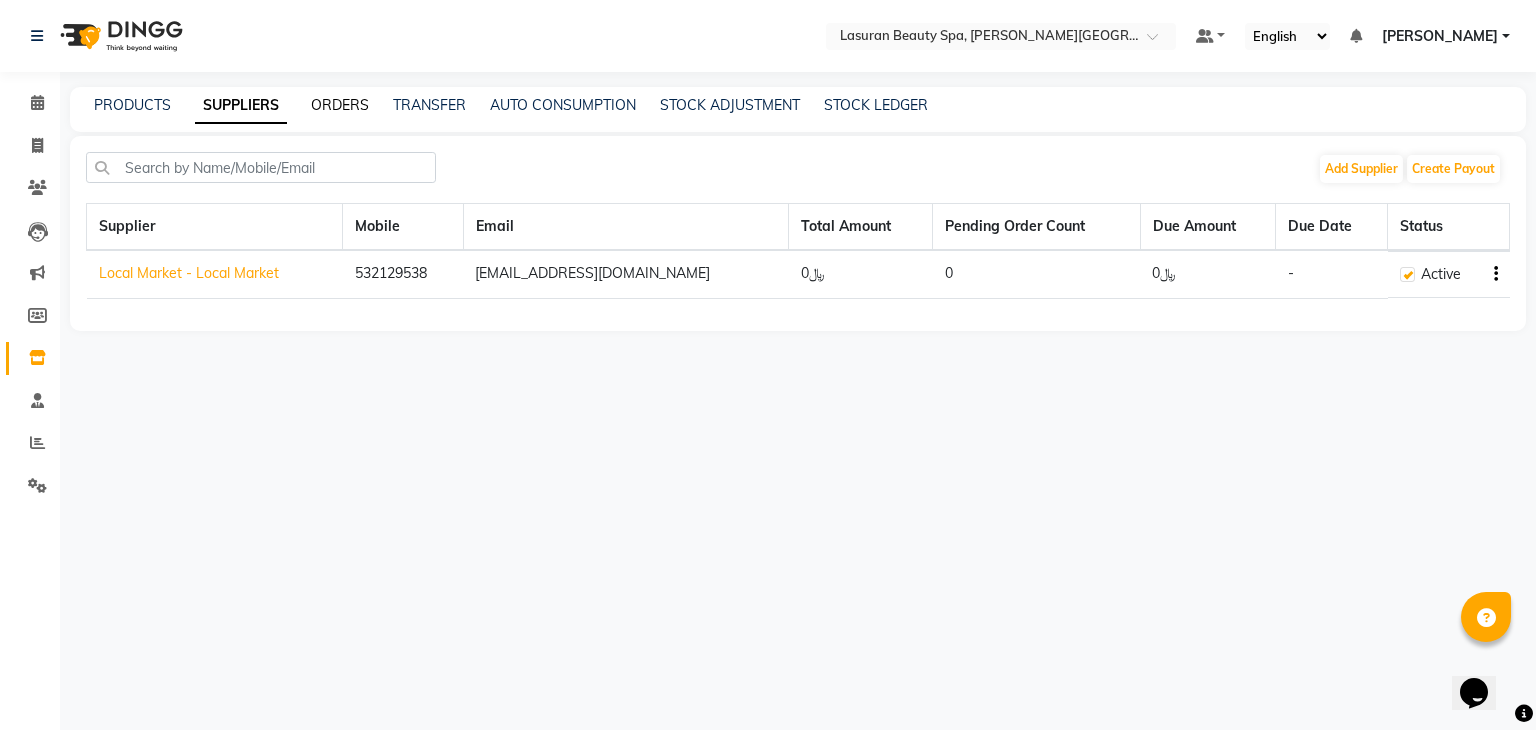 click on "ORDERS" 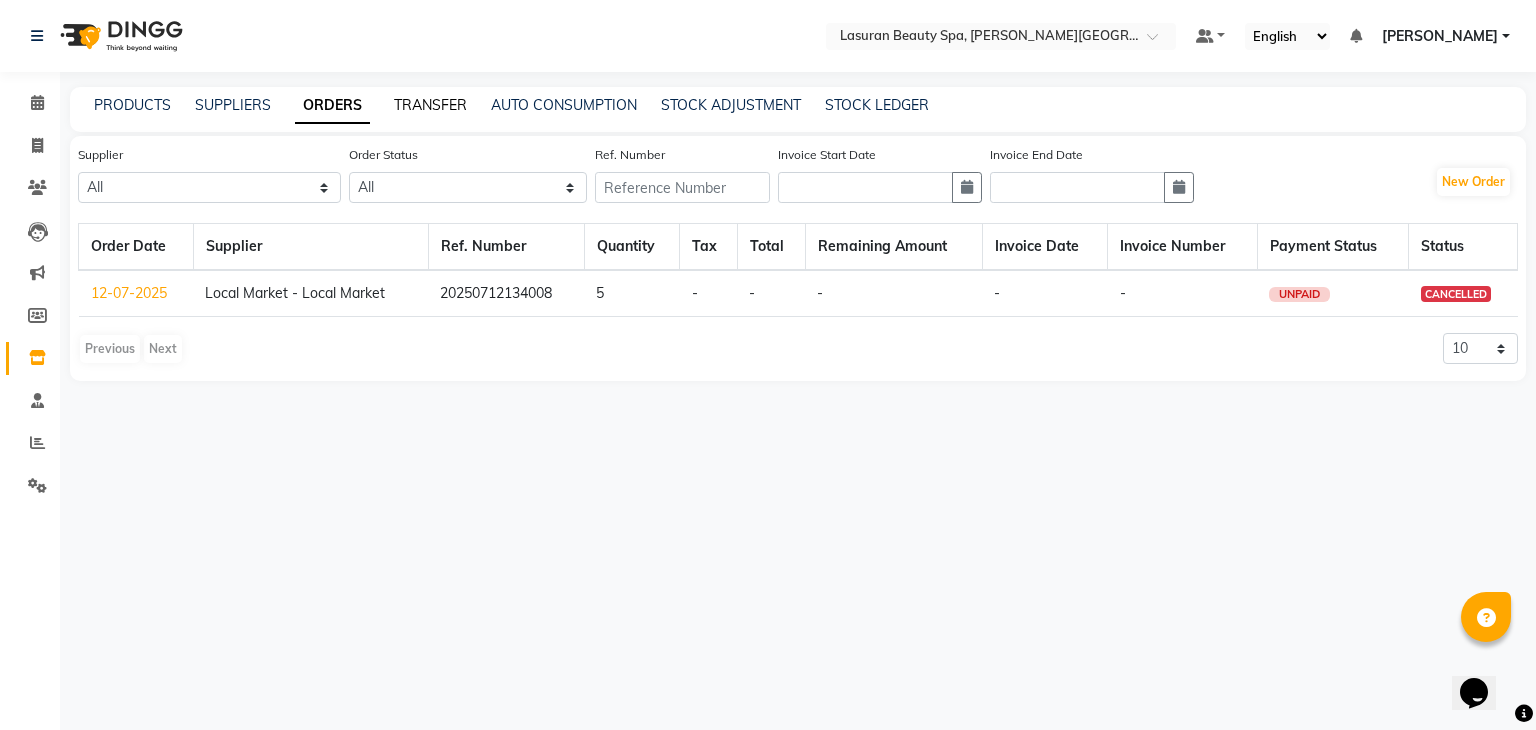 click on "TRANSFER" 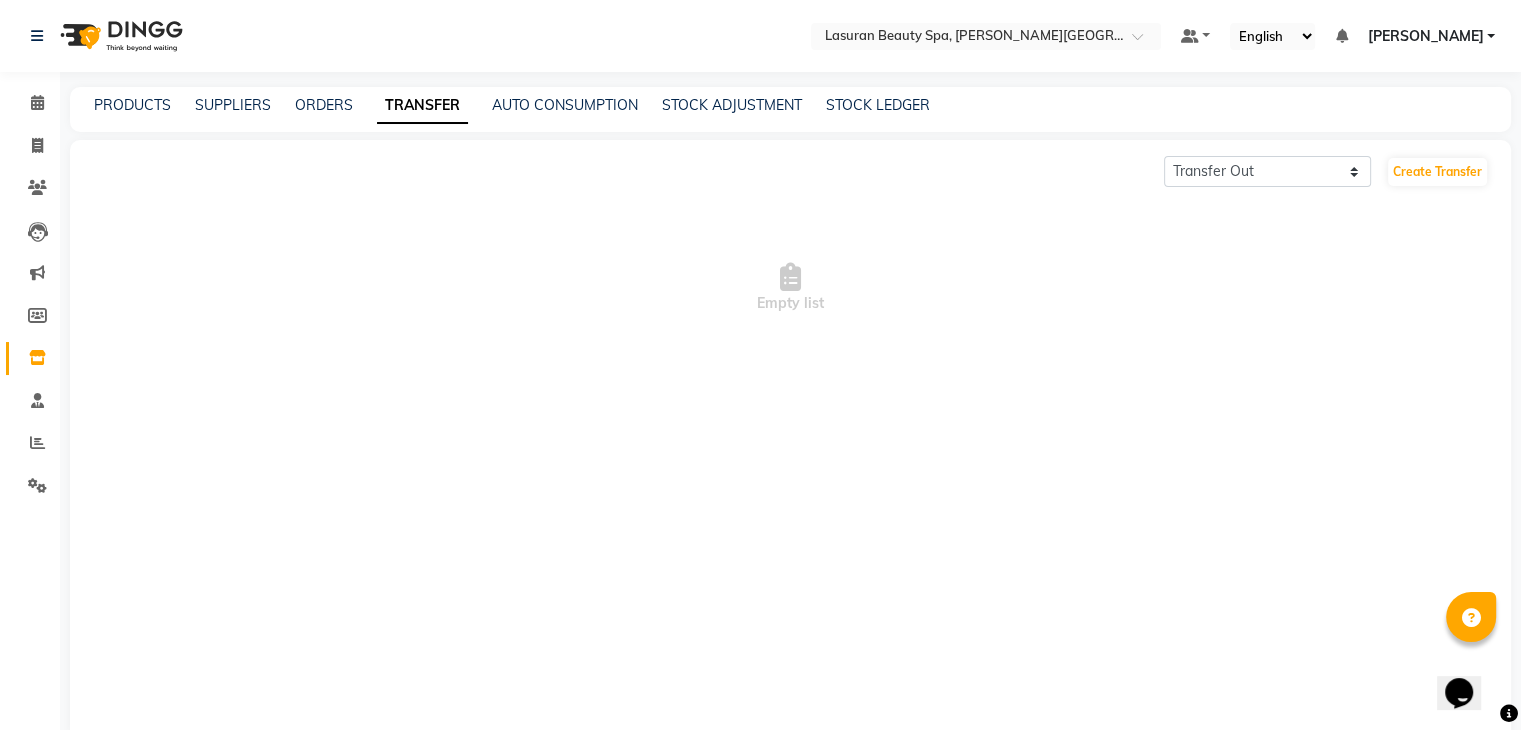 click on "TRANSFER" 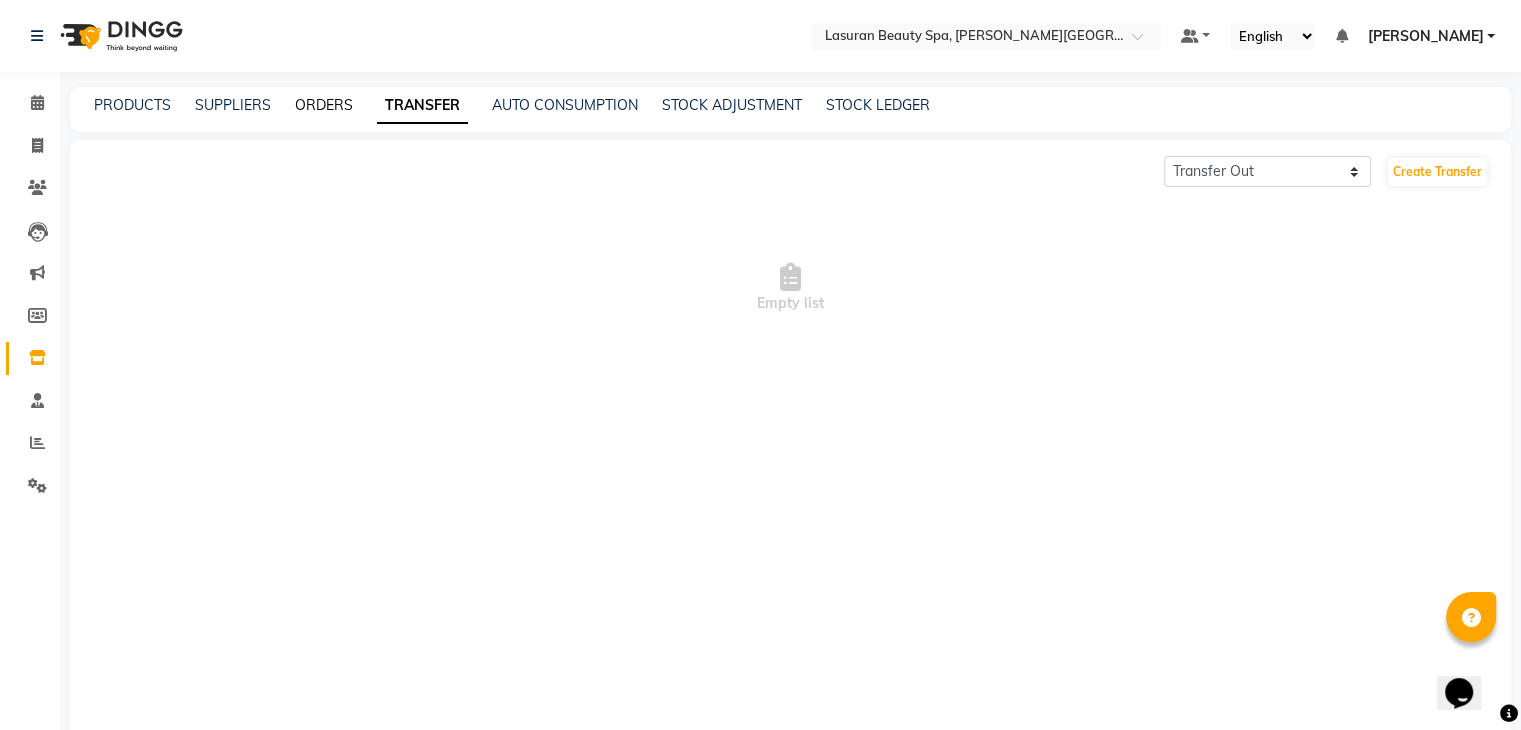click on "ORDERS" 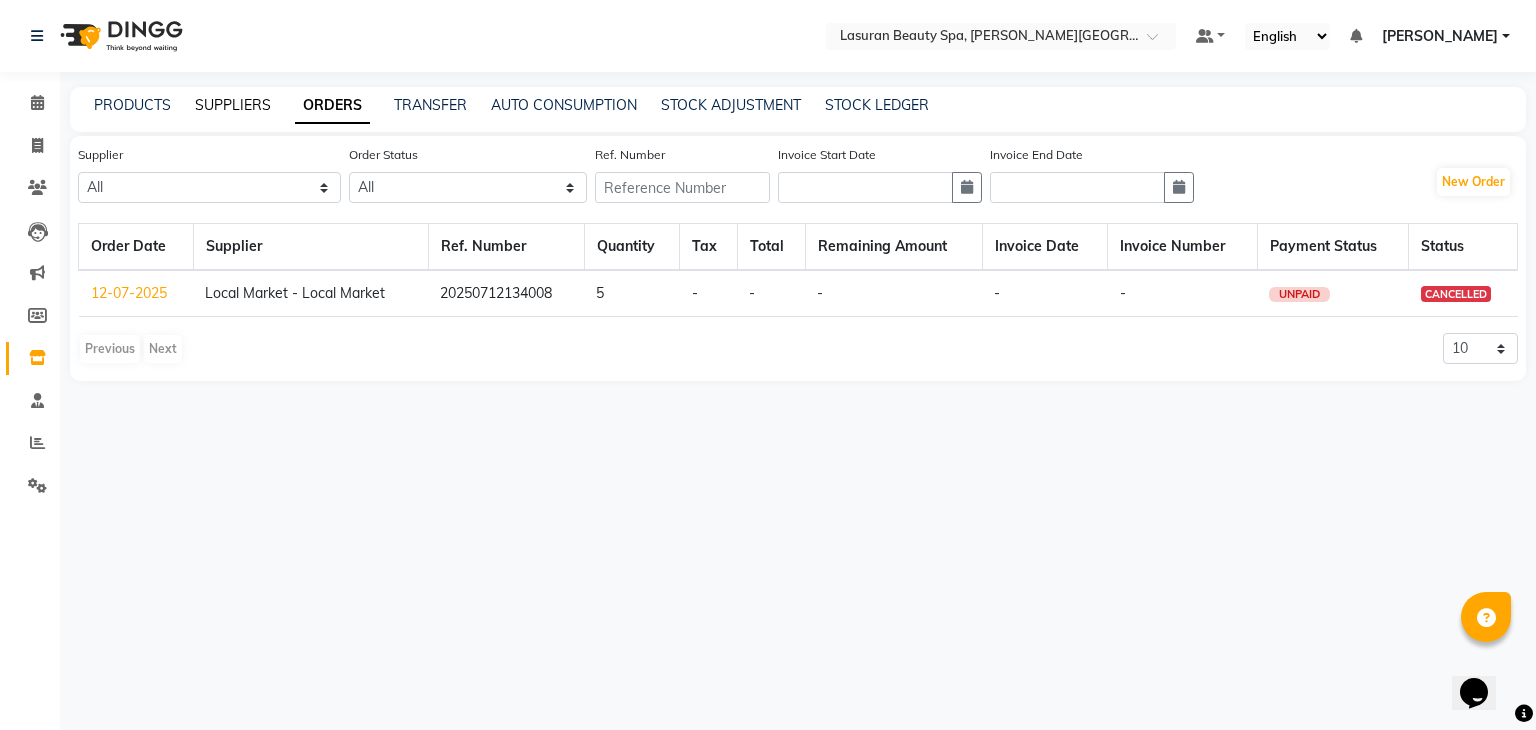 click on "SUPPLIERS" 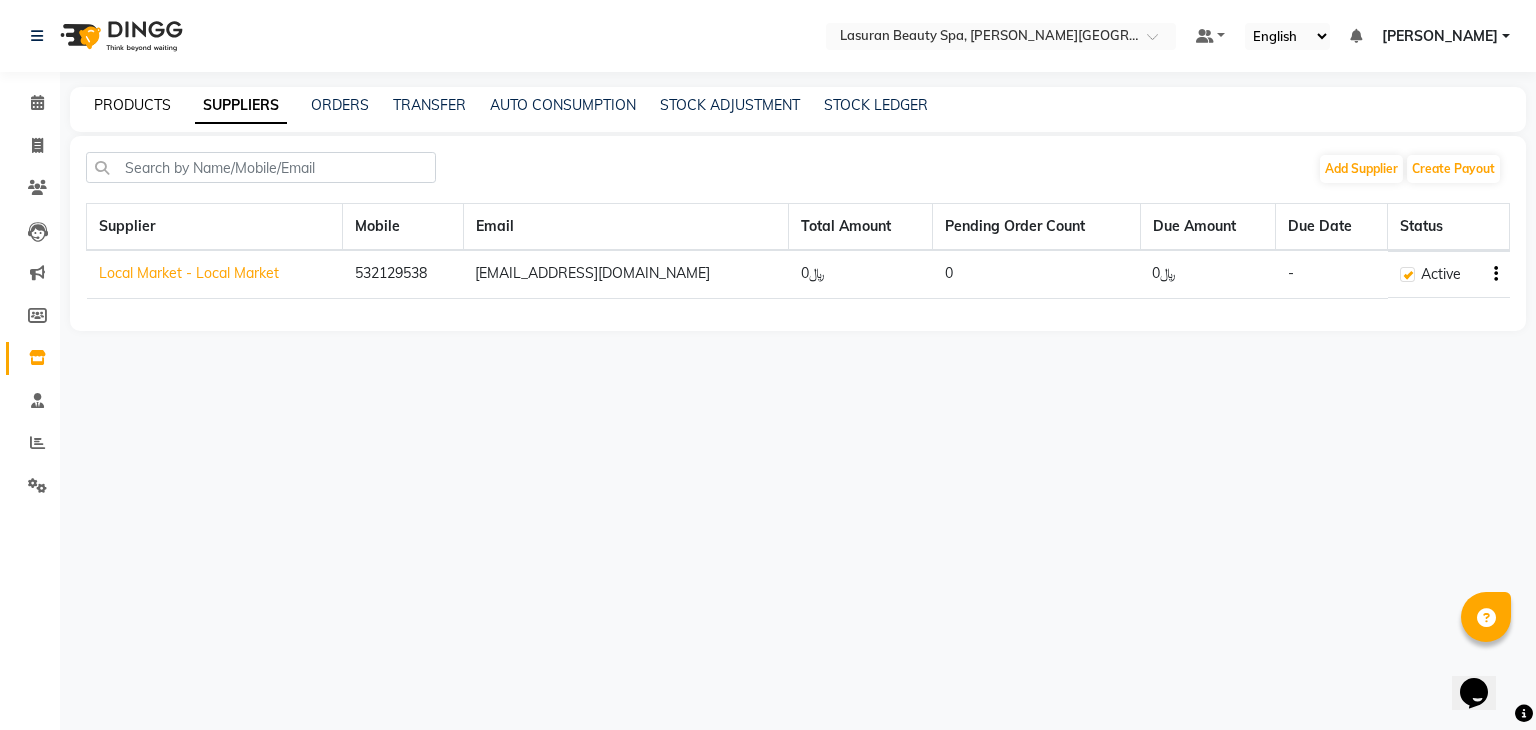 click on "PRODUCTS" 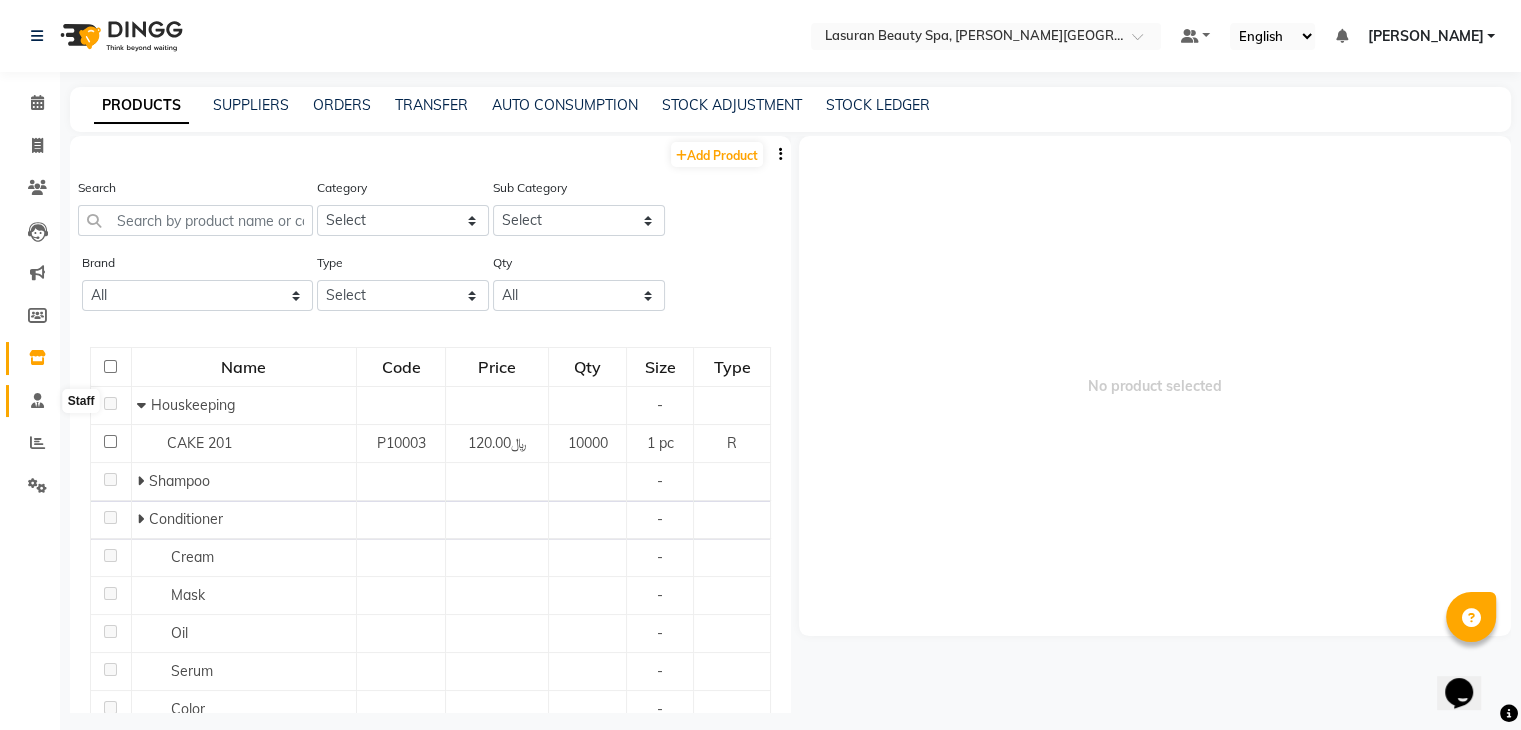 click 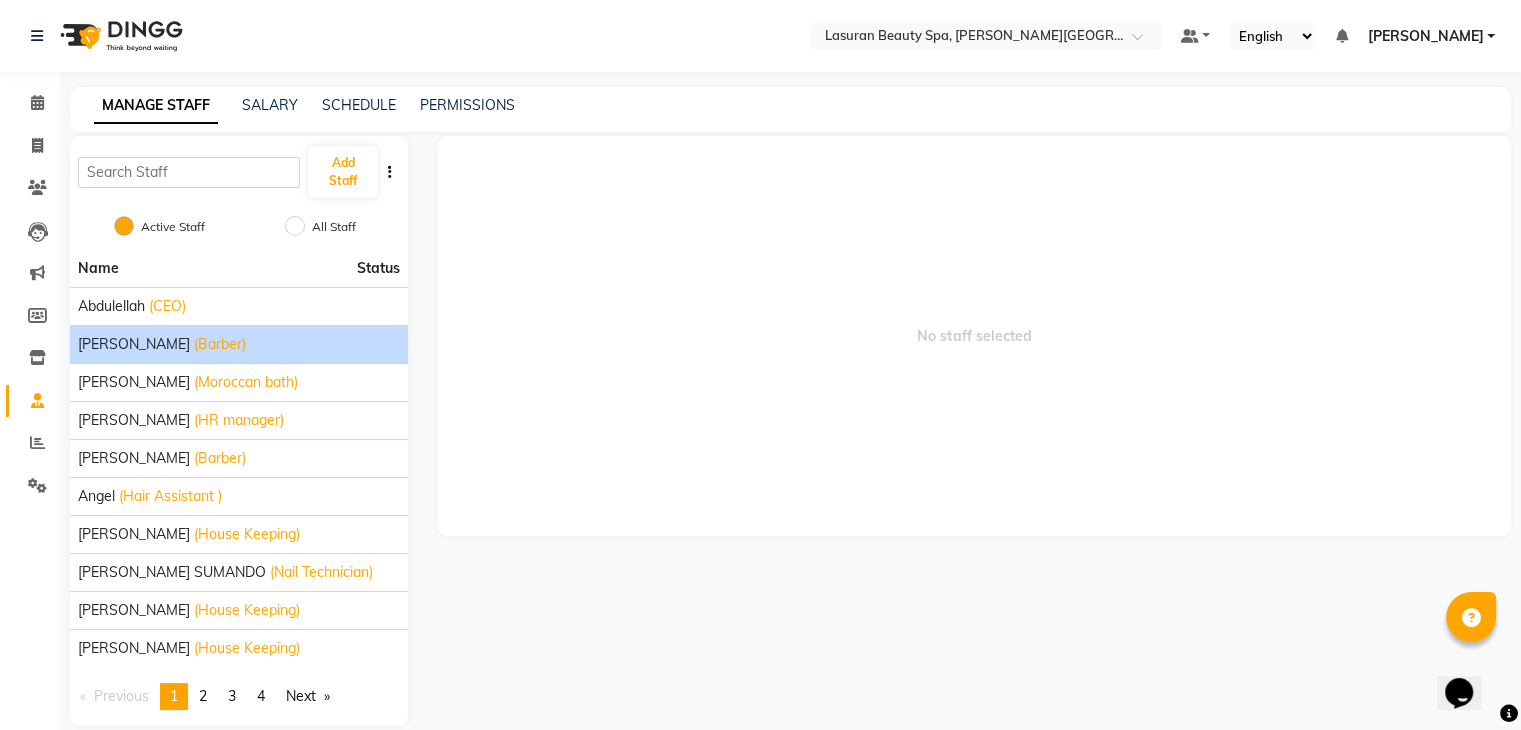 click on "[PERSON_NAME]" 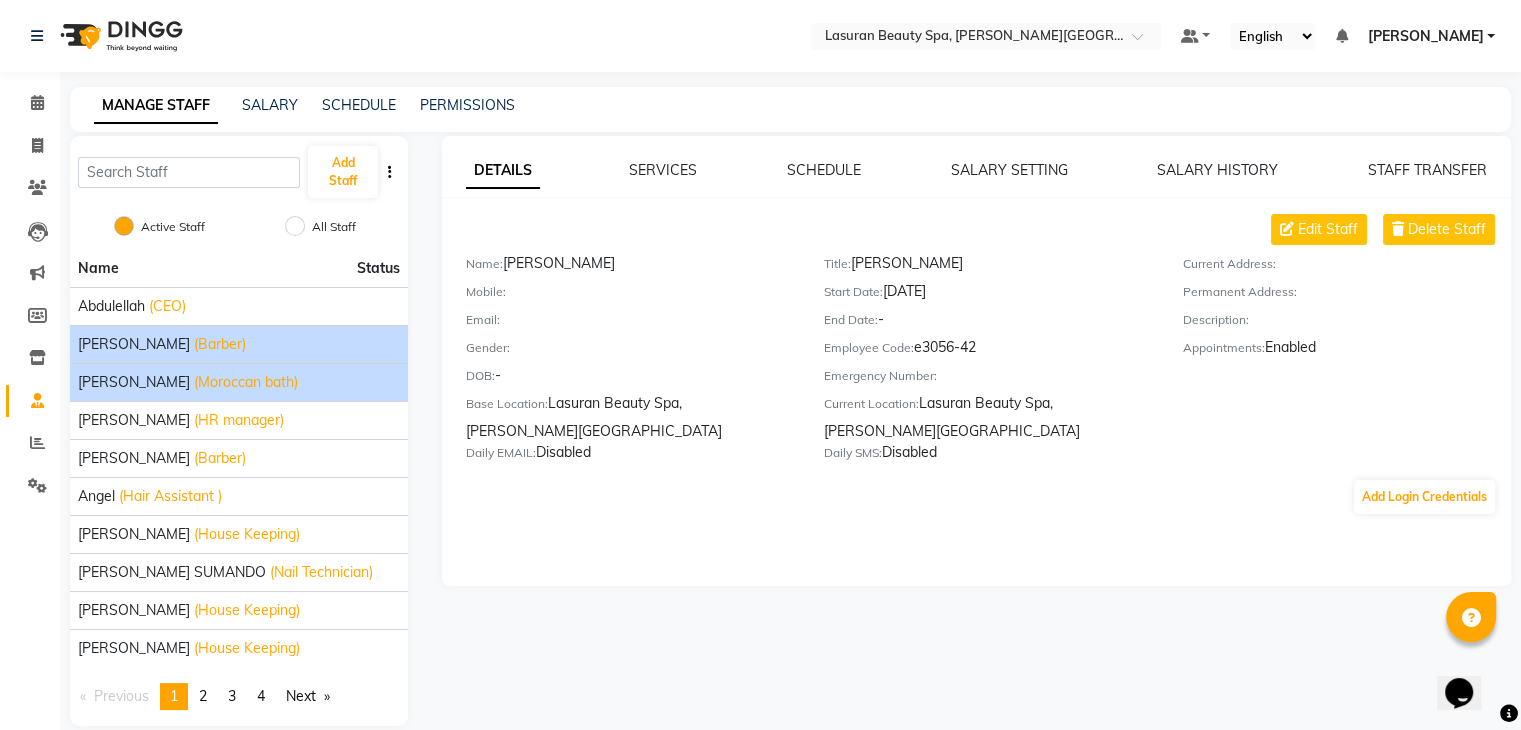 click on "(Moroccan bath)" 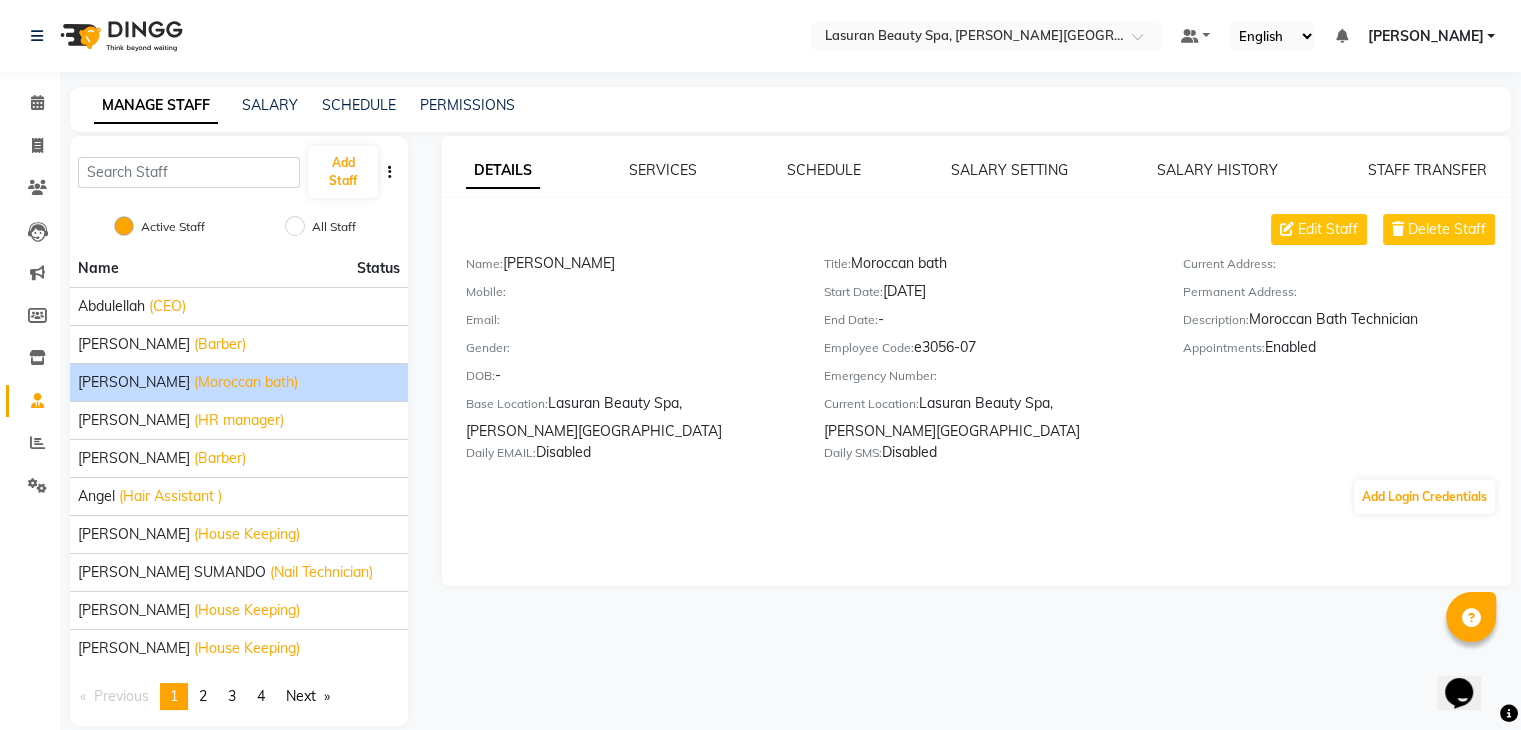 scroll, scrollTop: 24, scrollLeft: 0, axis: vertical 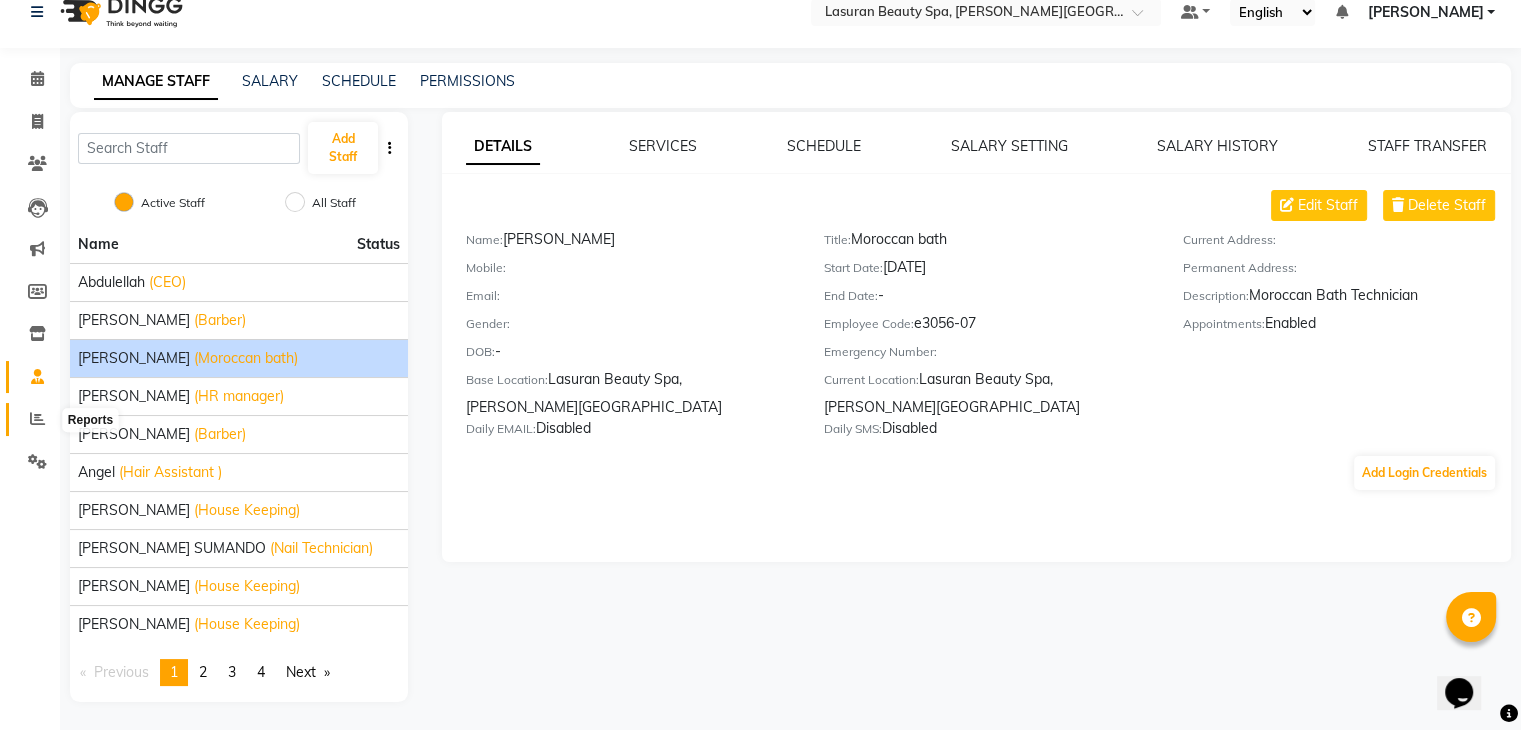 click 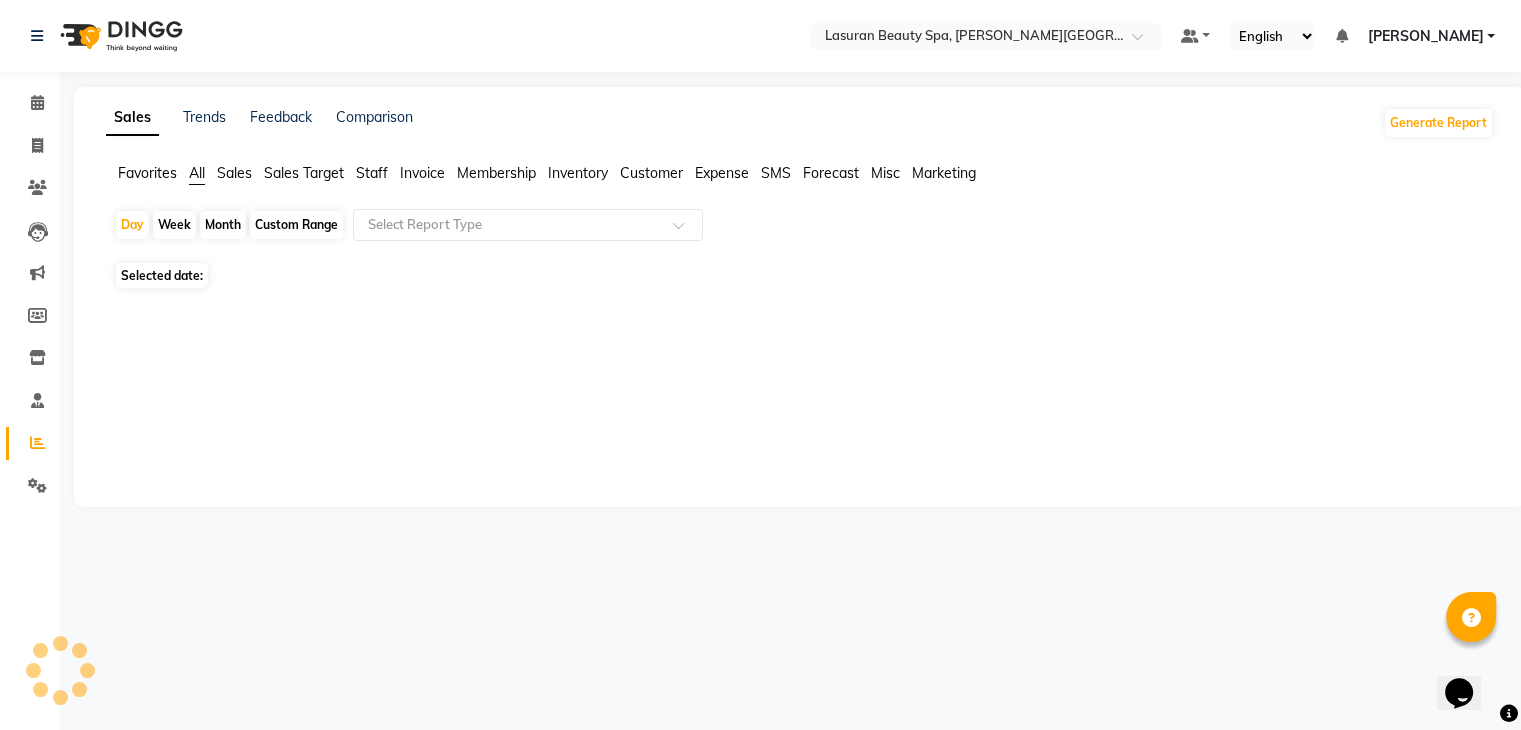 scroll, scrollTop: 0, scrollLeft: 0, axis: both 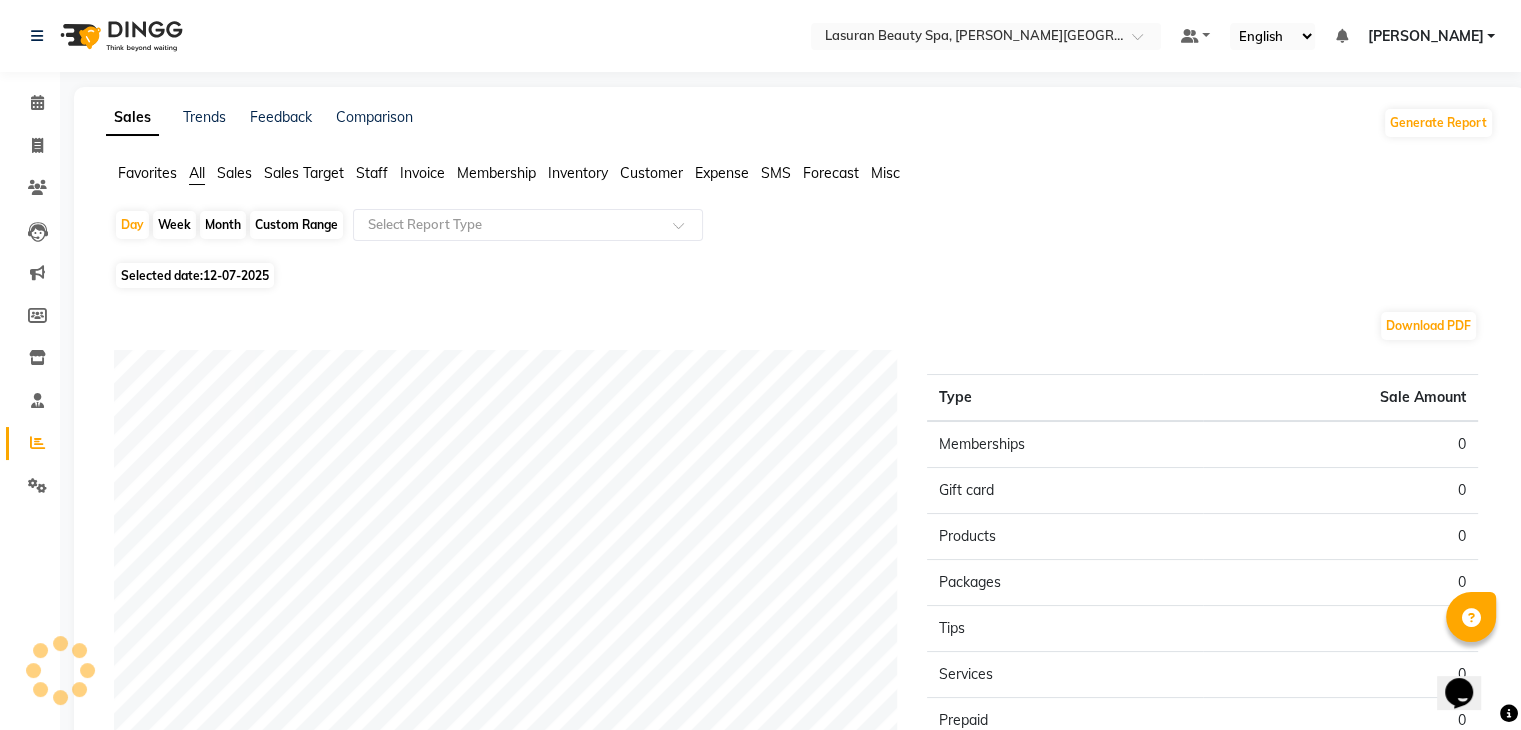 click on "Sales" 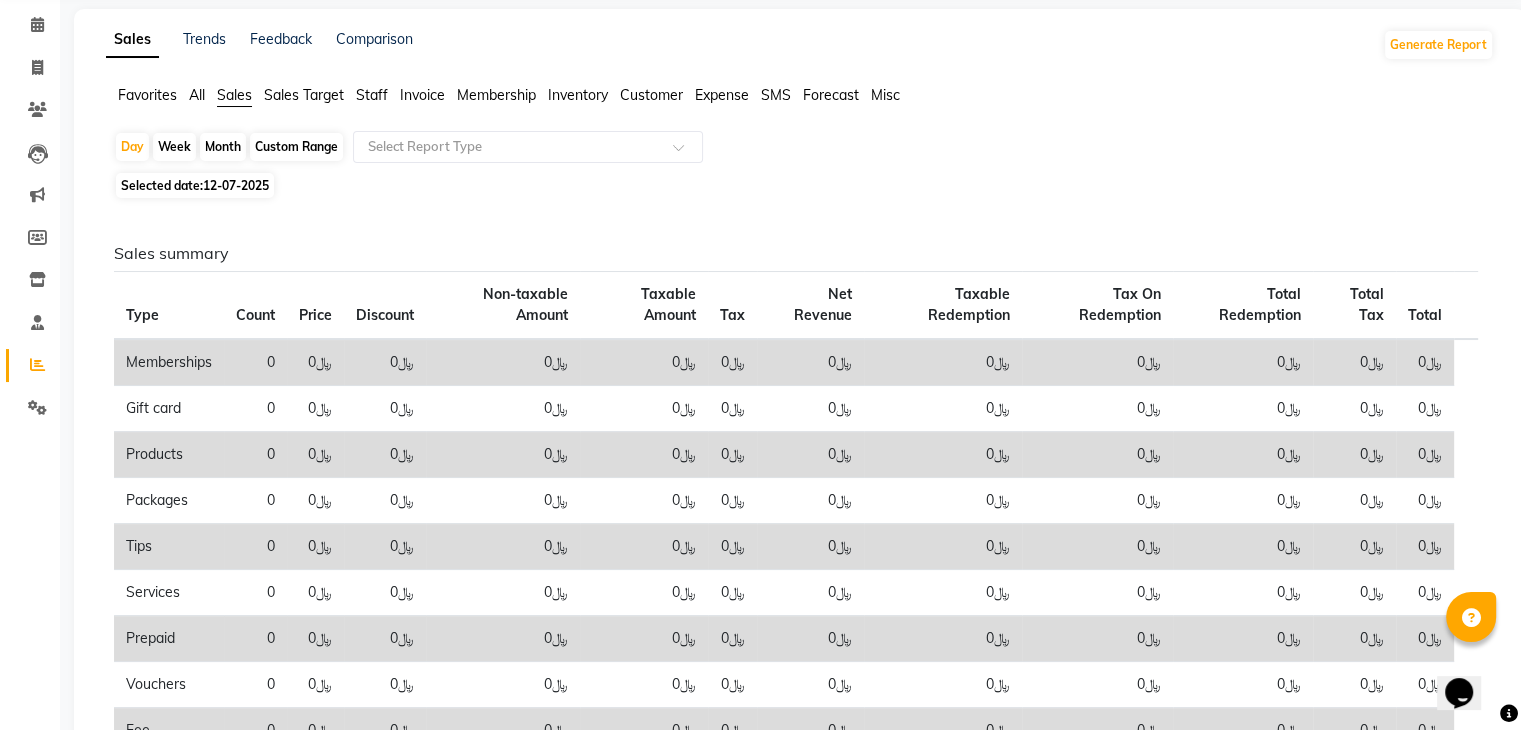 scroll, scrollTop: 0, scrollLeft: 0, axis: both 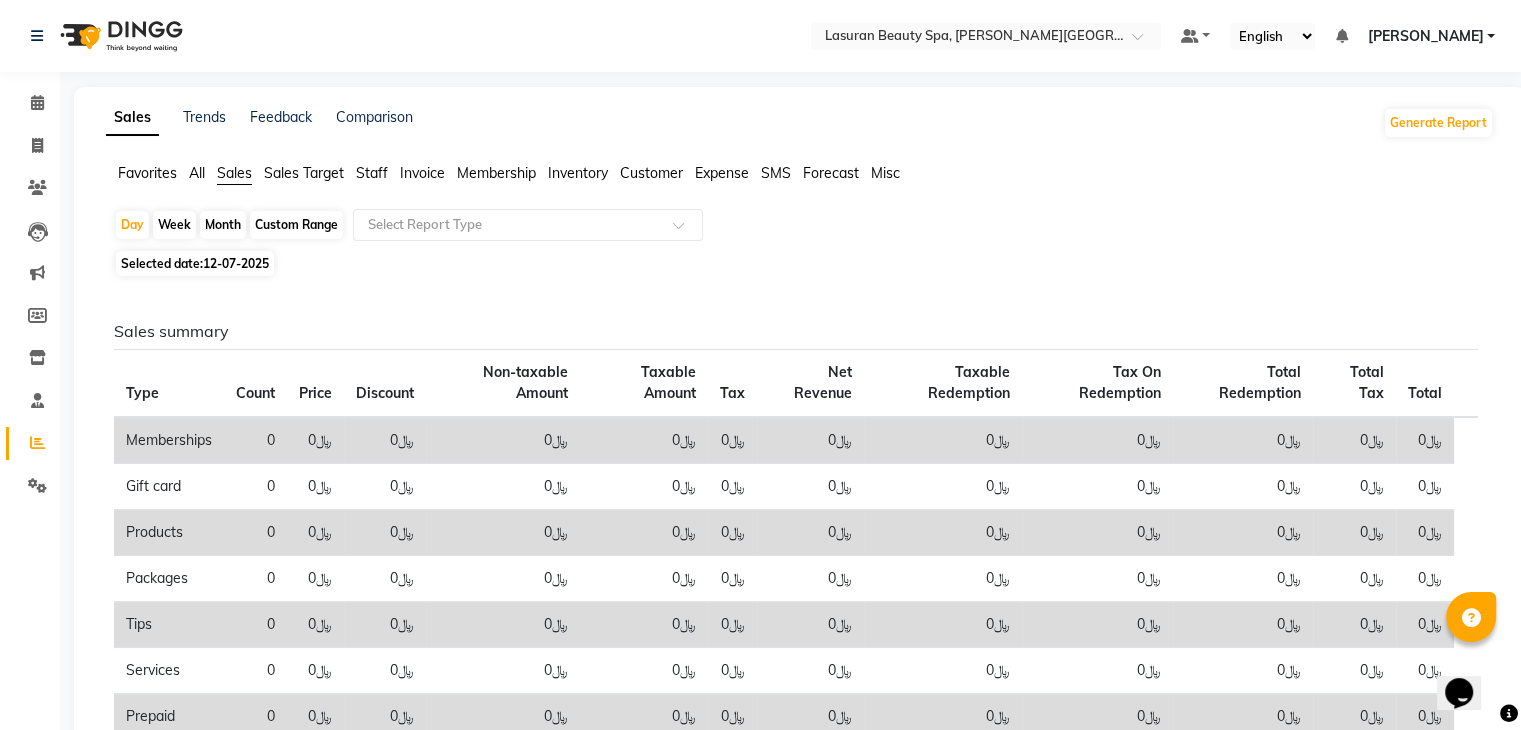 click on "Sales Target" 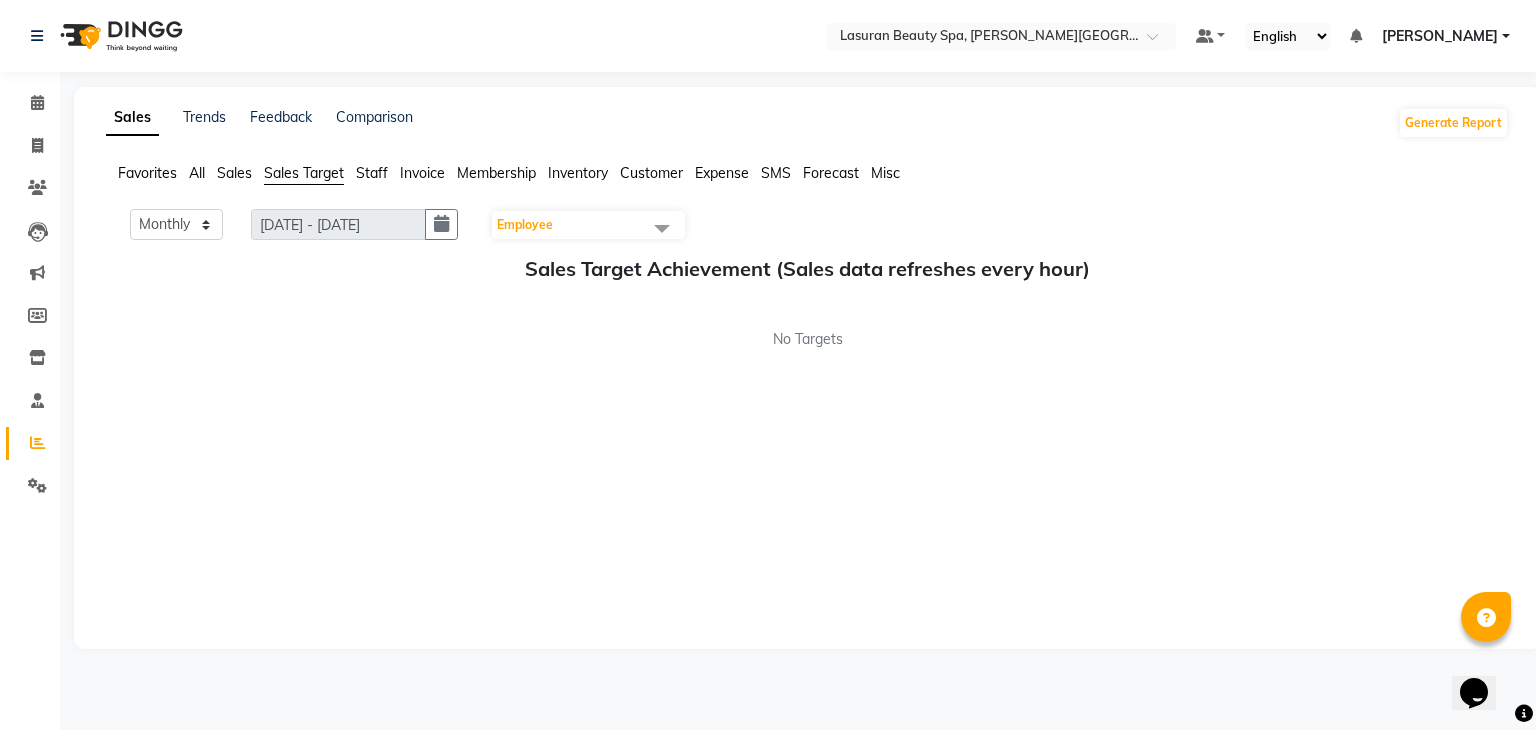 click on "Favorites All Sales Sales Target Staff Invoice Membership Inventory Customer Expense SMS Forecast Misc" 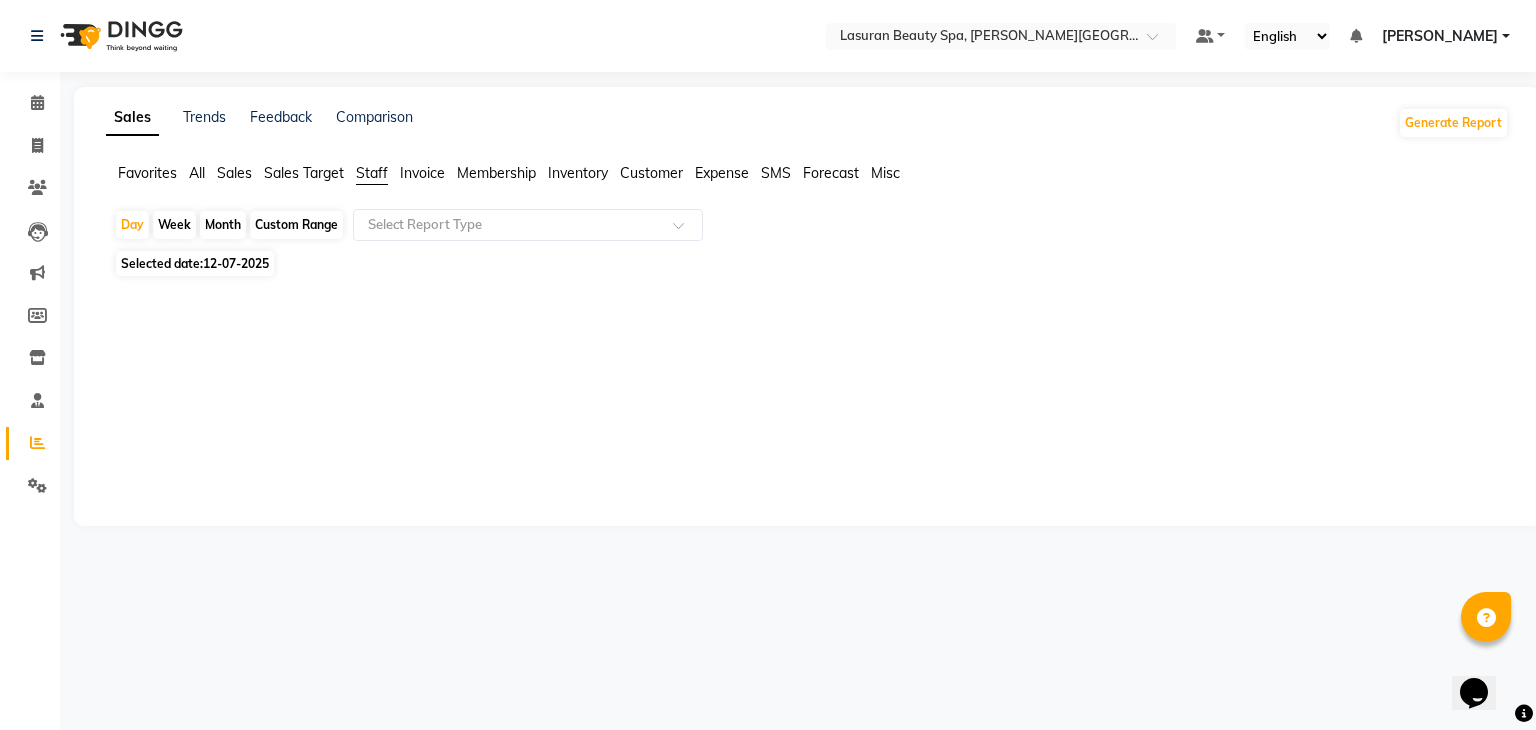 click on "Invoice" 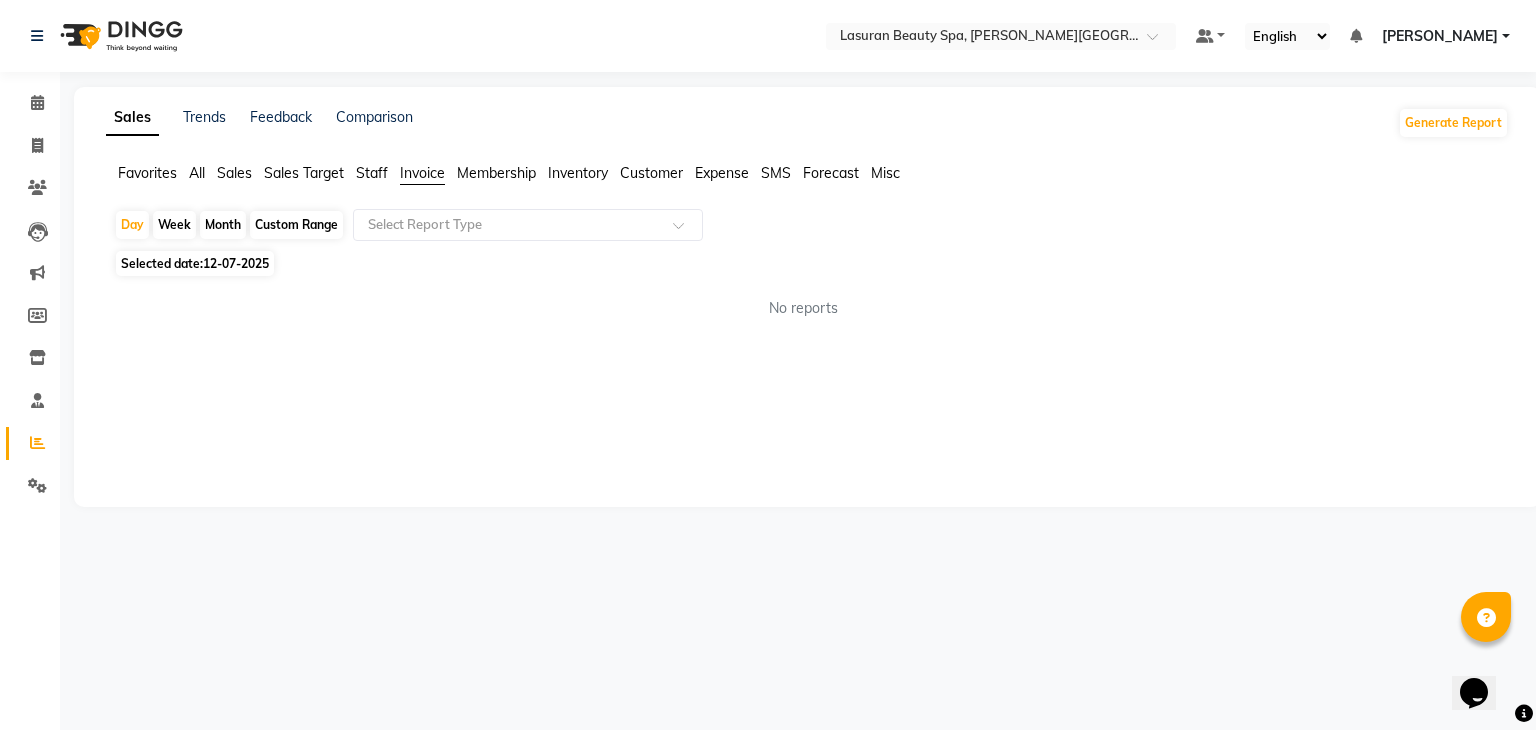 click on "Membership" 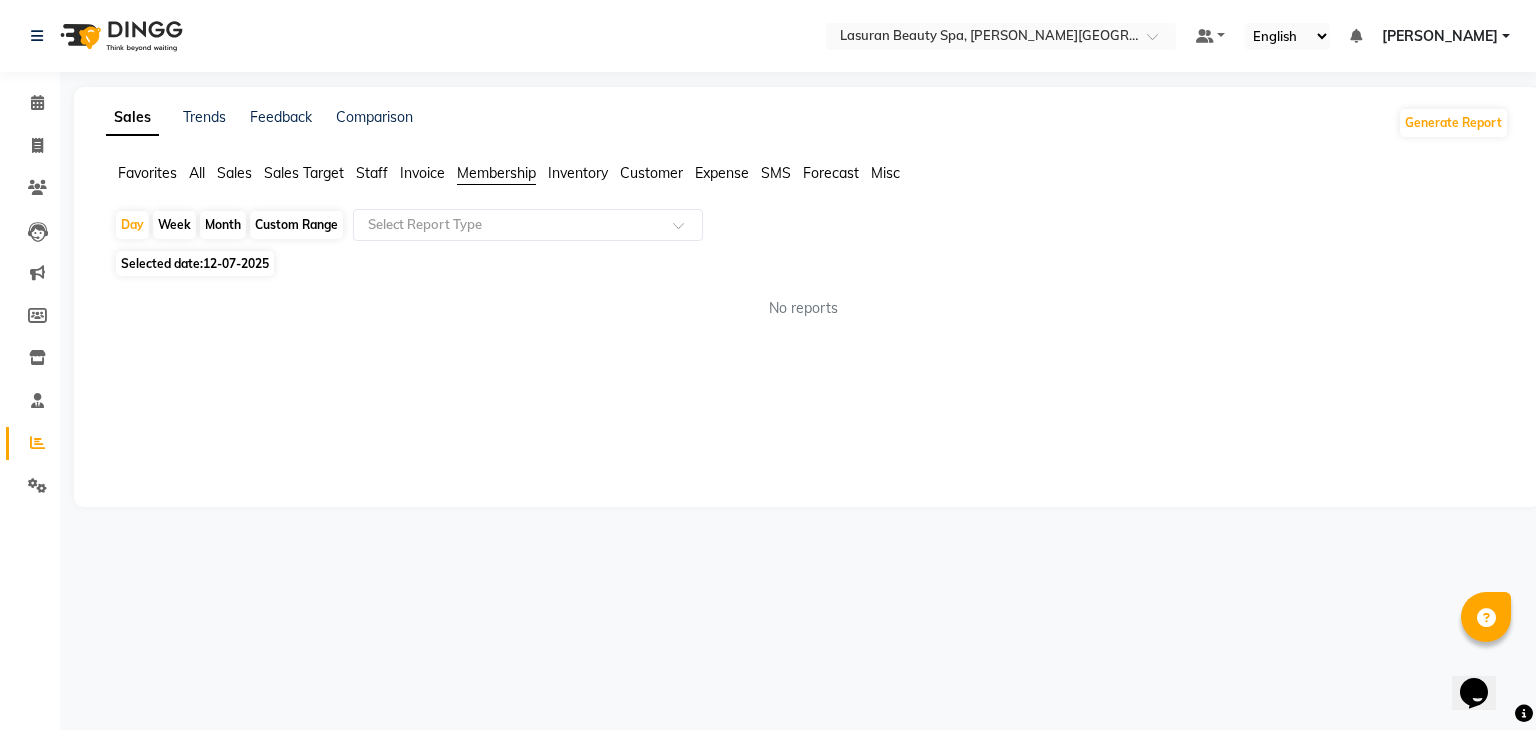 click on "Inventory" 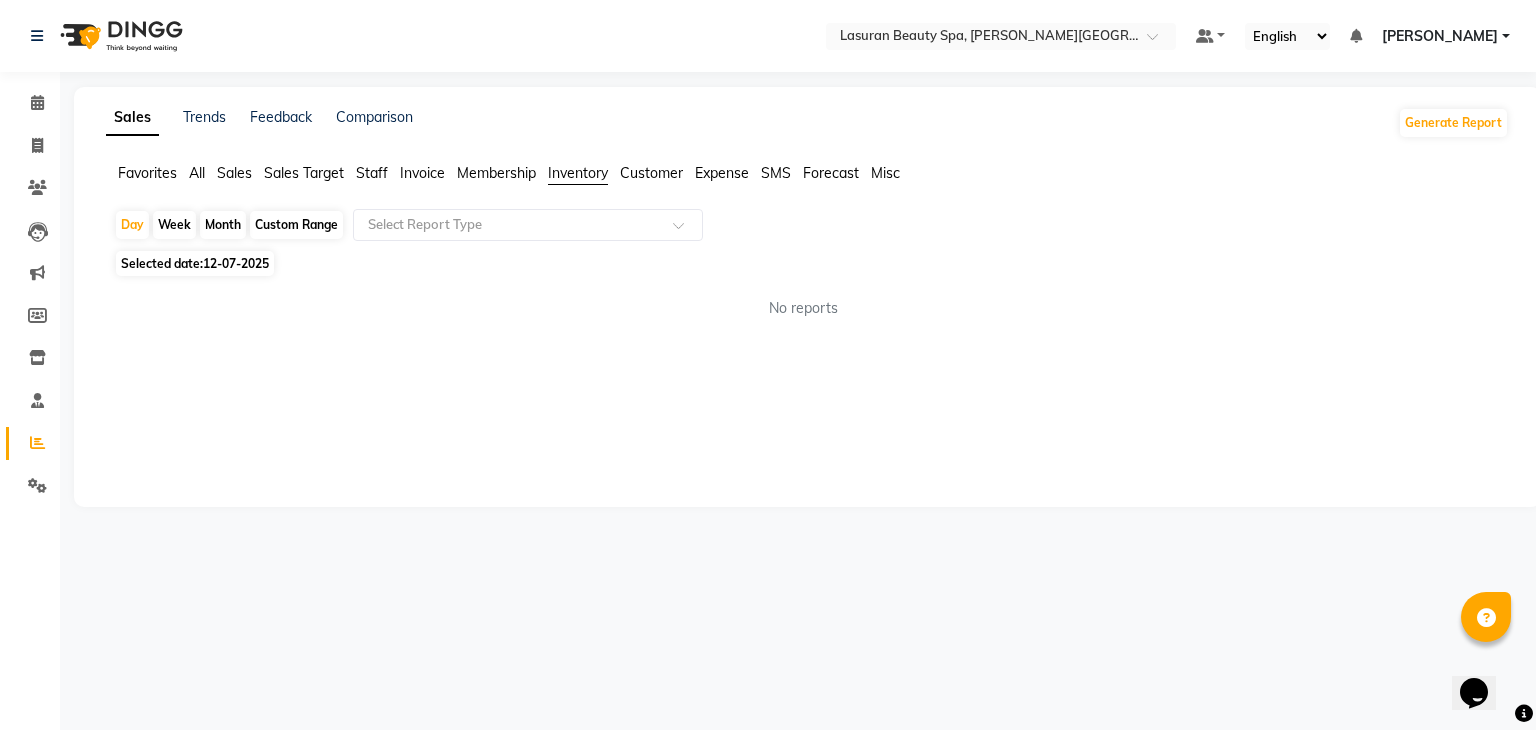 click on "Customer" 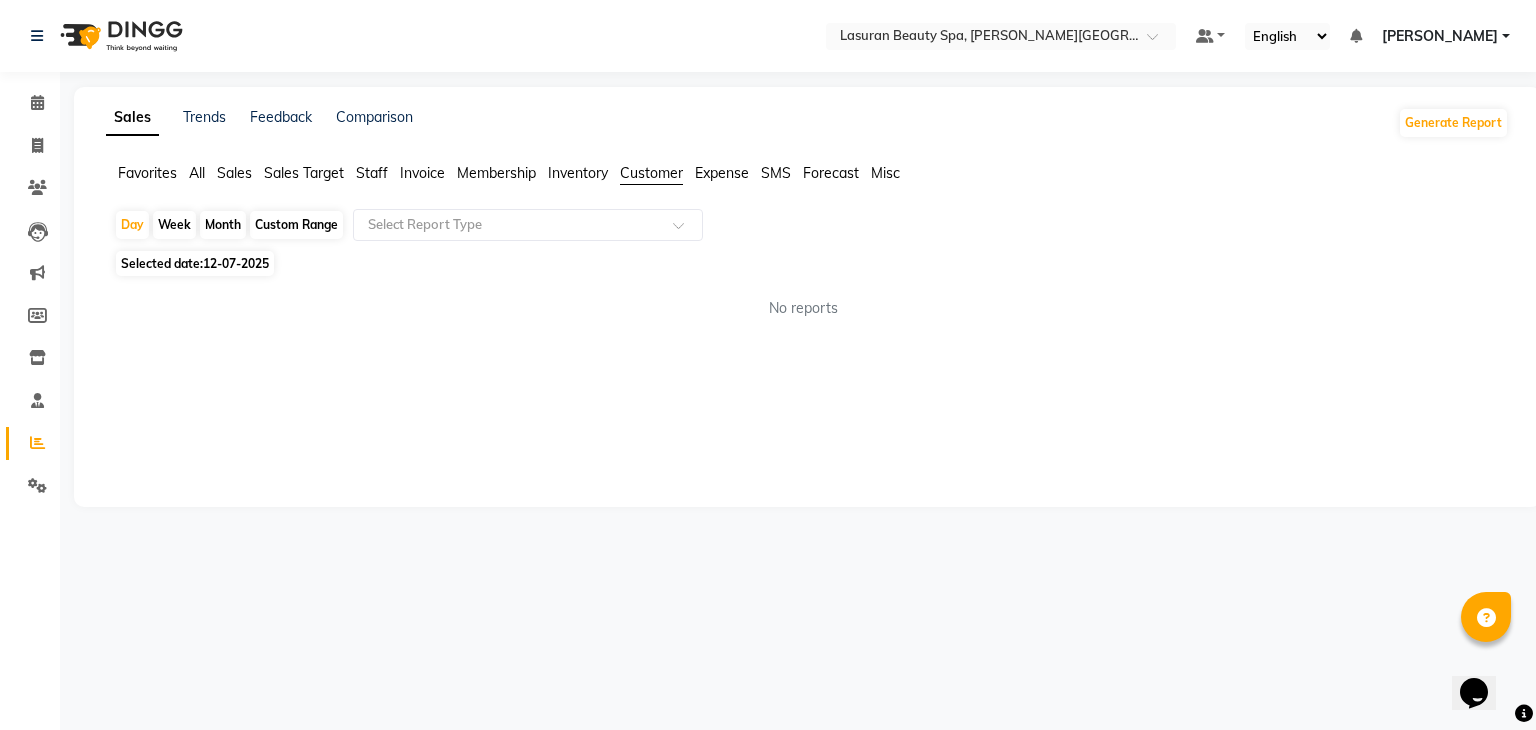 click on "Customer" 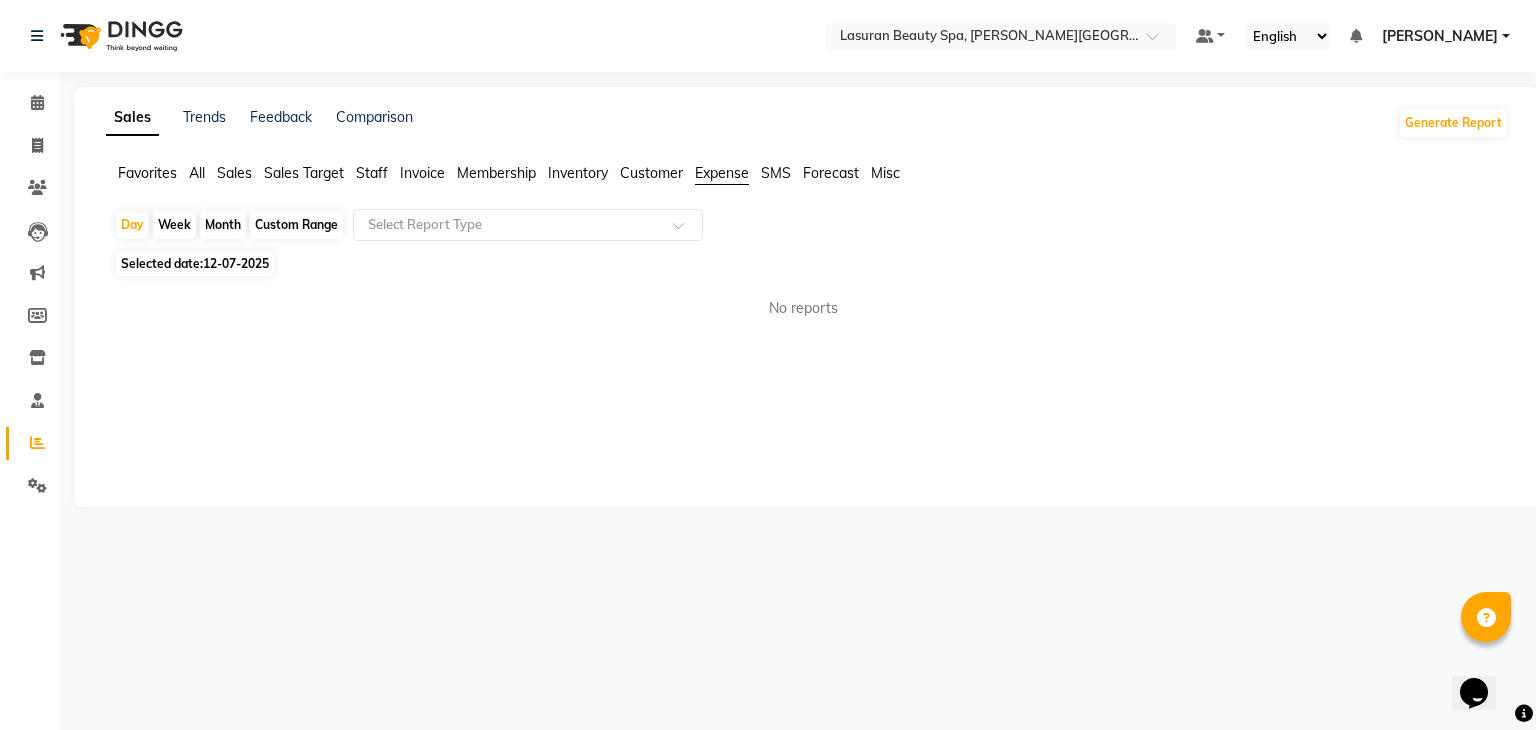click on "Week" 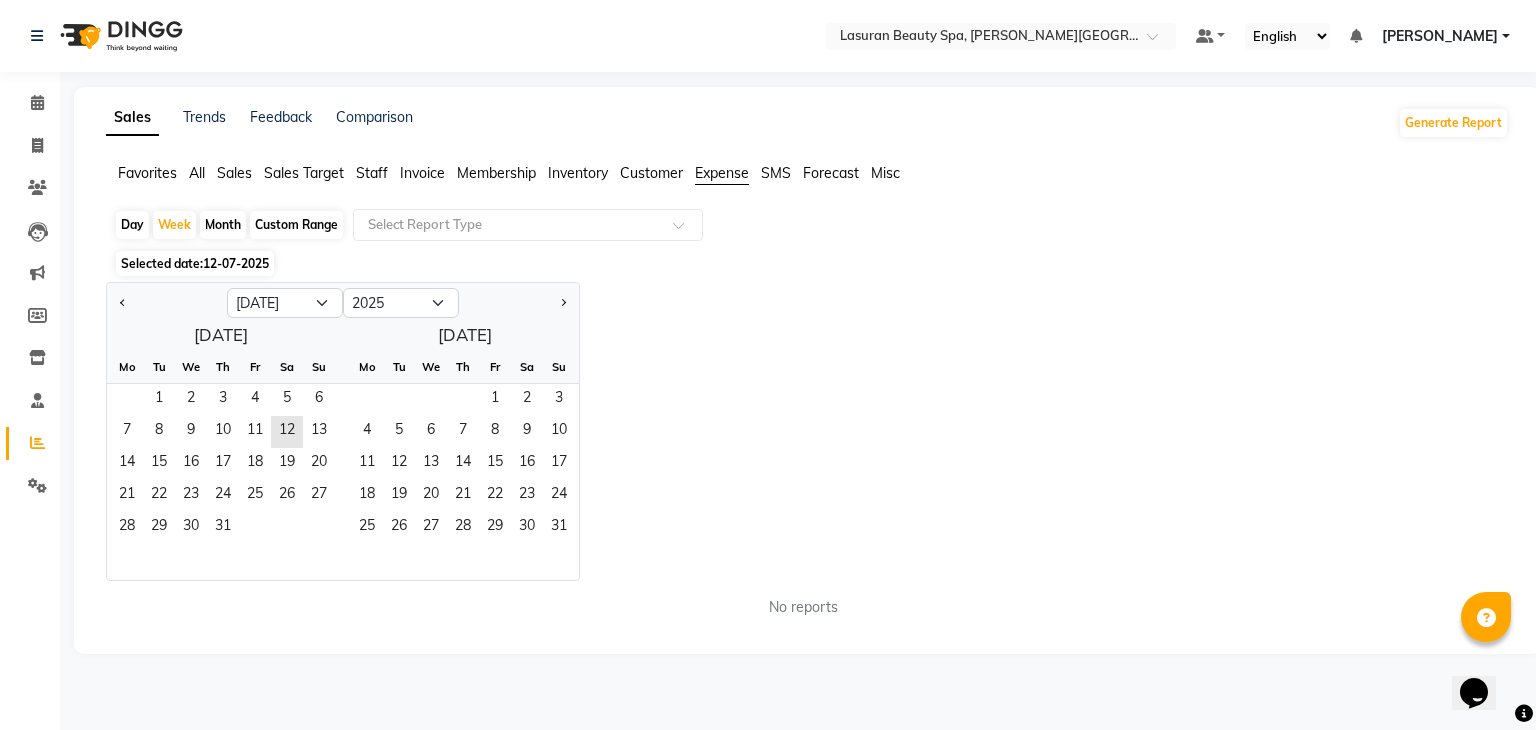 click on "Day   Week   Month   Custom Range  Select Report Type" 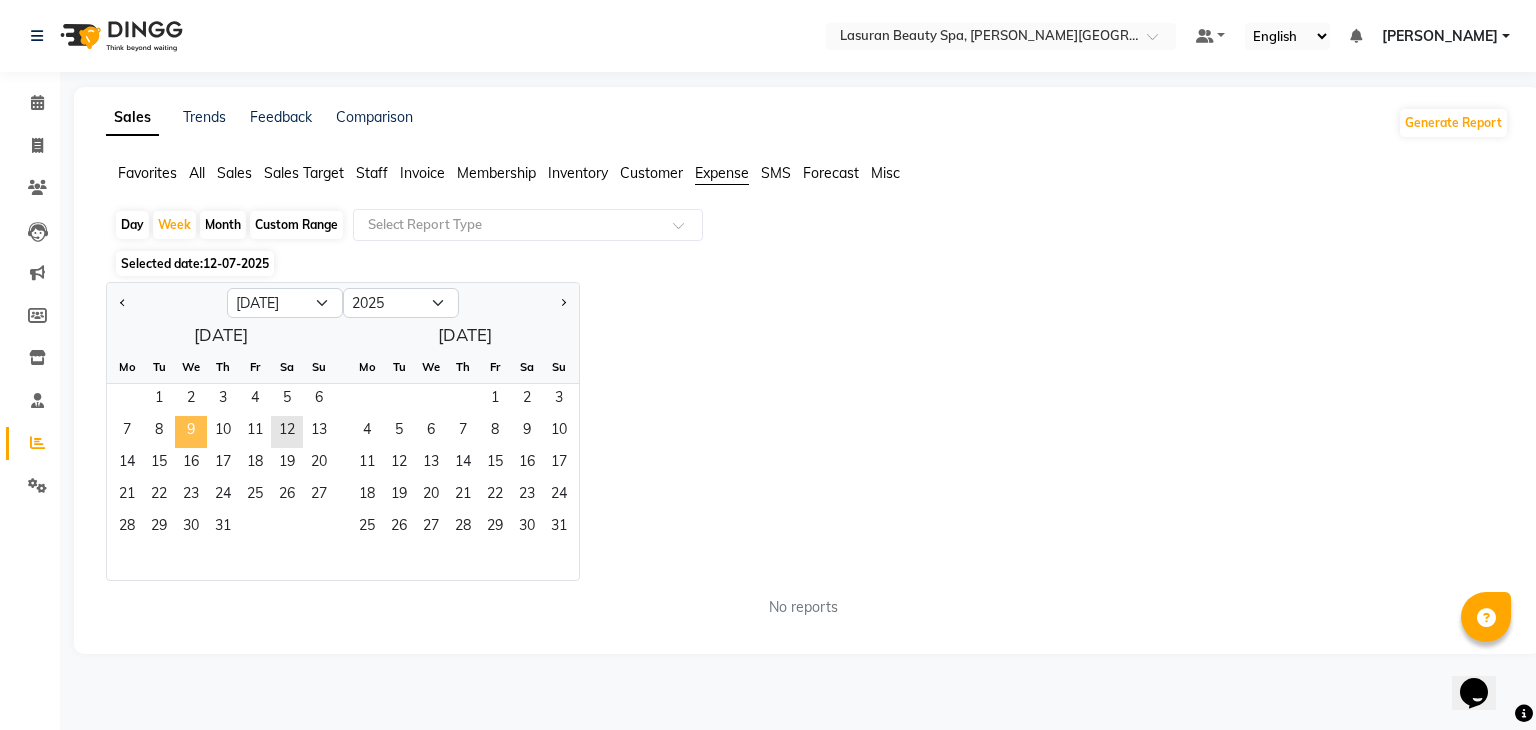 click on "9" 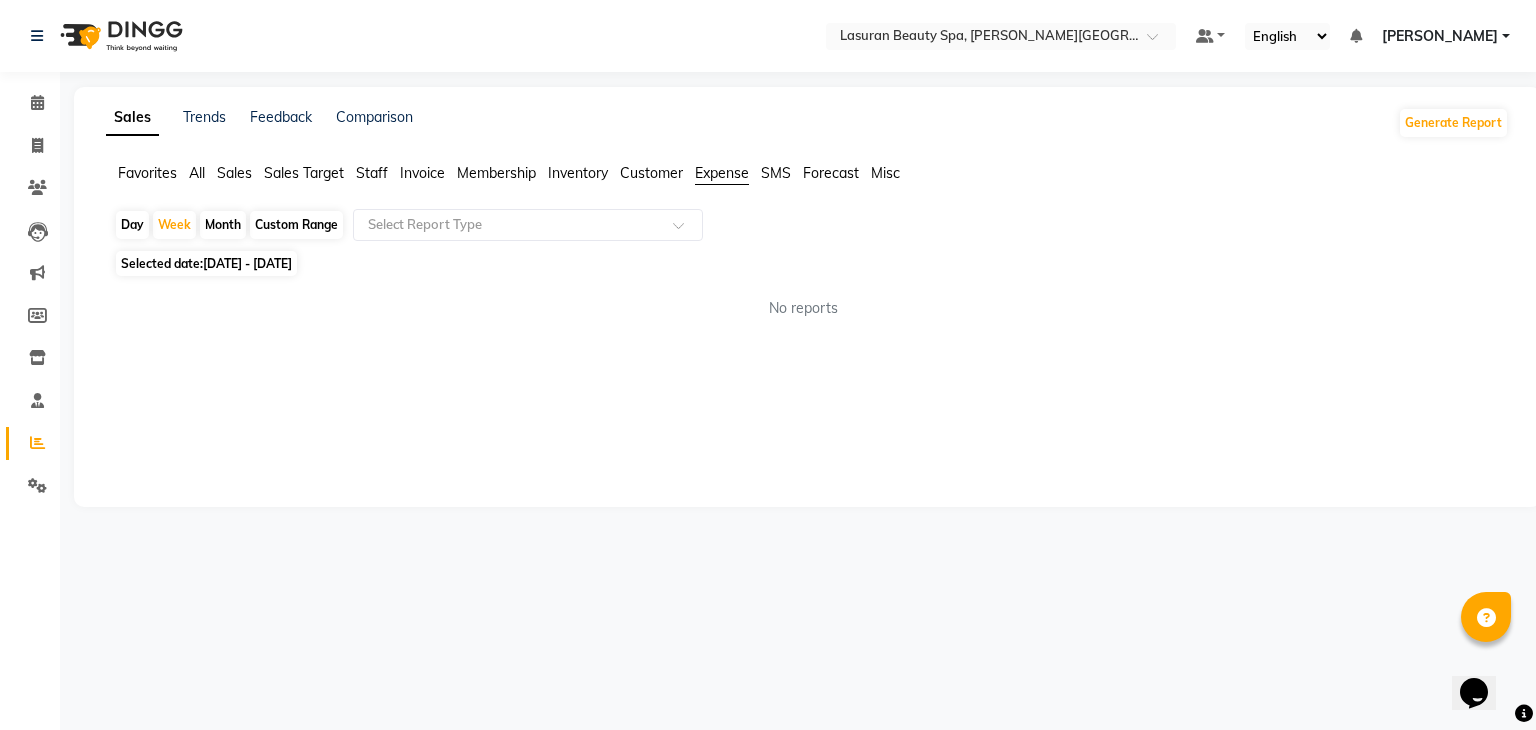 click on "Invoice" 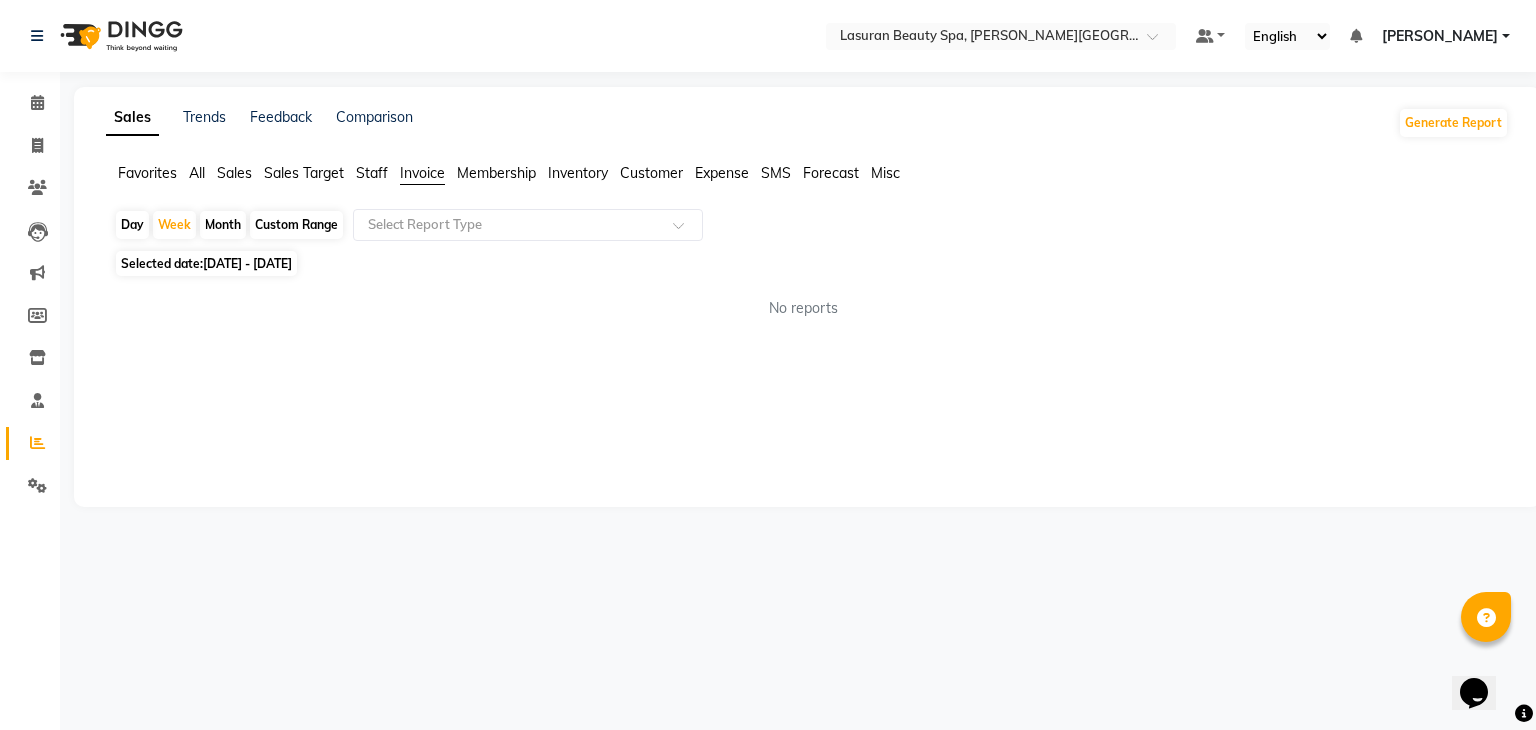 click on "Favorites All Sales Sales Target Staff Invoice Membership Inventory Customer Expense SMS Forecast Misc" 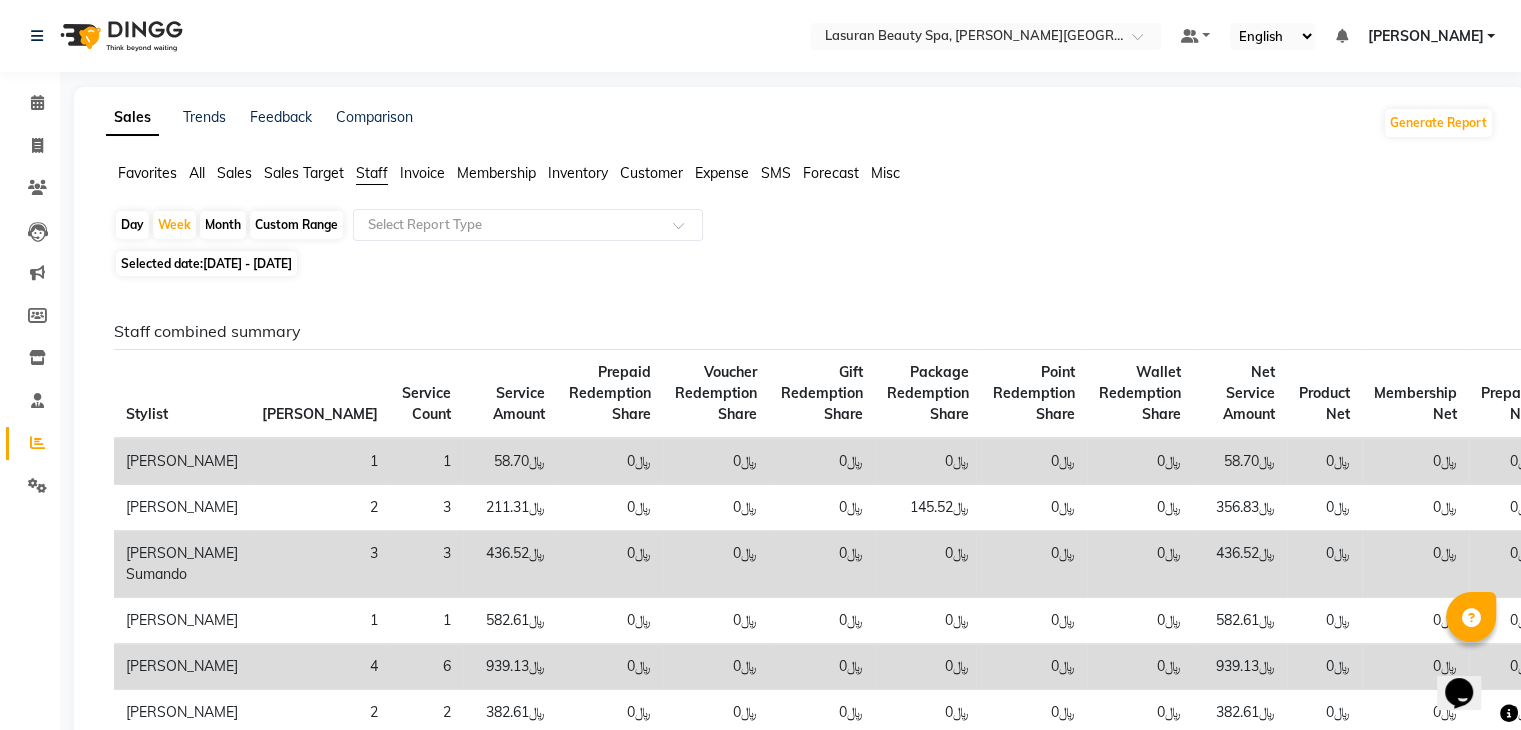 click on "Sales Target" 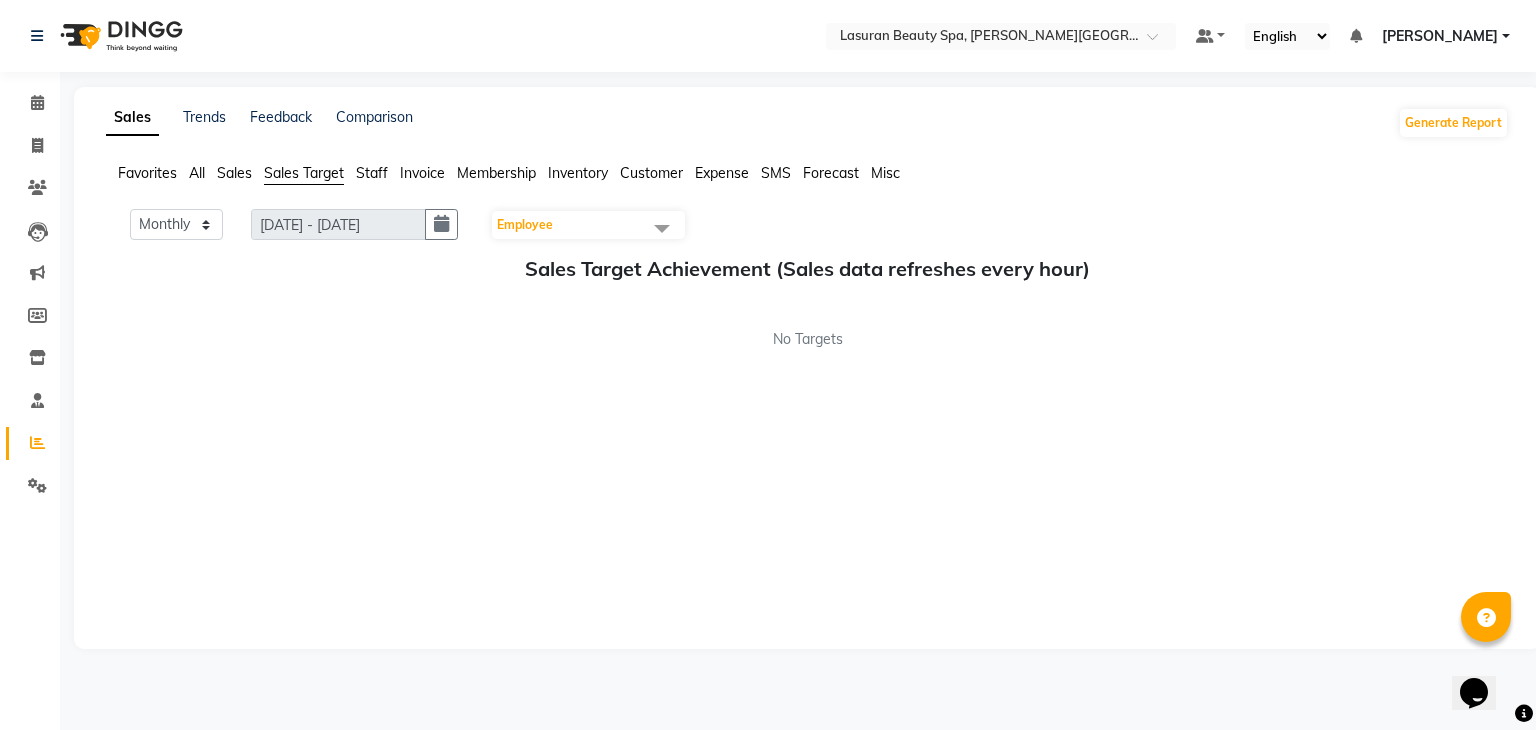 click on "Customer" 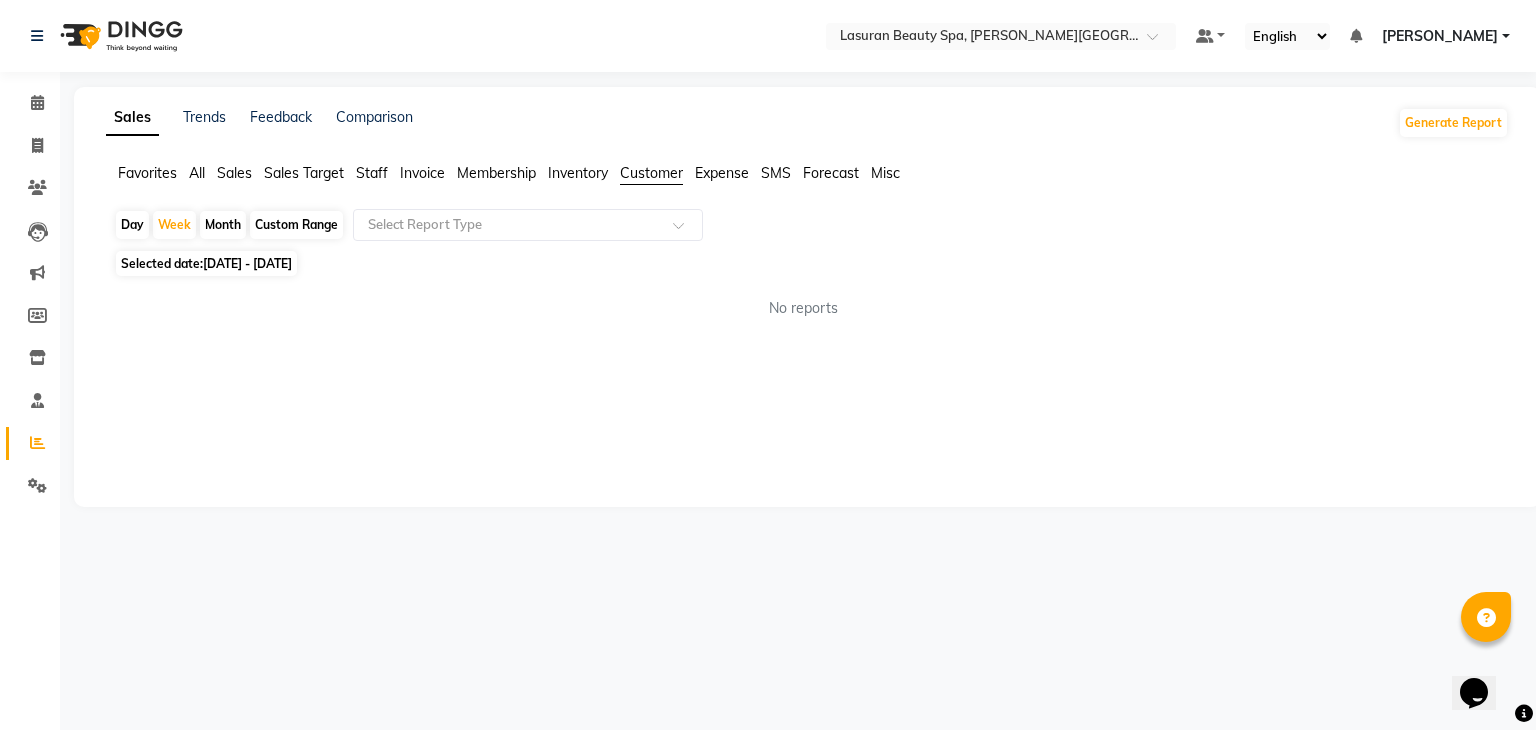 click on "Inventory" 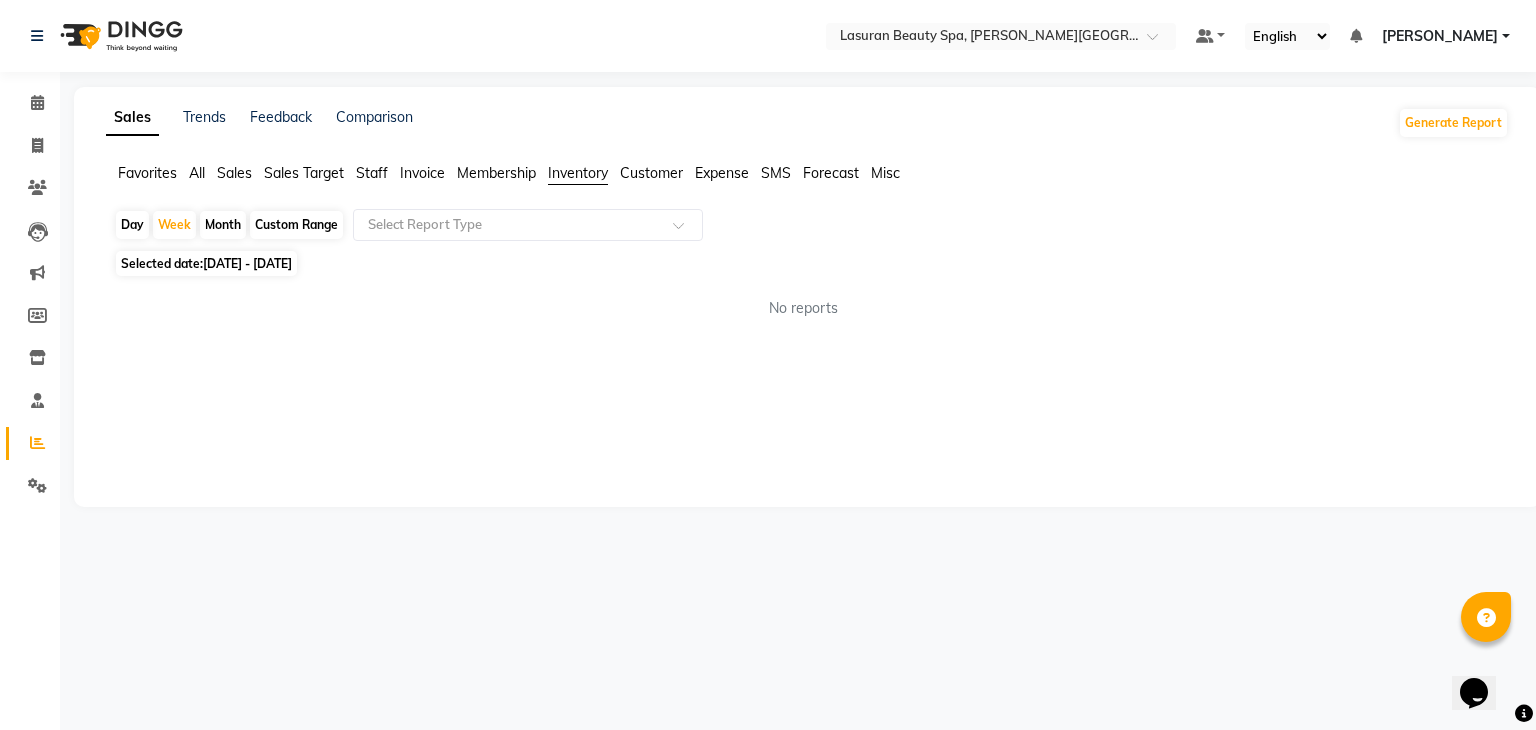 click on "Customer" 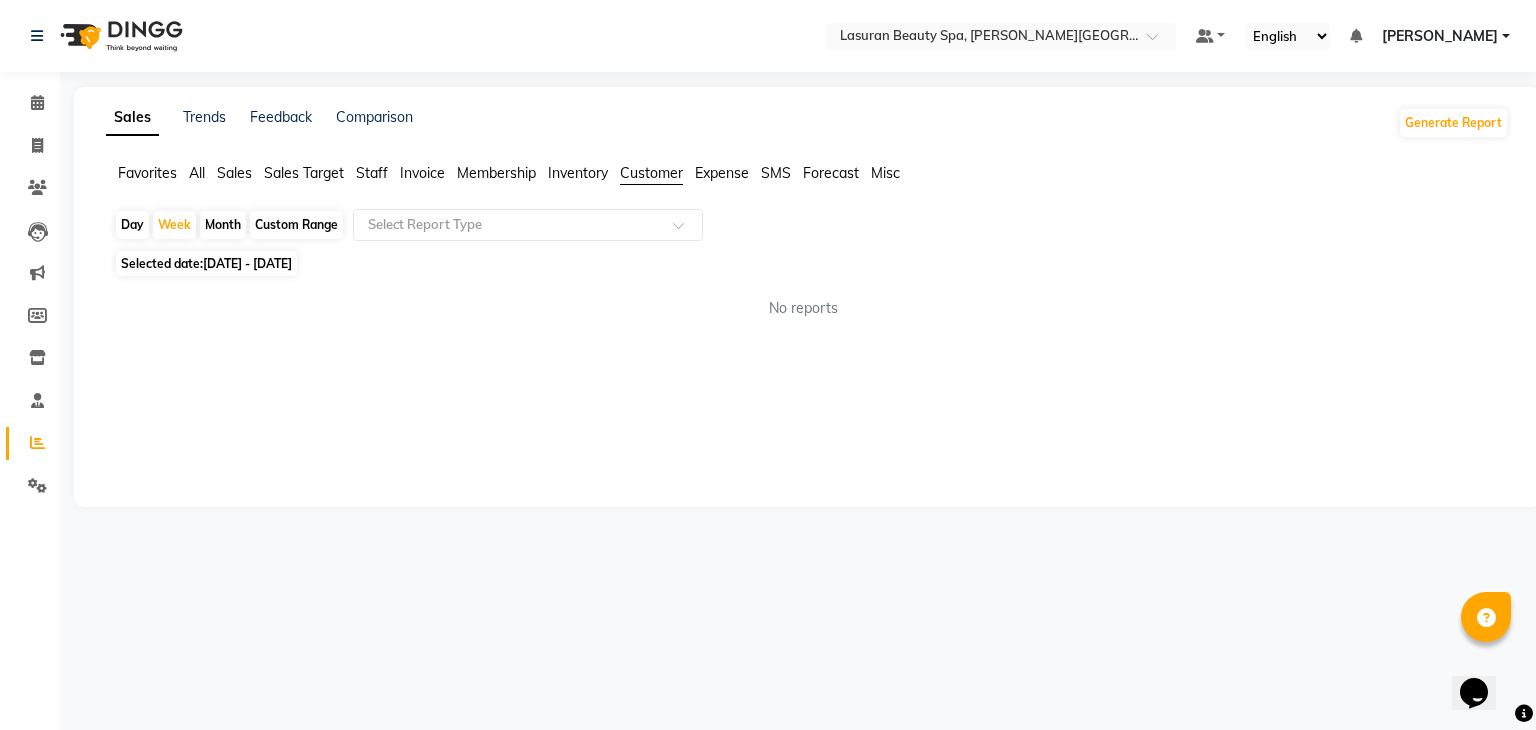 click on "Expense" 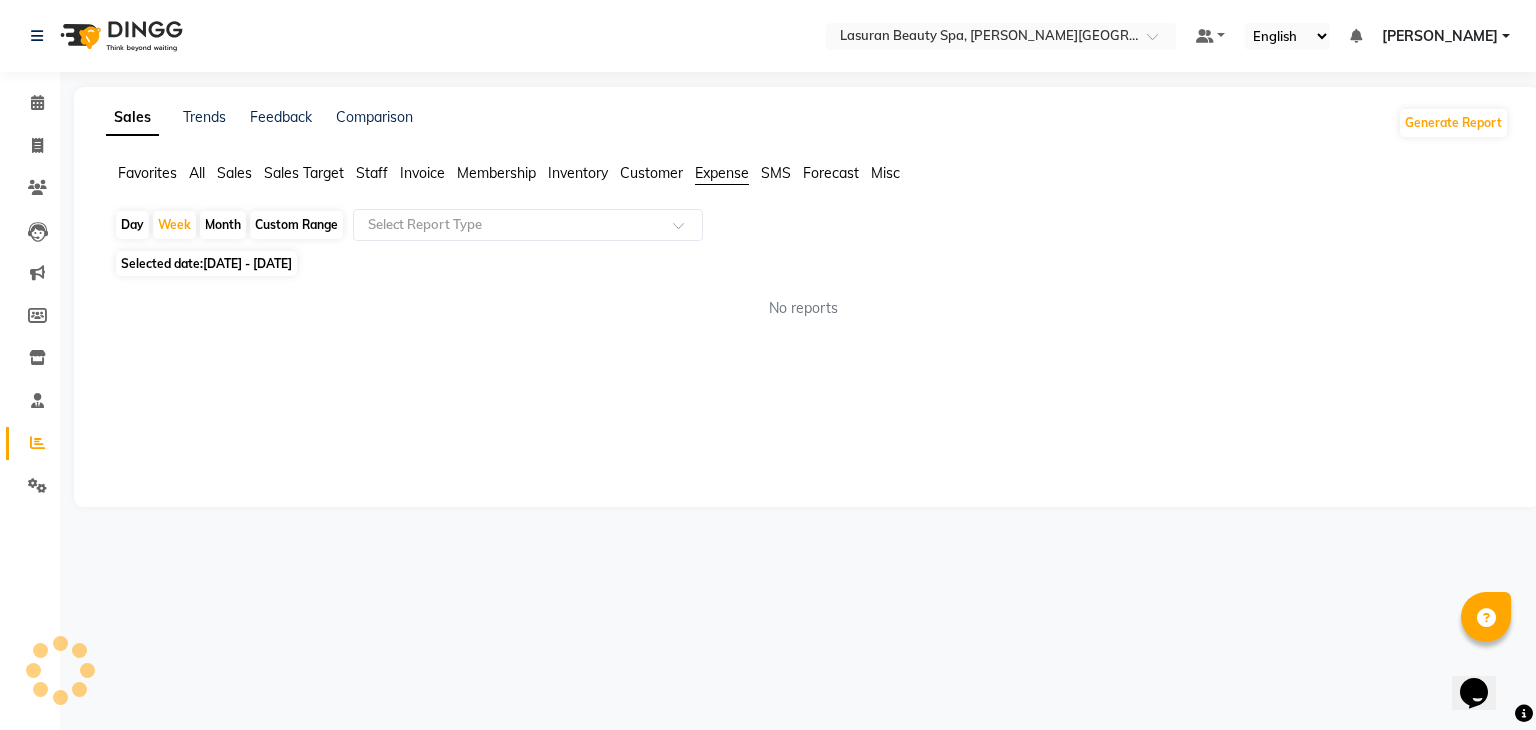 click on "SMS" 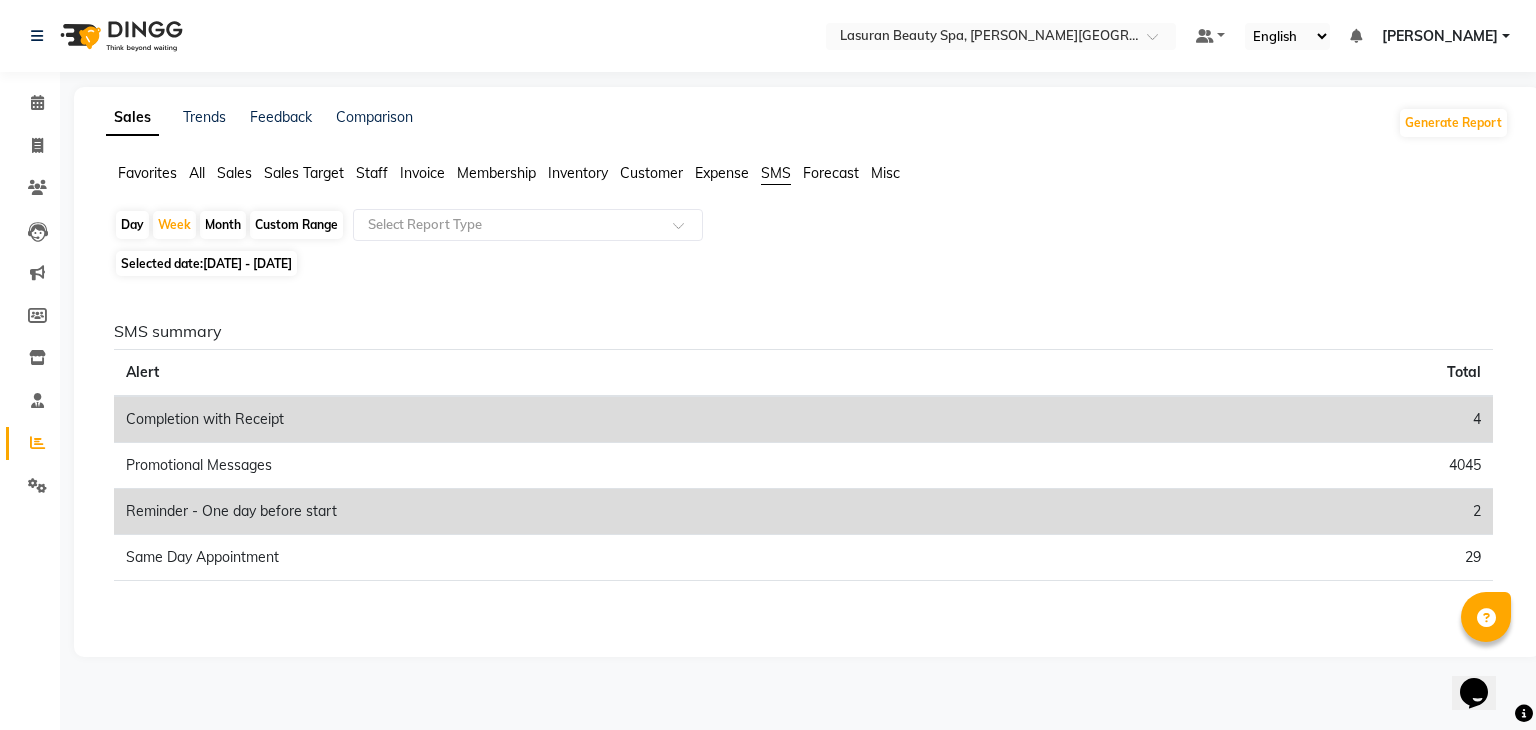 click on "Forecast" 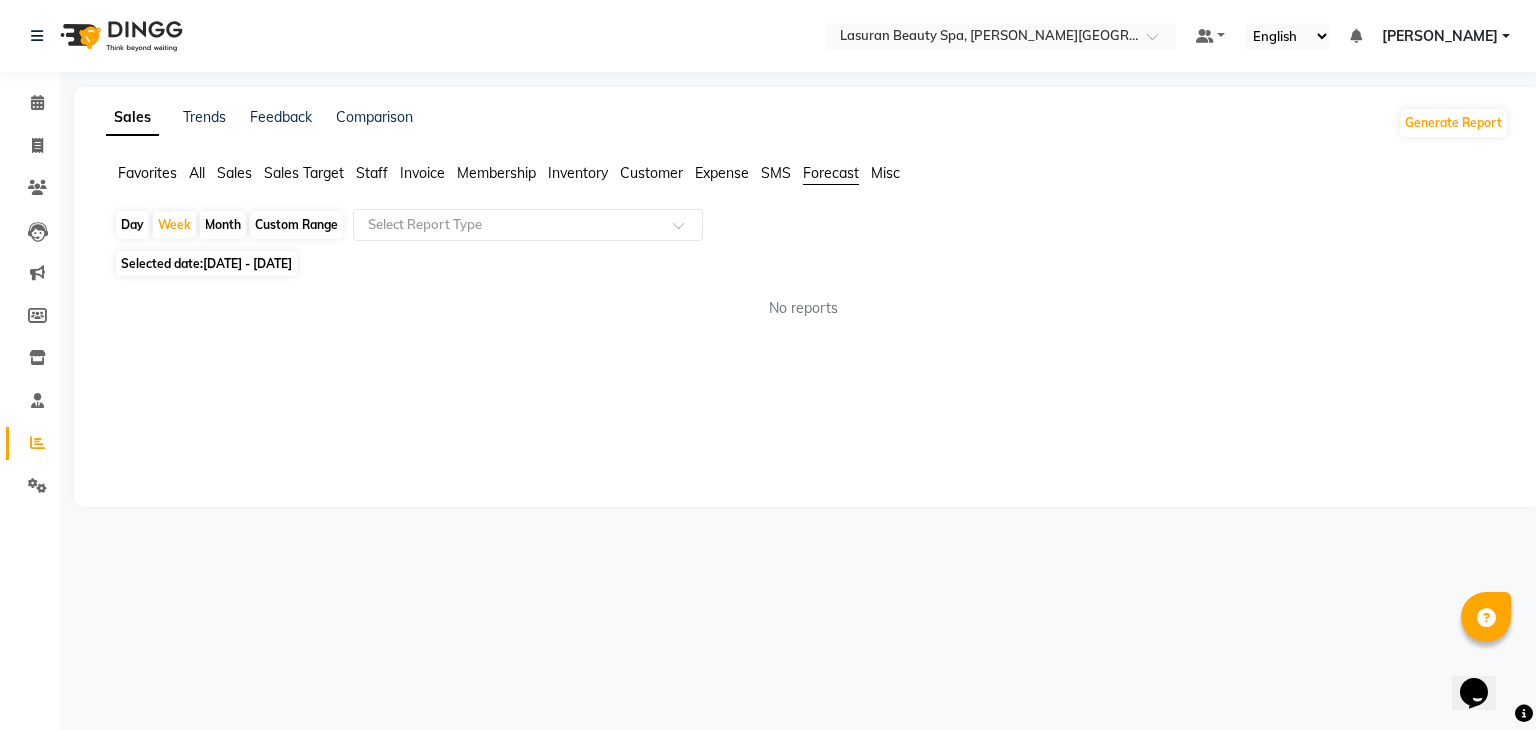 click on "Misc" 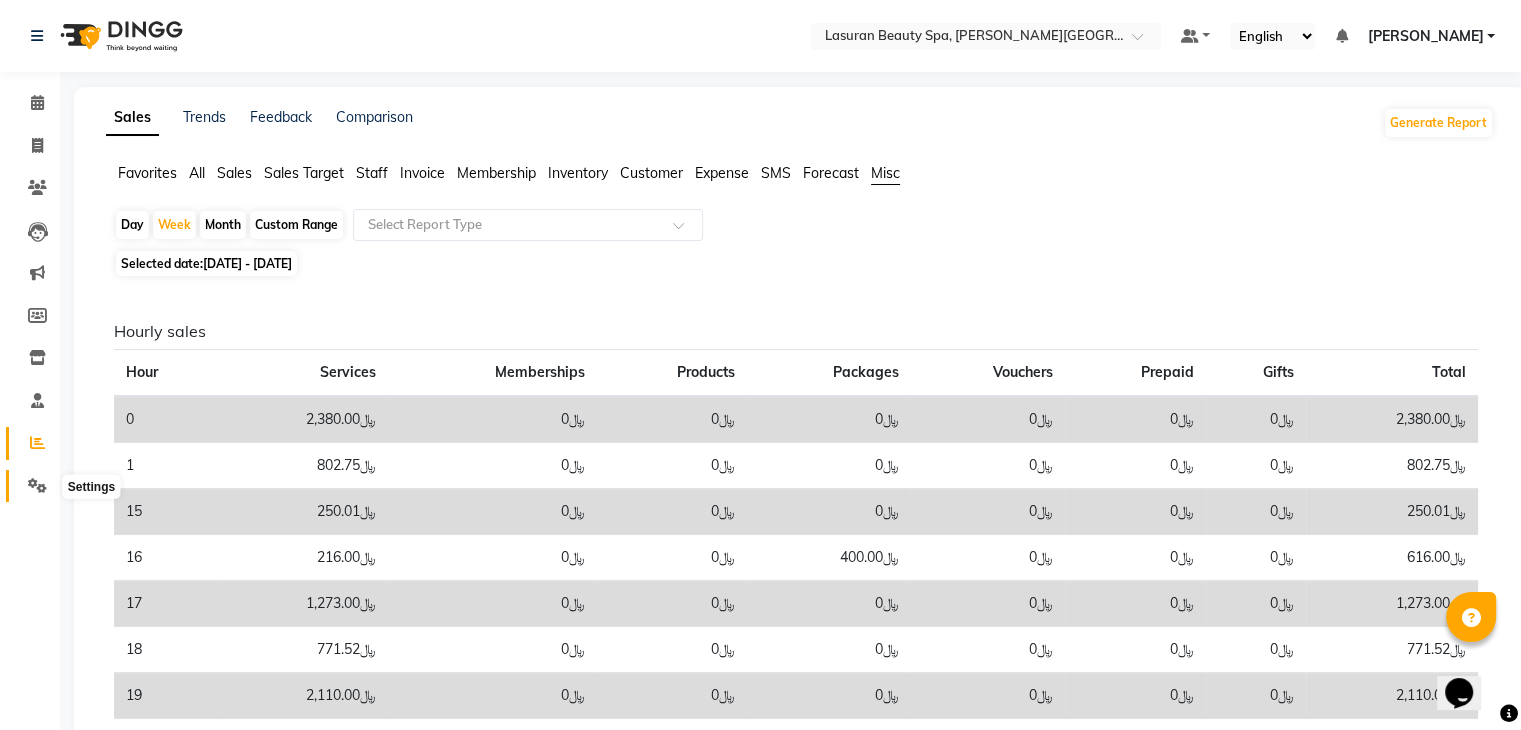 click 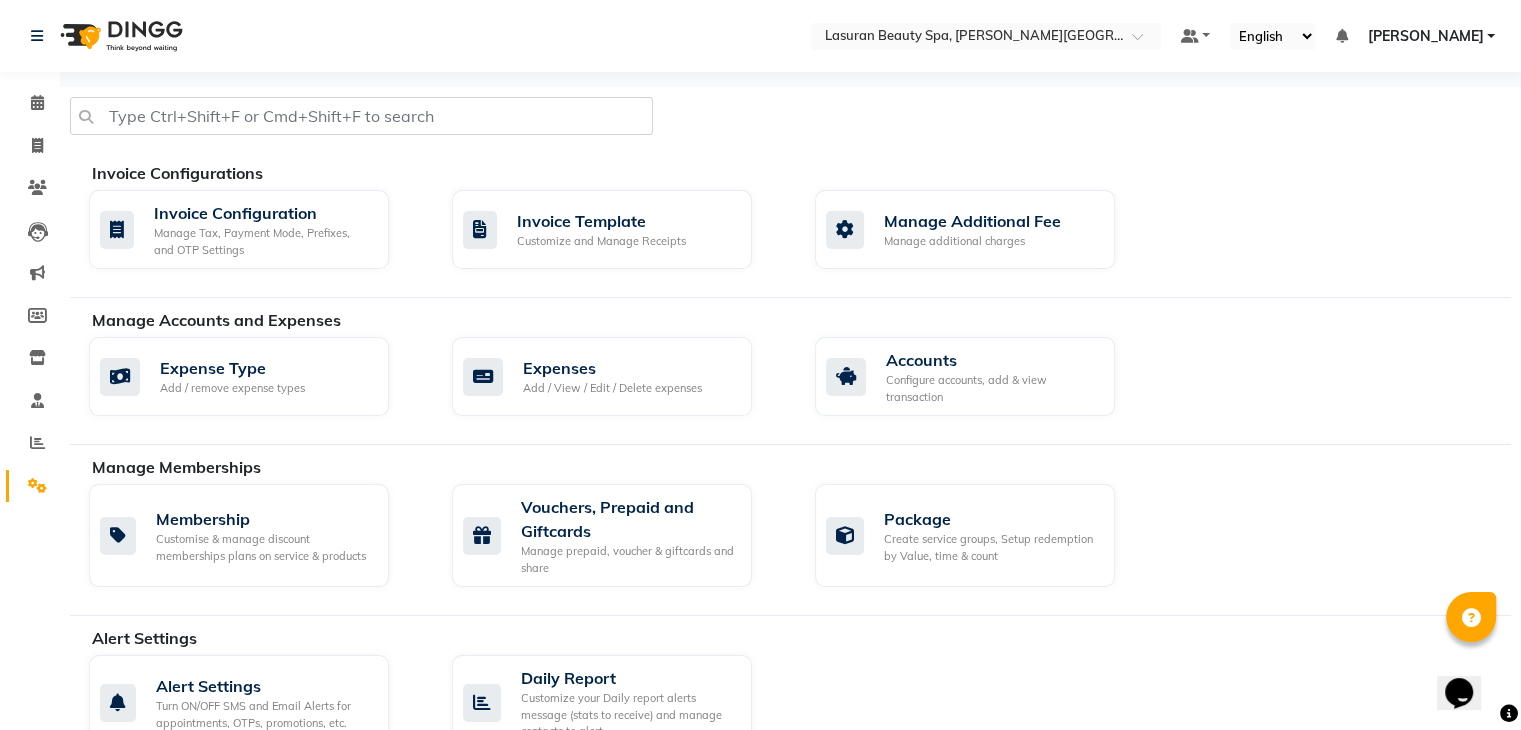 scroll, scrollTop: 892, scrollLeft: 0, axis: vertical 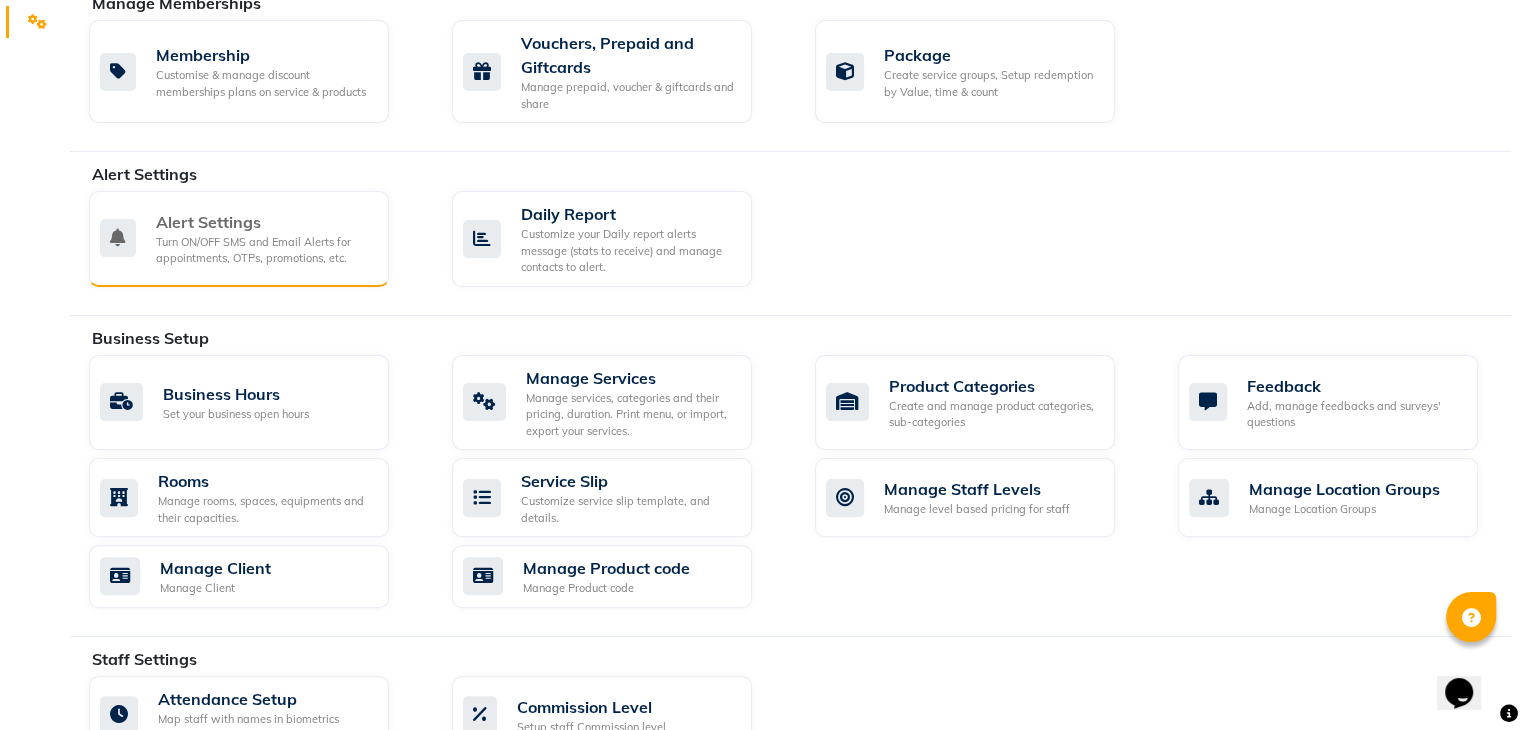 click on "Turn ON/OFF SMS and Email Alerts for appointments, OTPs, promotions, etc." 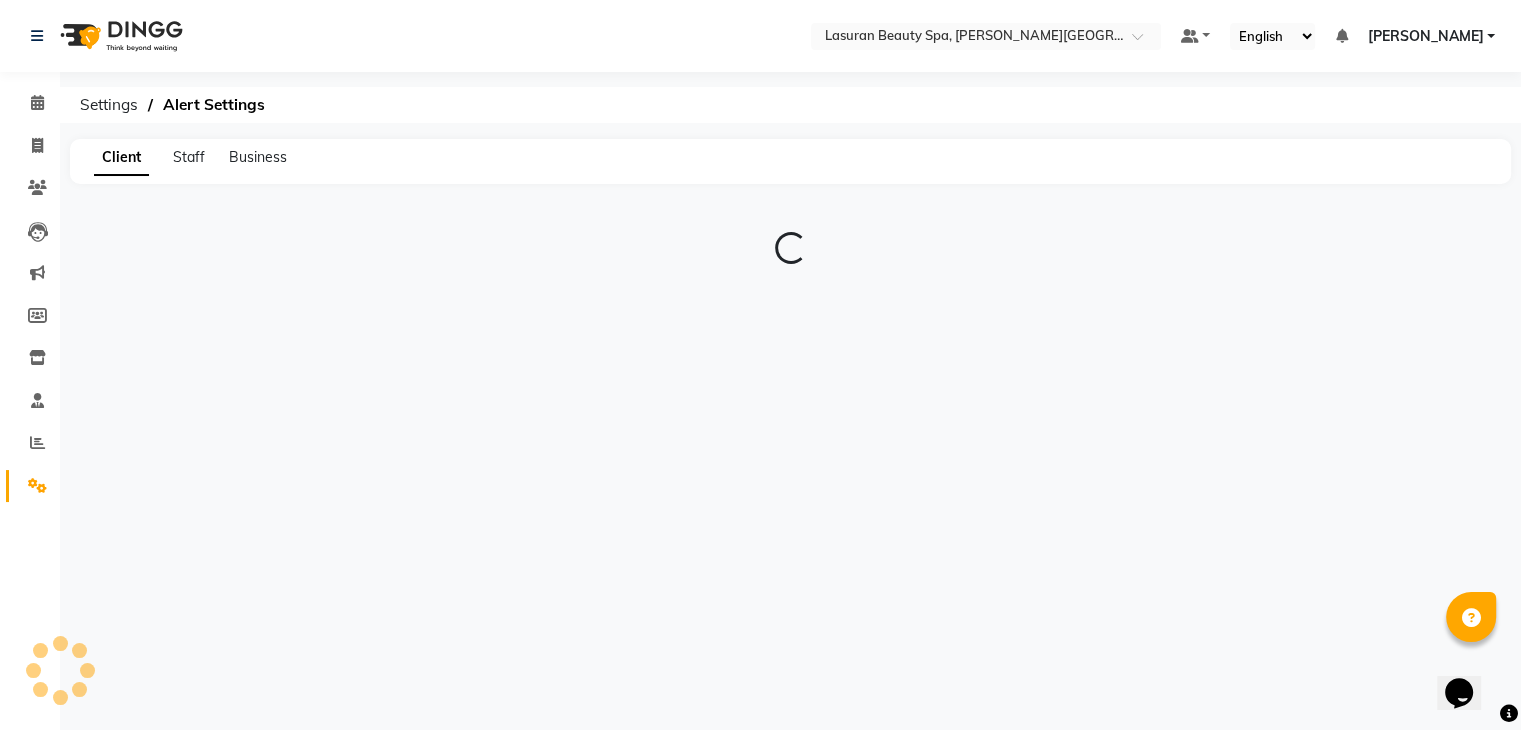 scroll, scrollTop: 0, scrollLeft: 0, axis: both 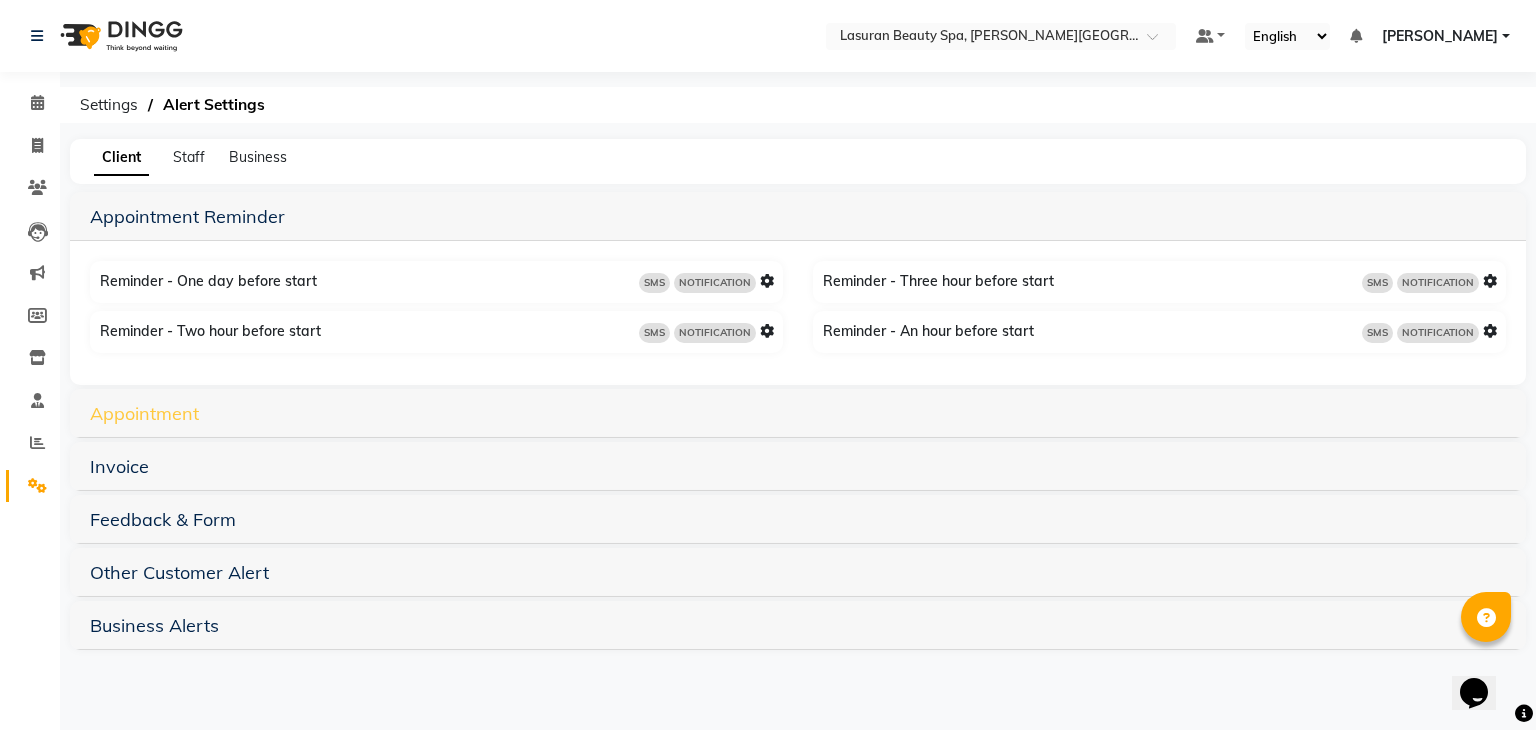 click on "Appointment" at bounding box center [144, 413] 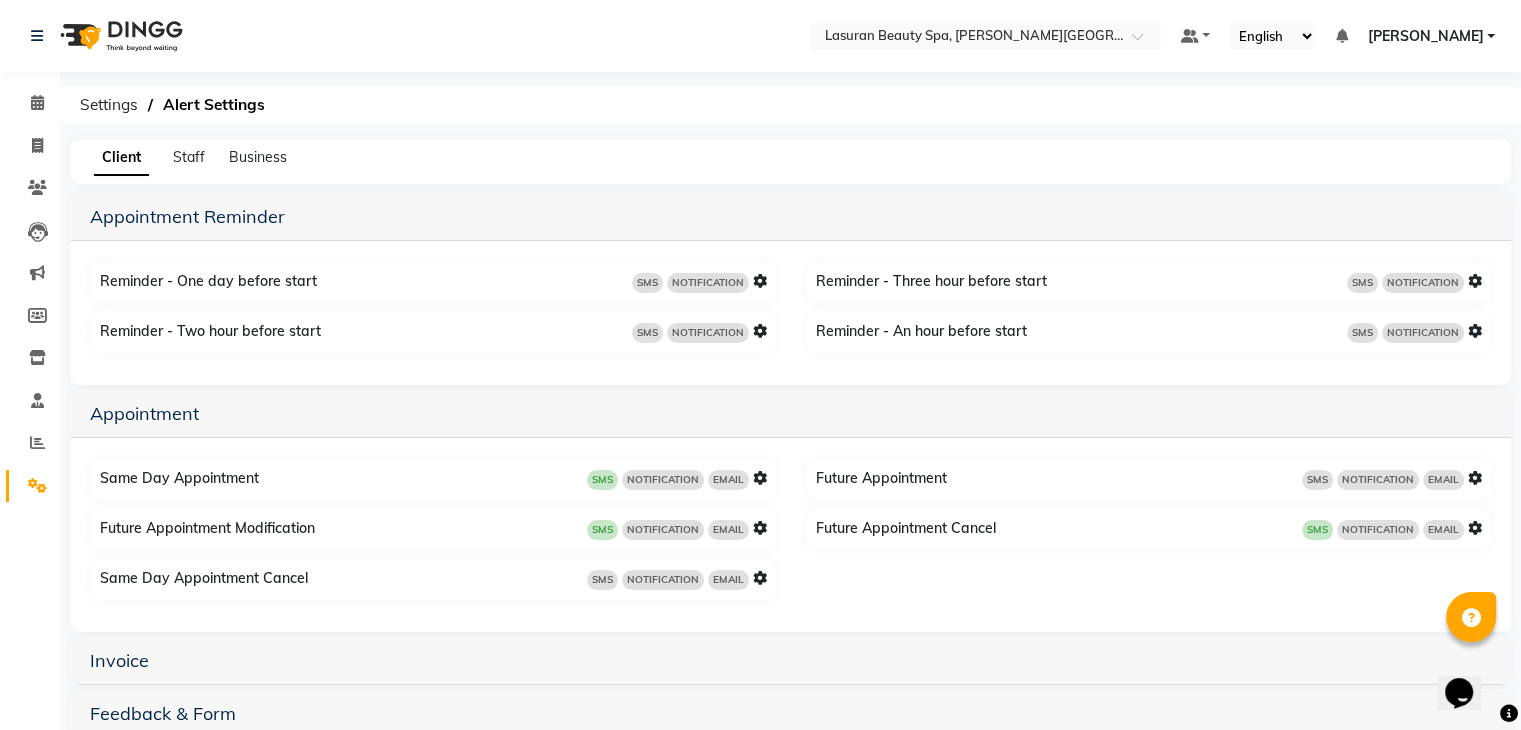 click on "Client Staff Business" 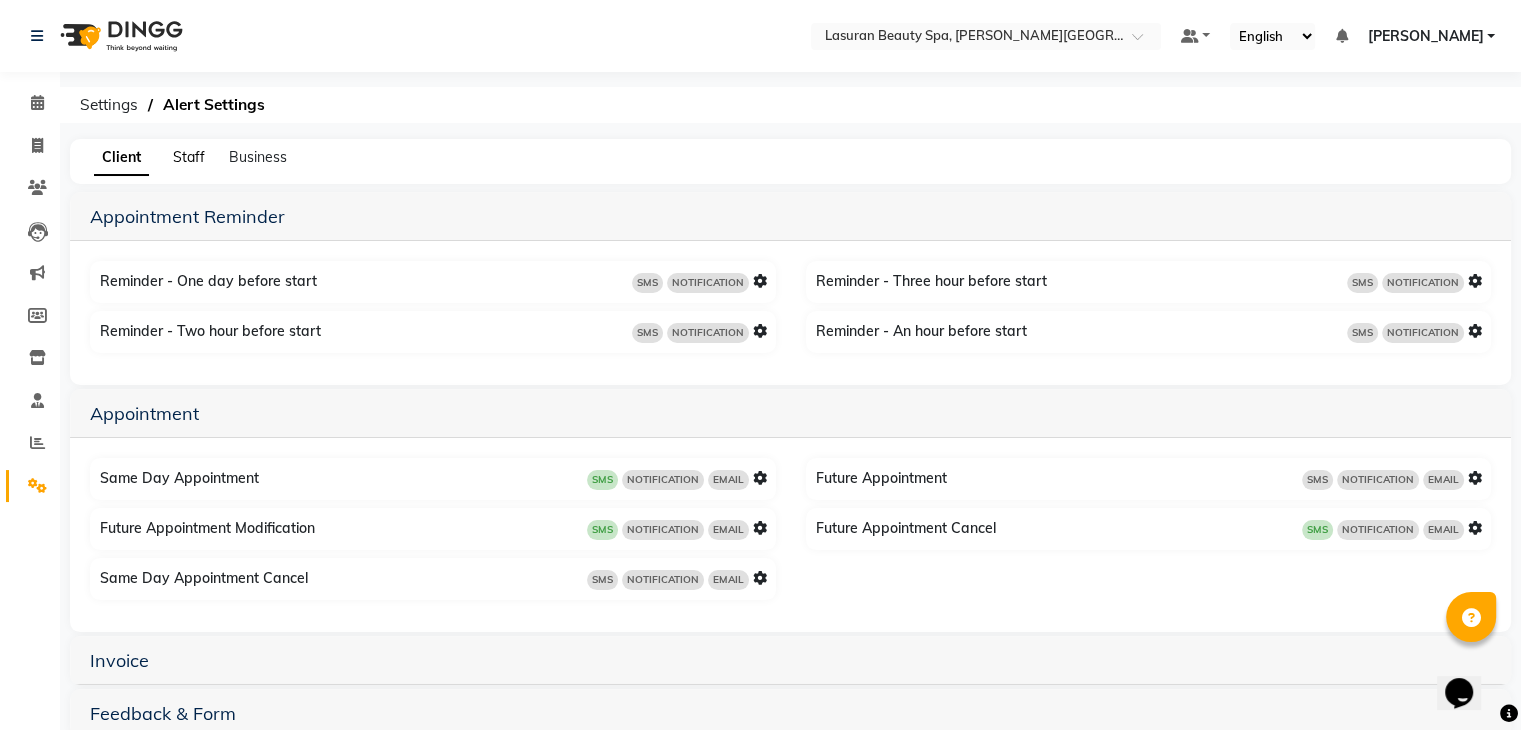 click on "Staff" 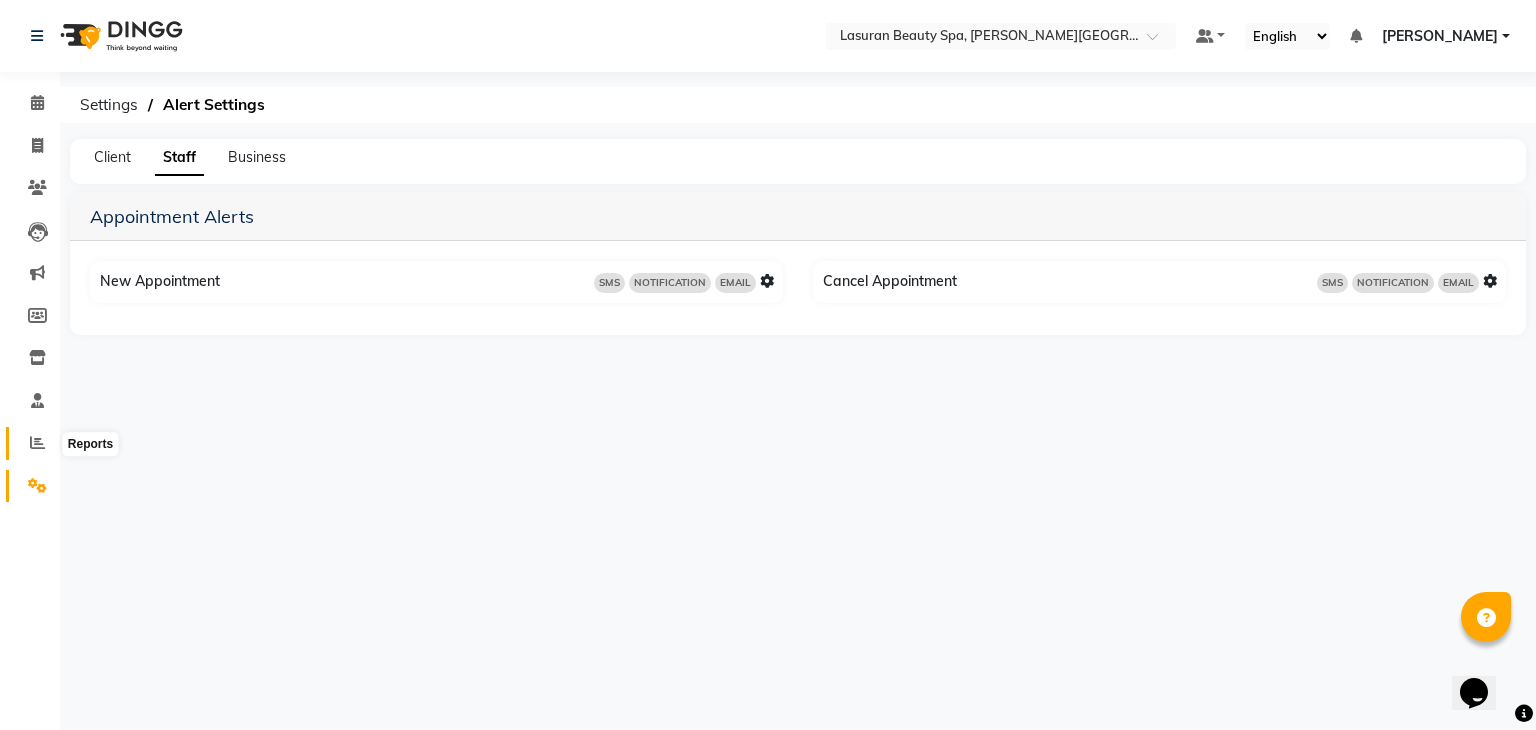 click 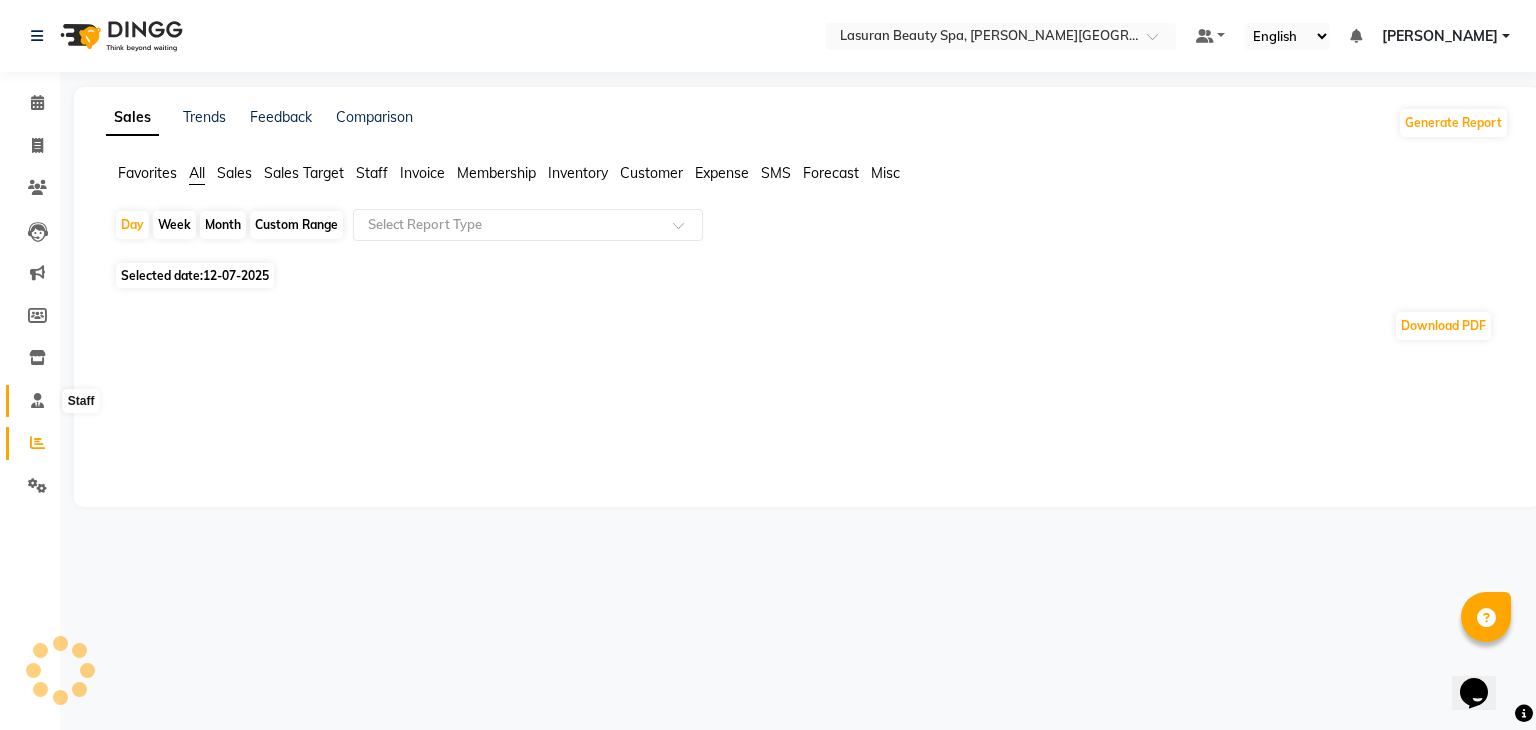 click 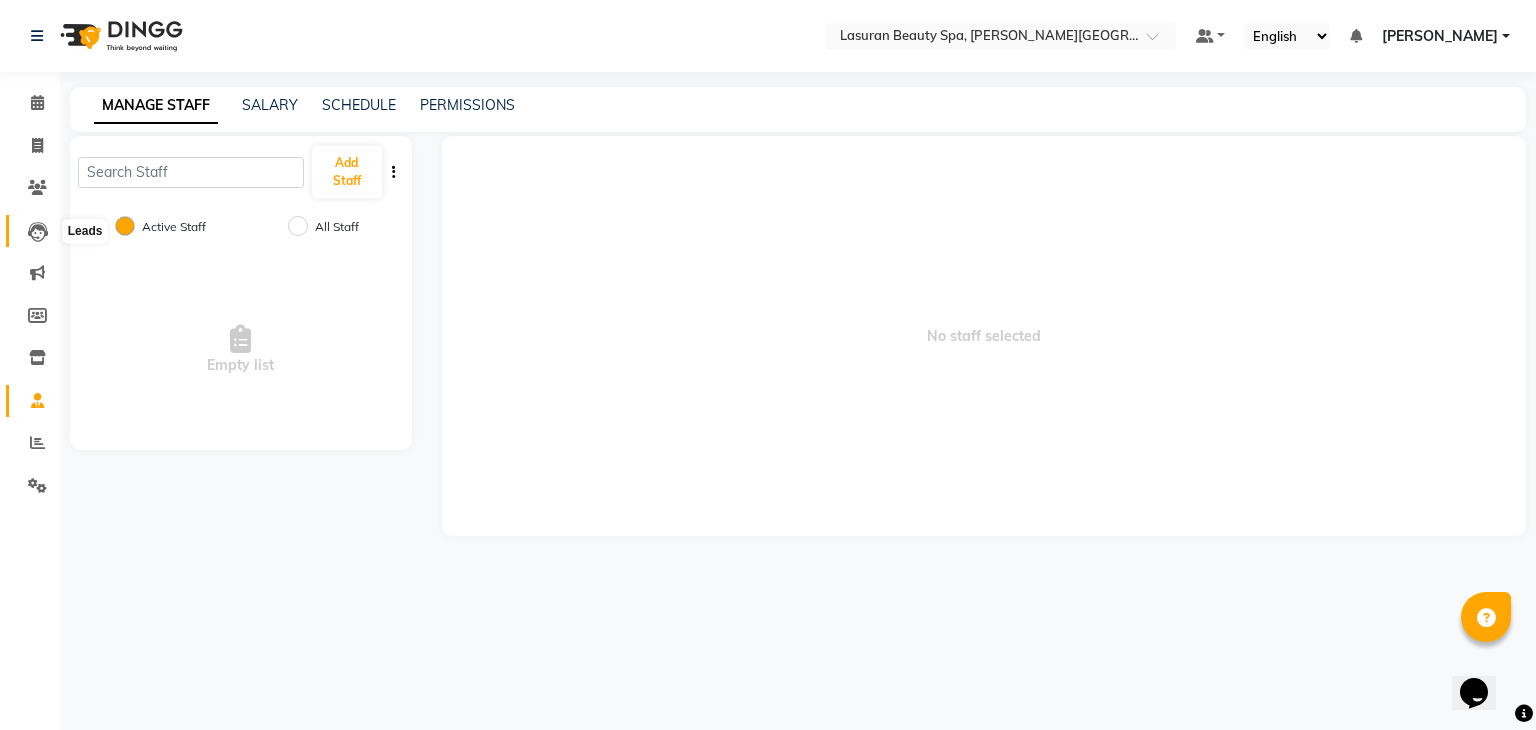click 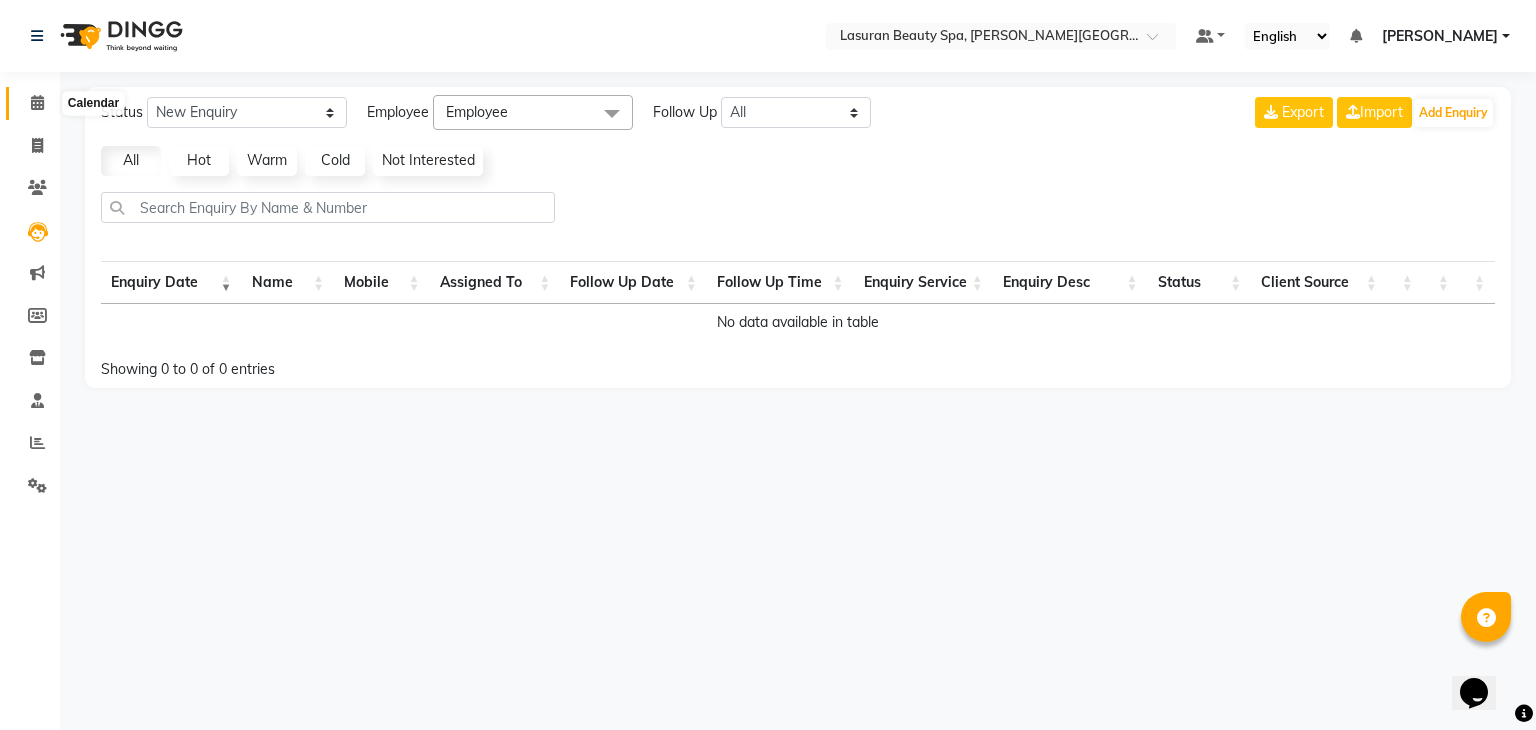 click 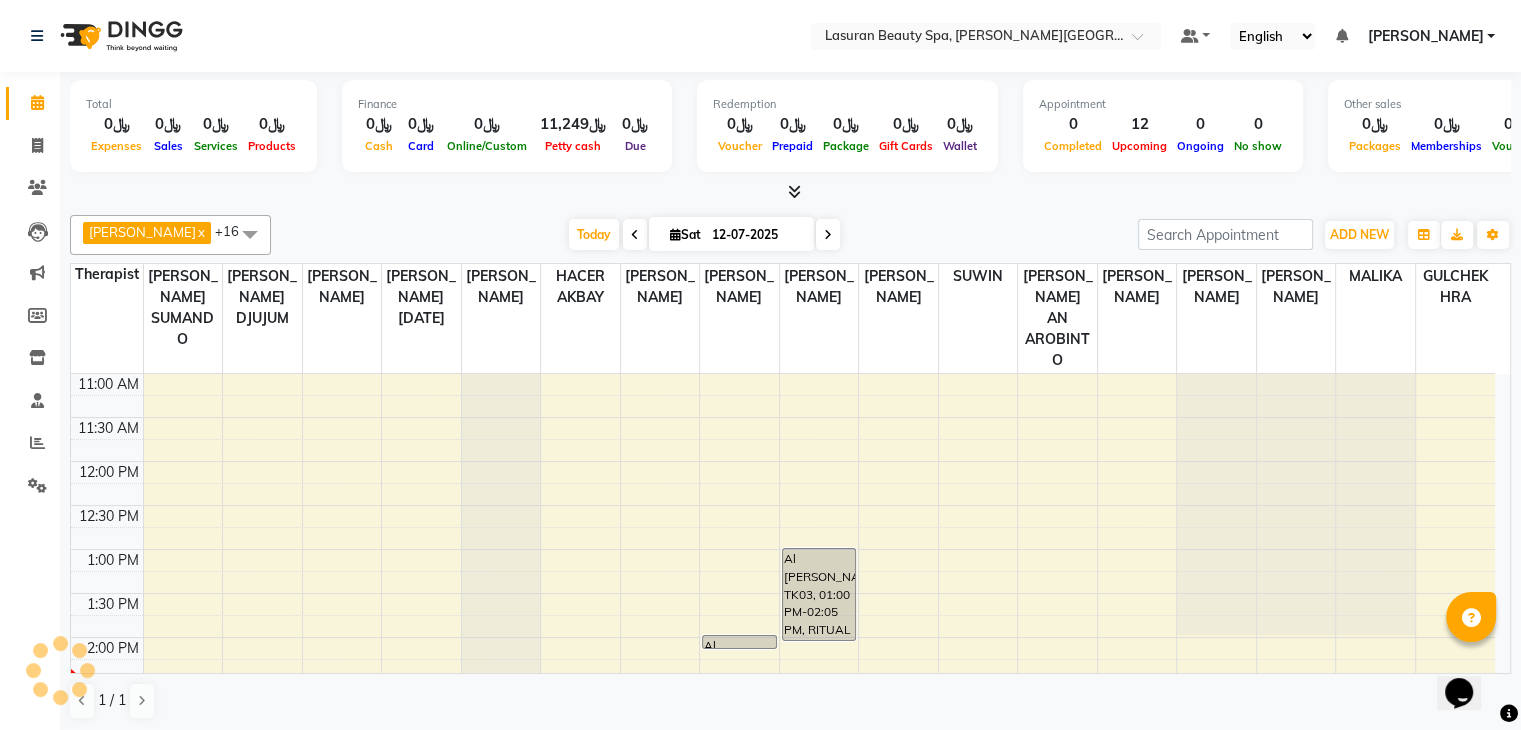 scroll, scrollTop: 0, scrollLeft: 0, axis: both 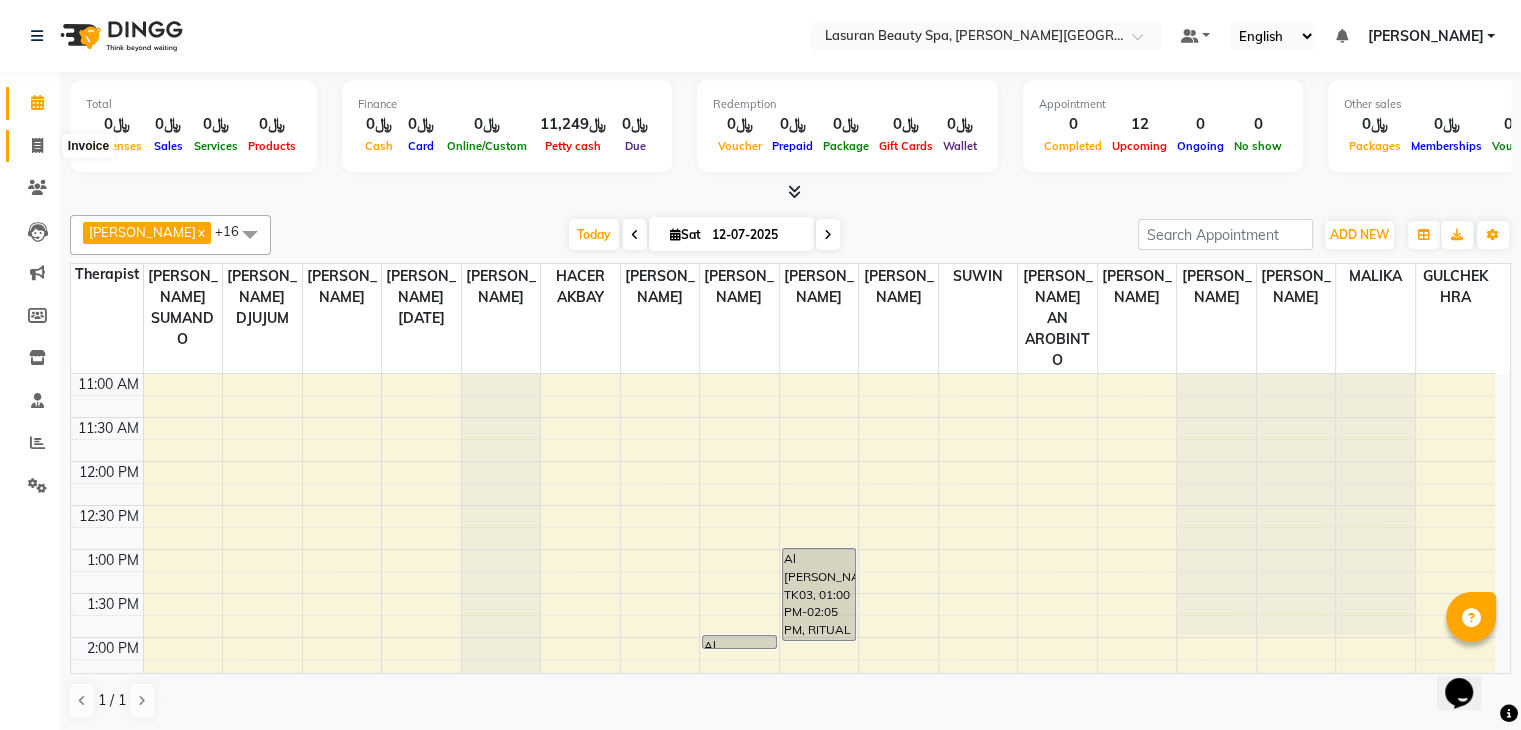 click 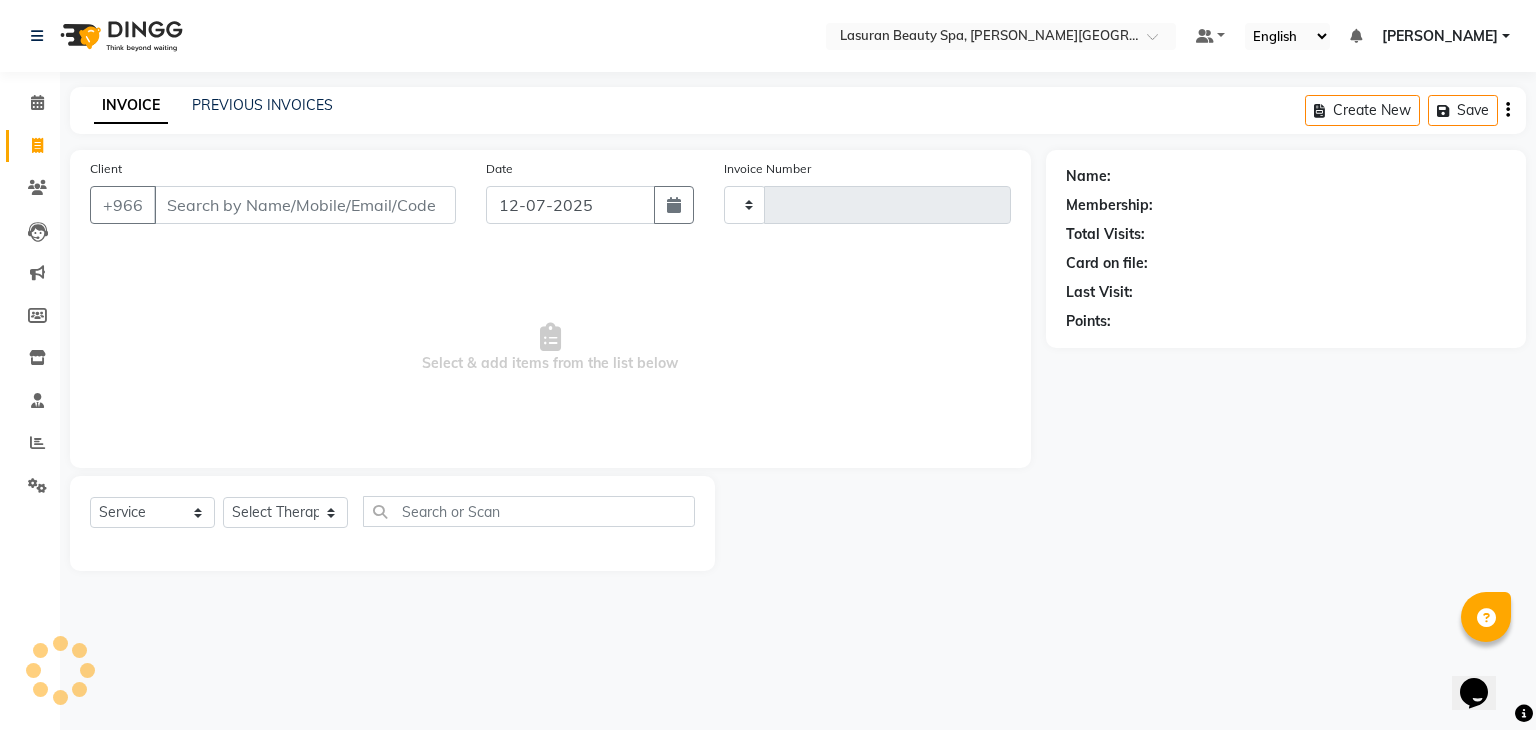 type on "0908" 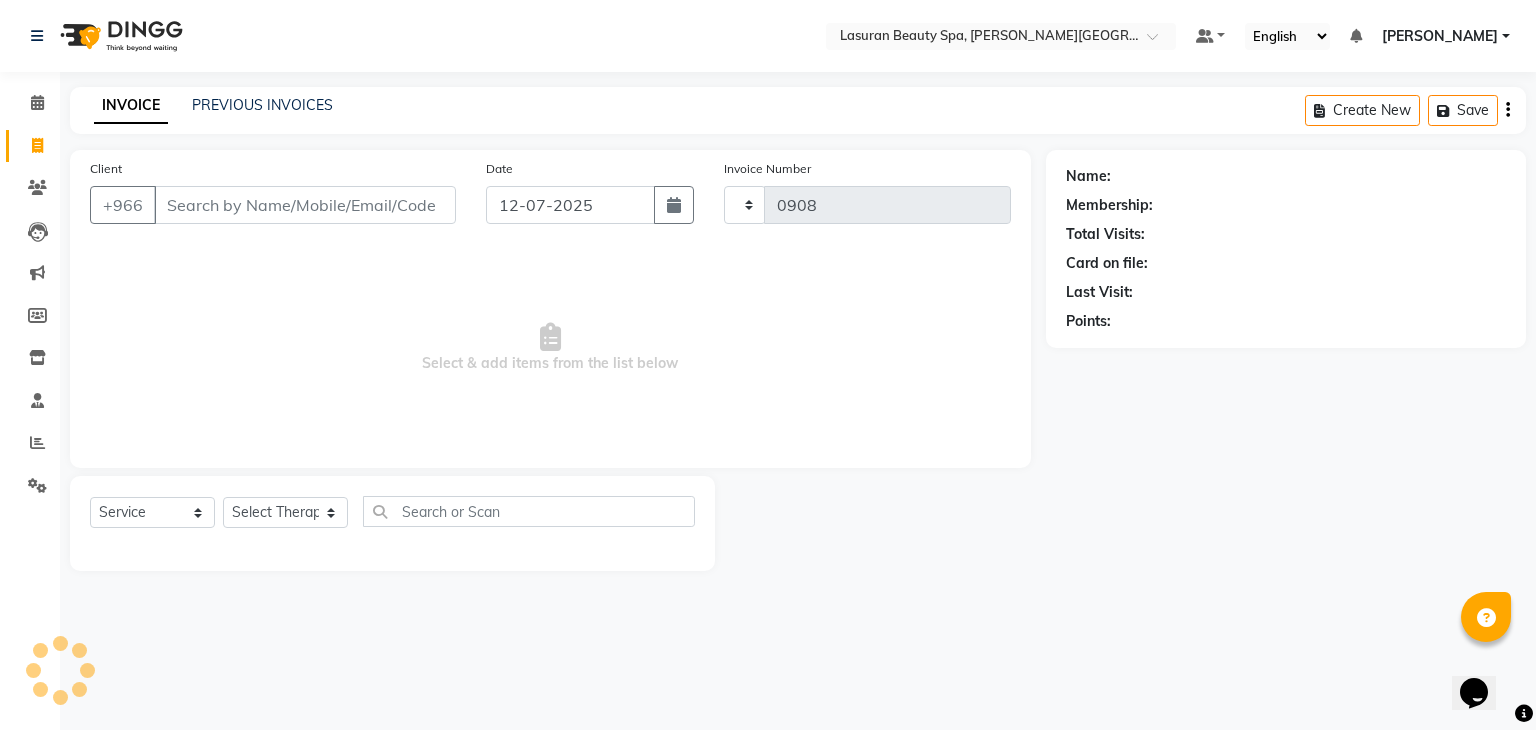 select on "6941" 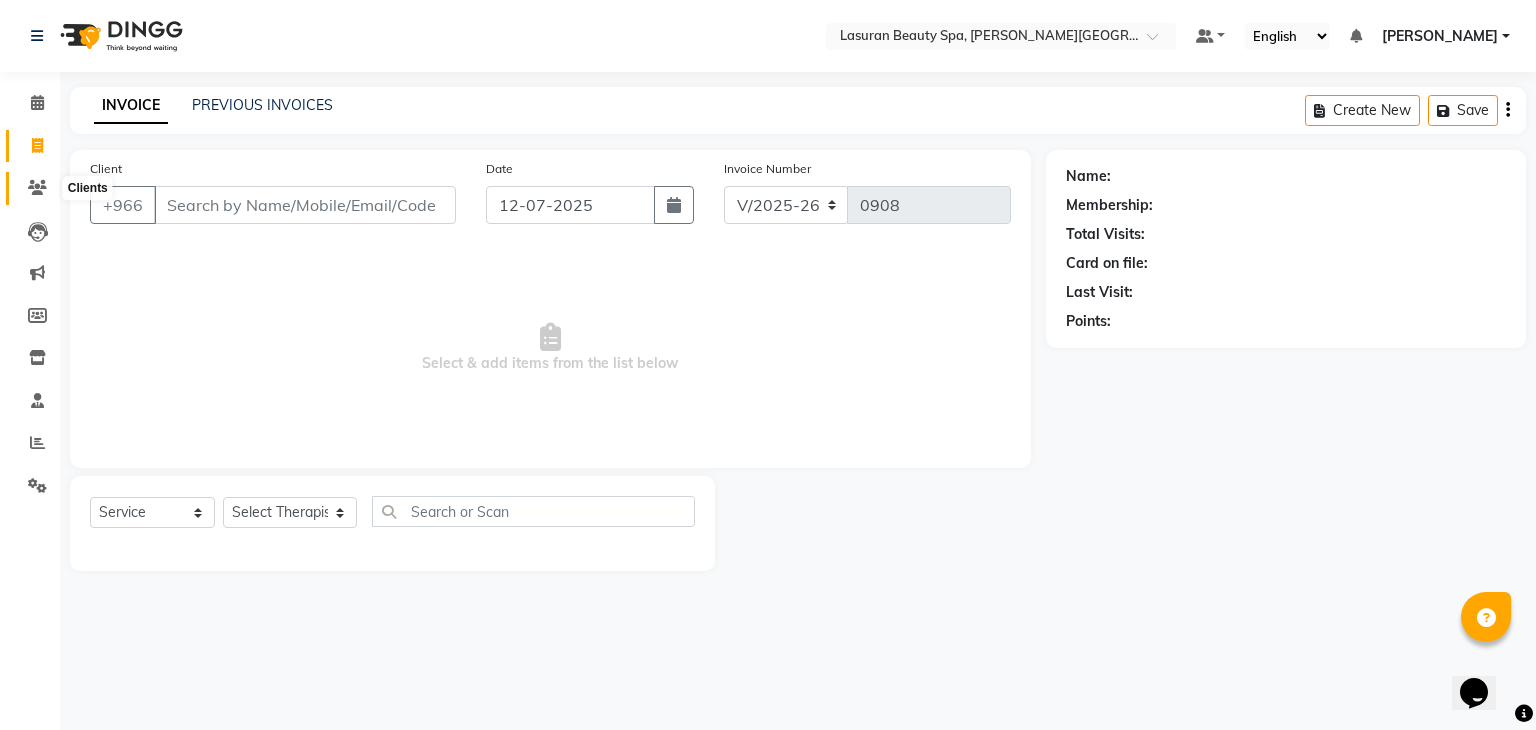 click 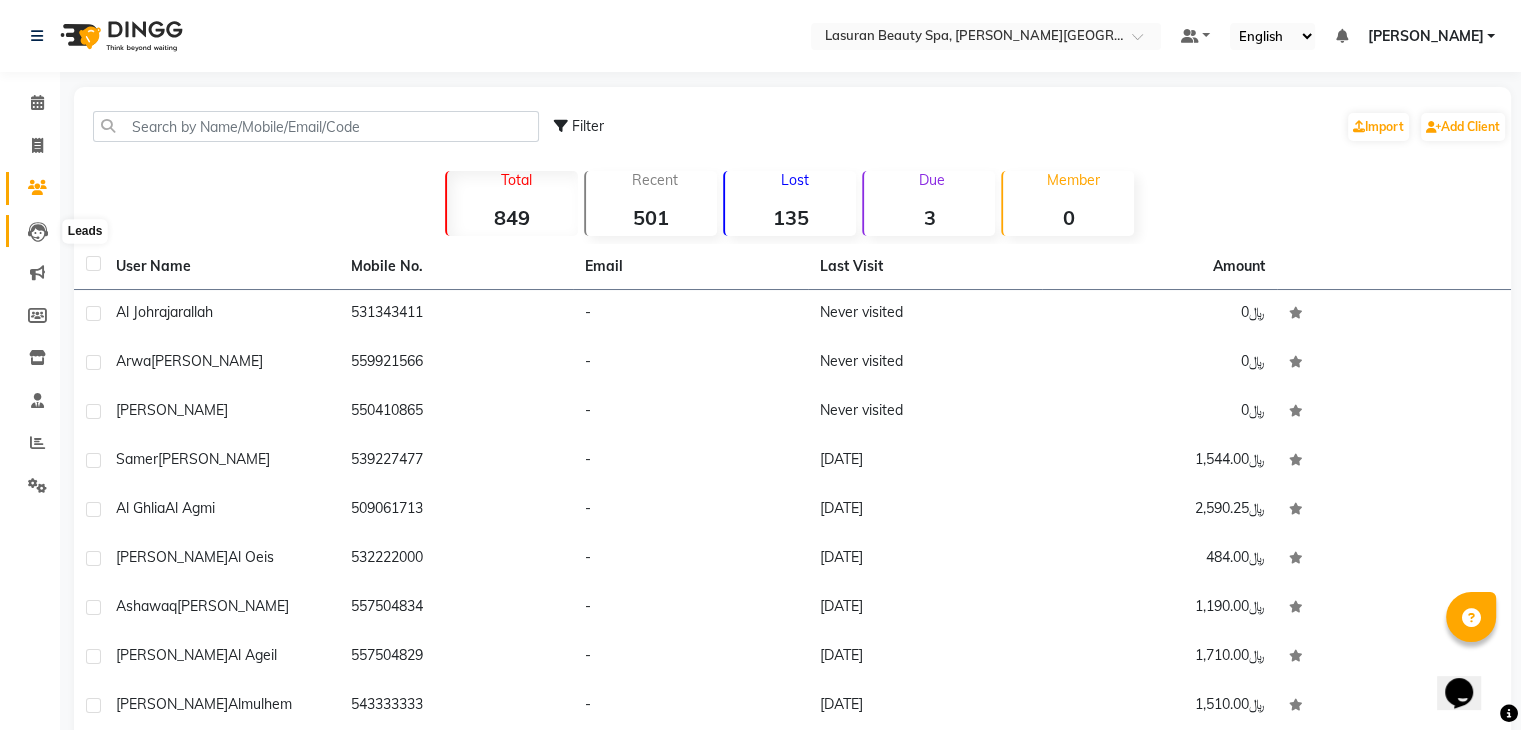 click 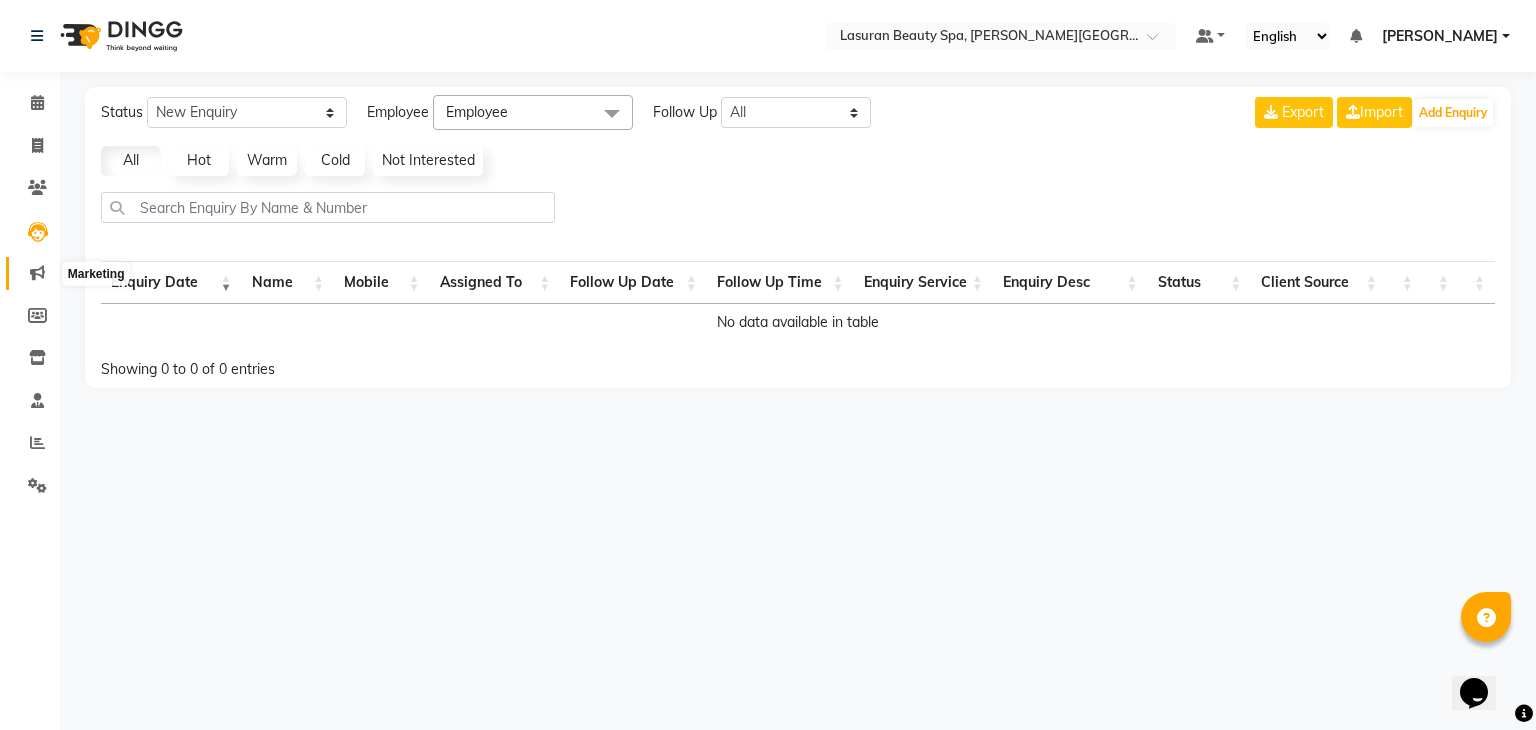 click 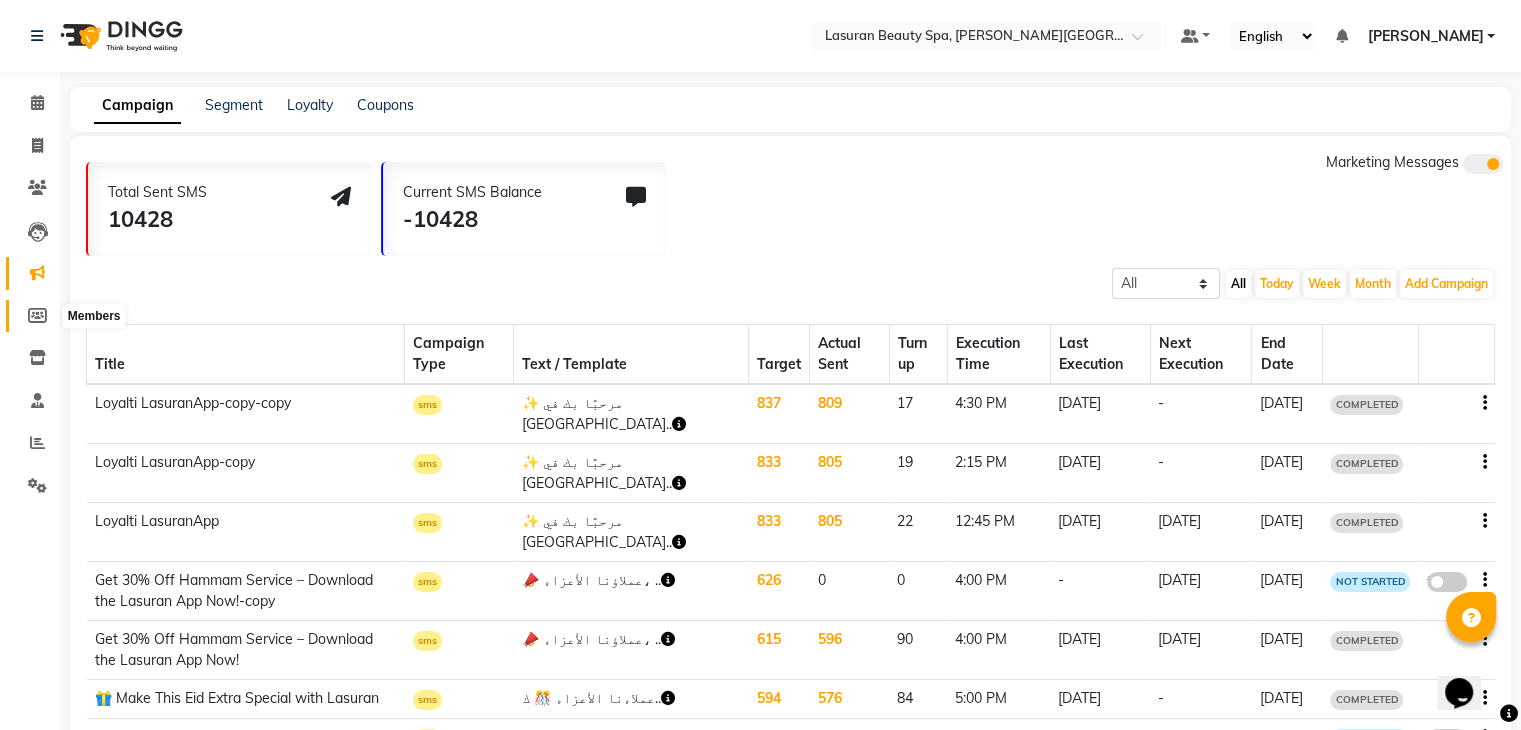 click 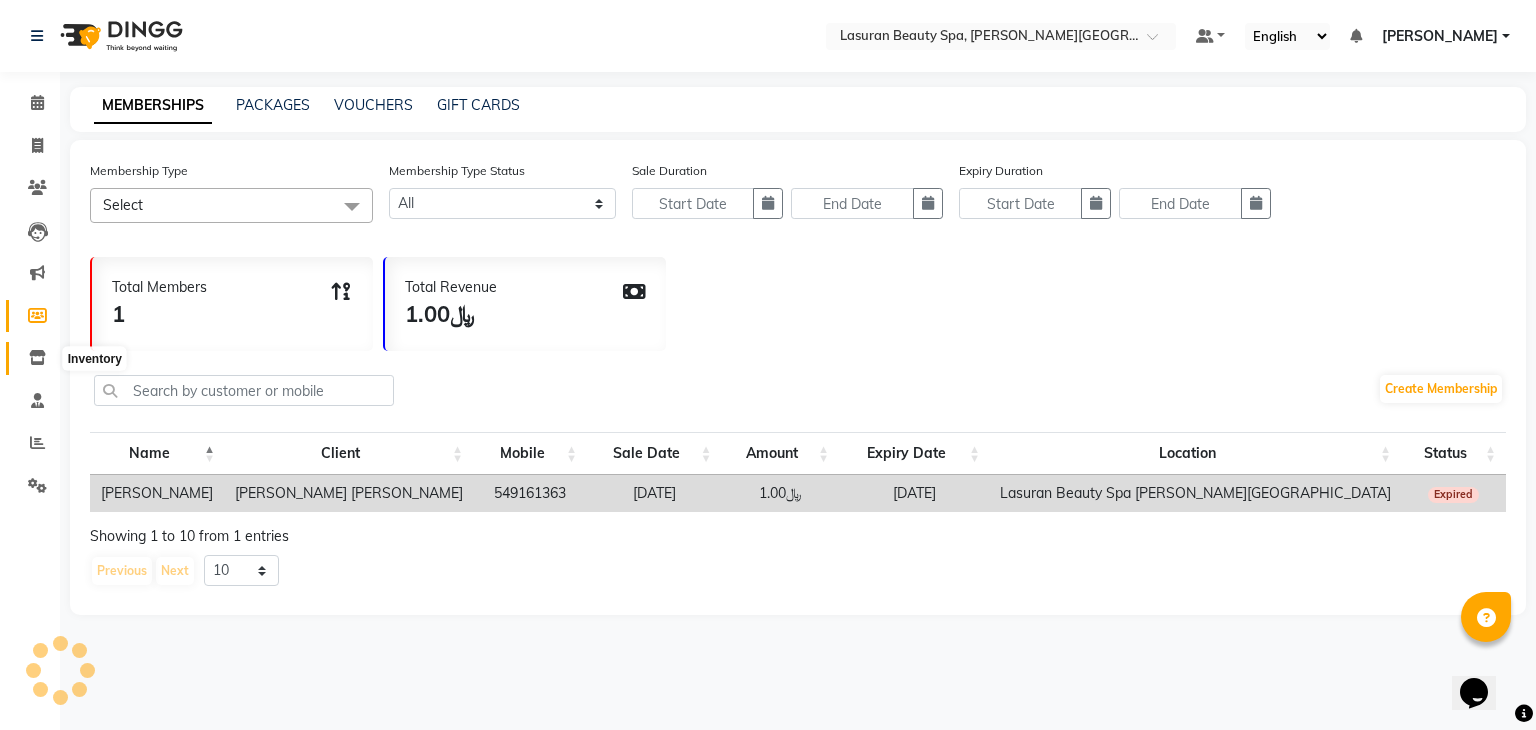 click 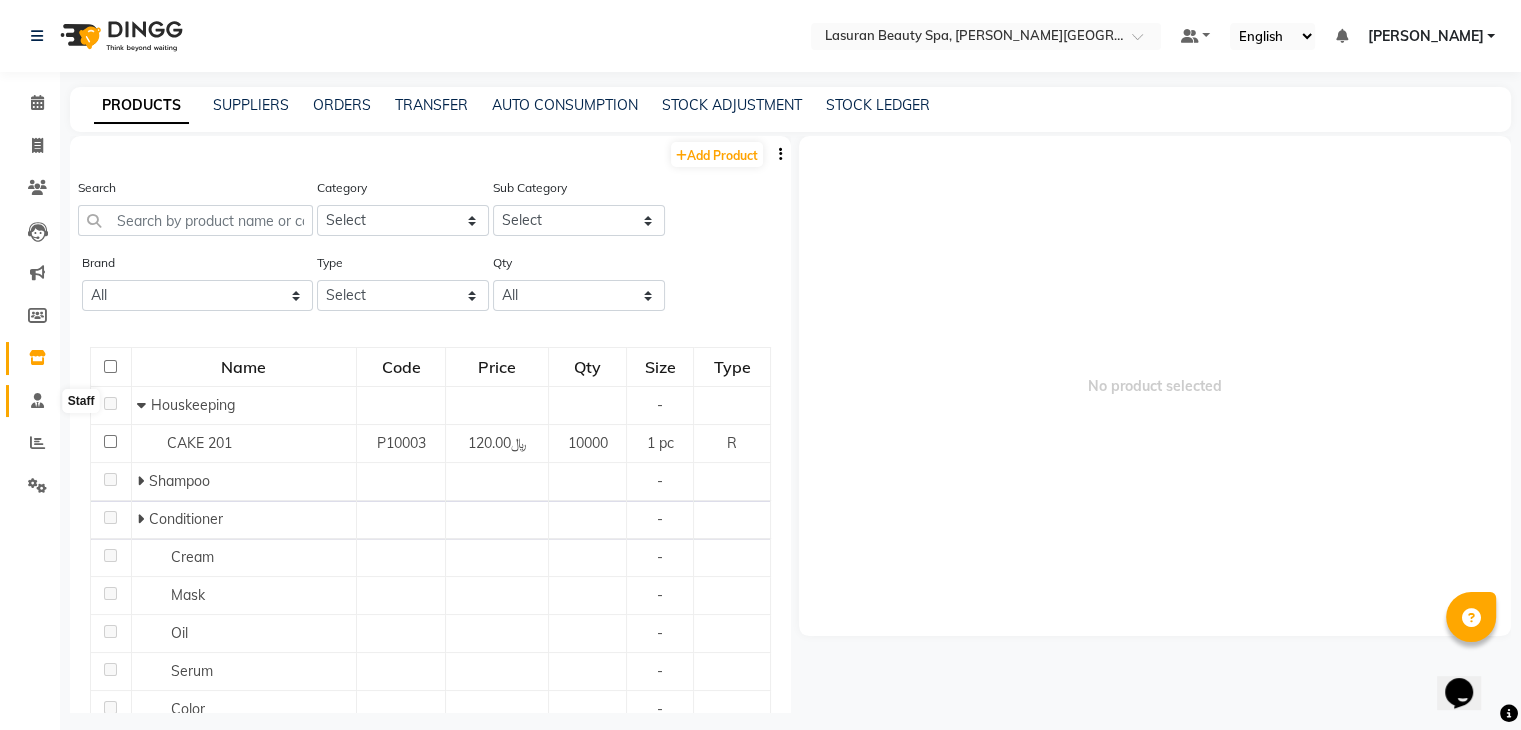 click 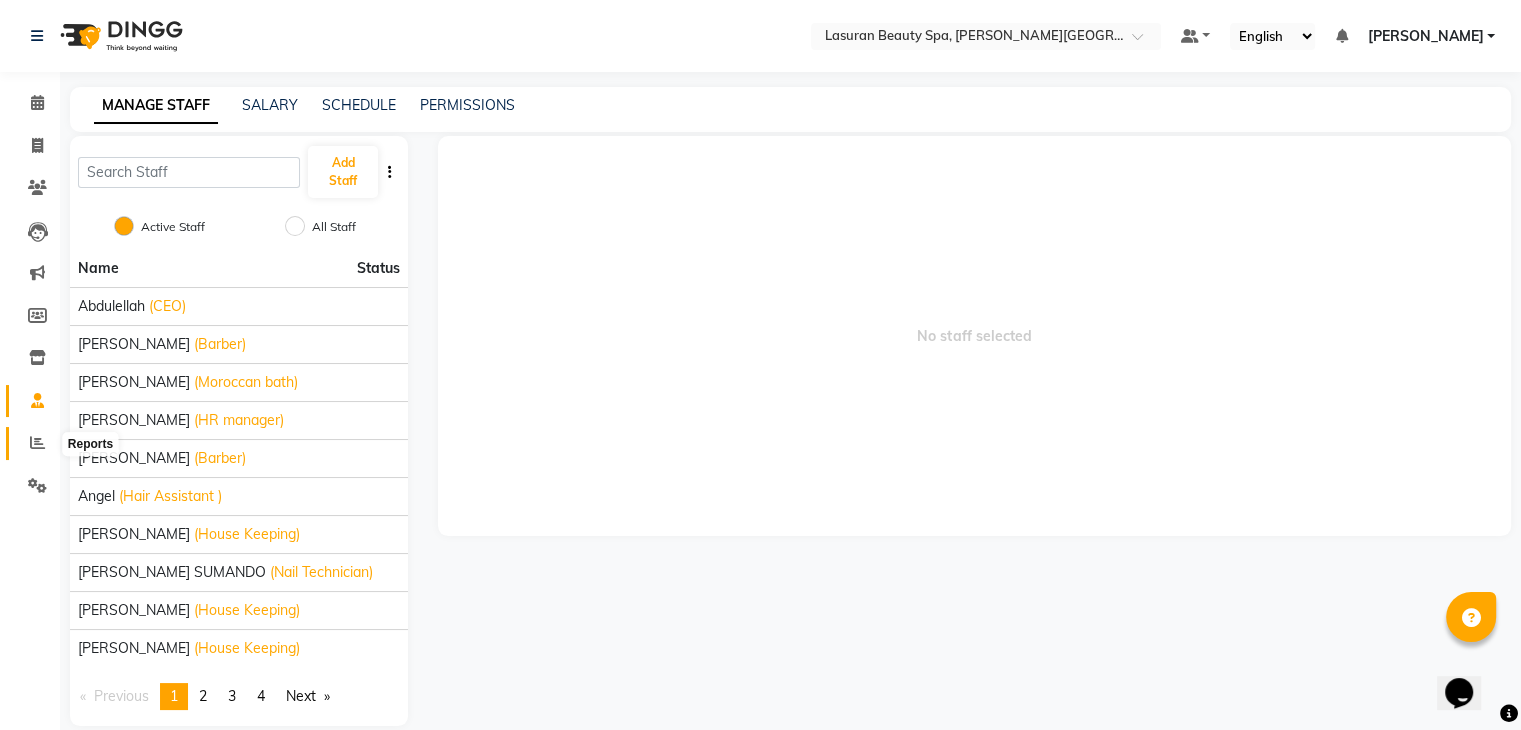 click 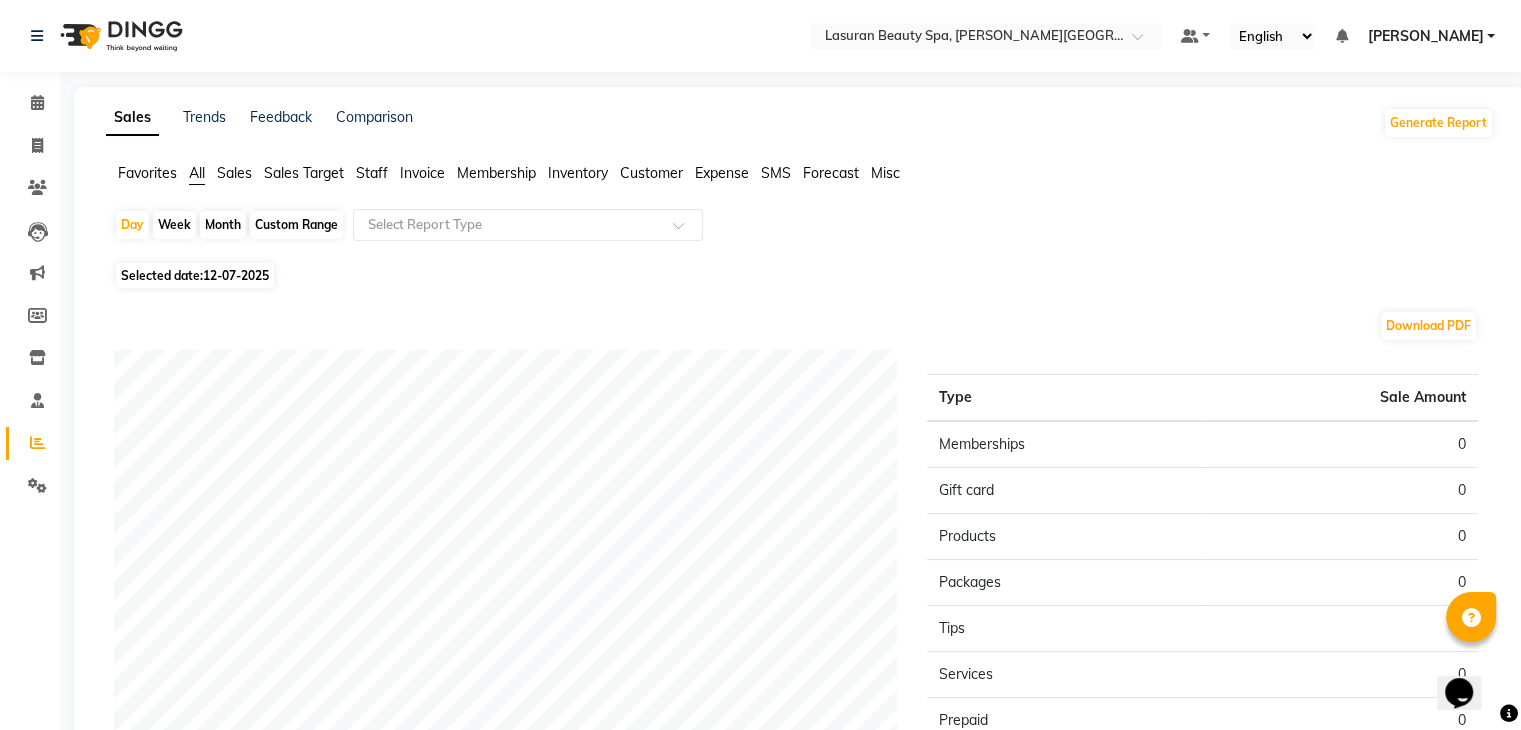 scroll, scrollTop: 147, scrollLeft: 0, axis: vertical 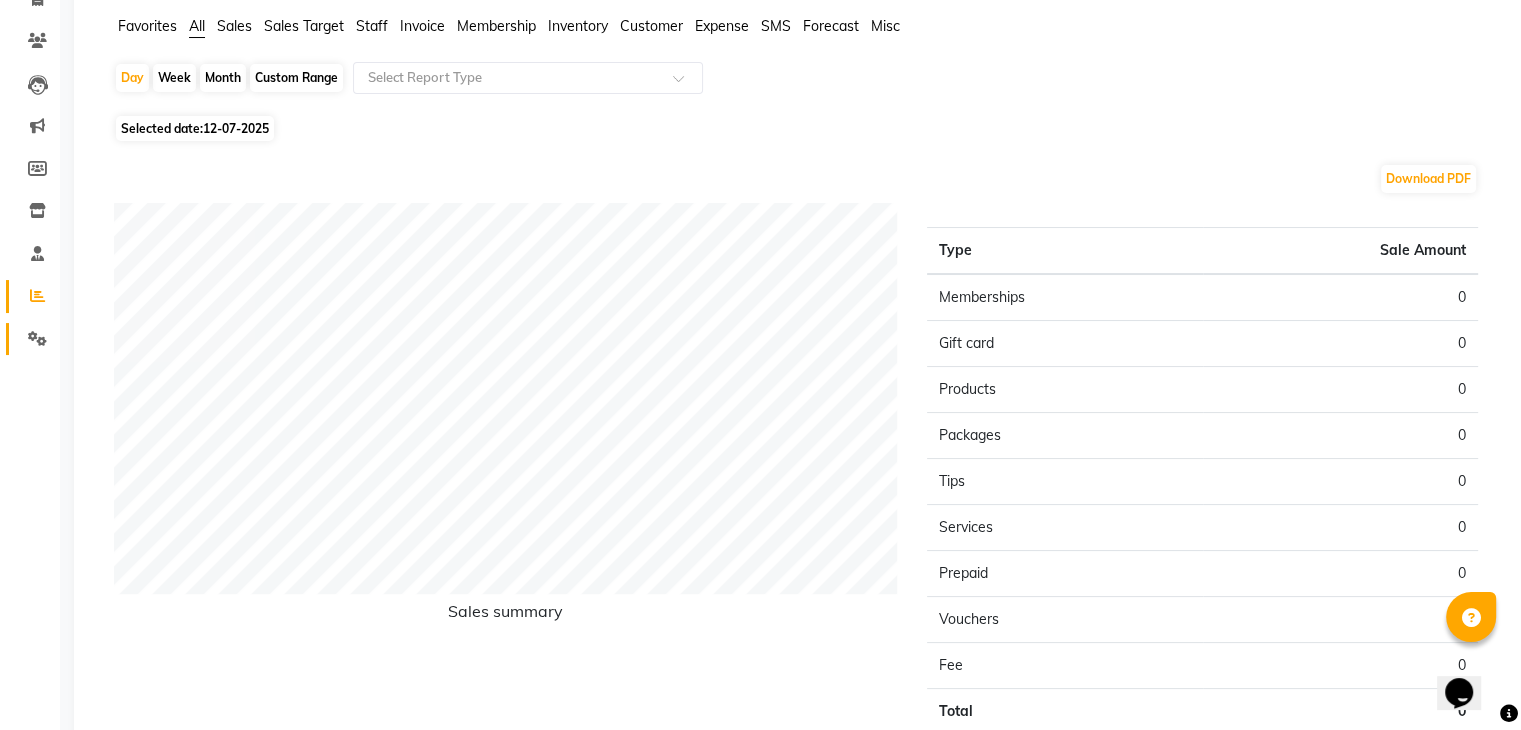 click on "Settings" 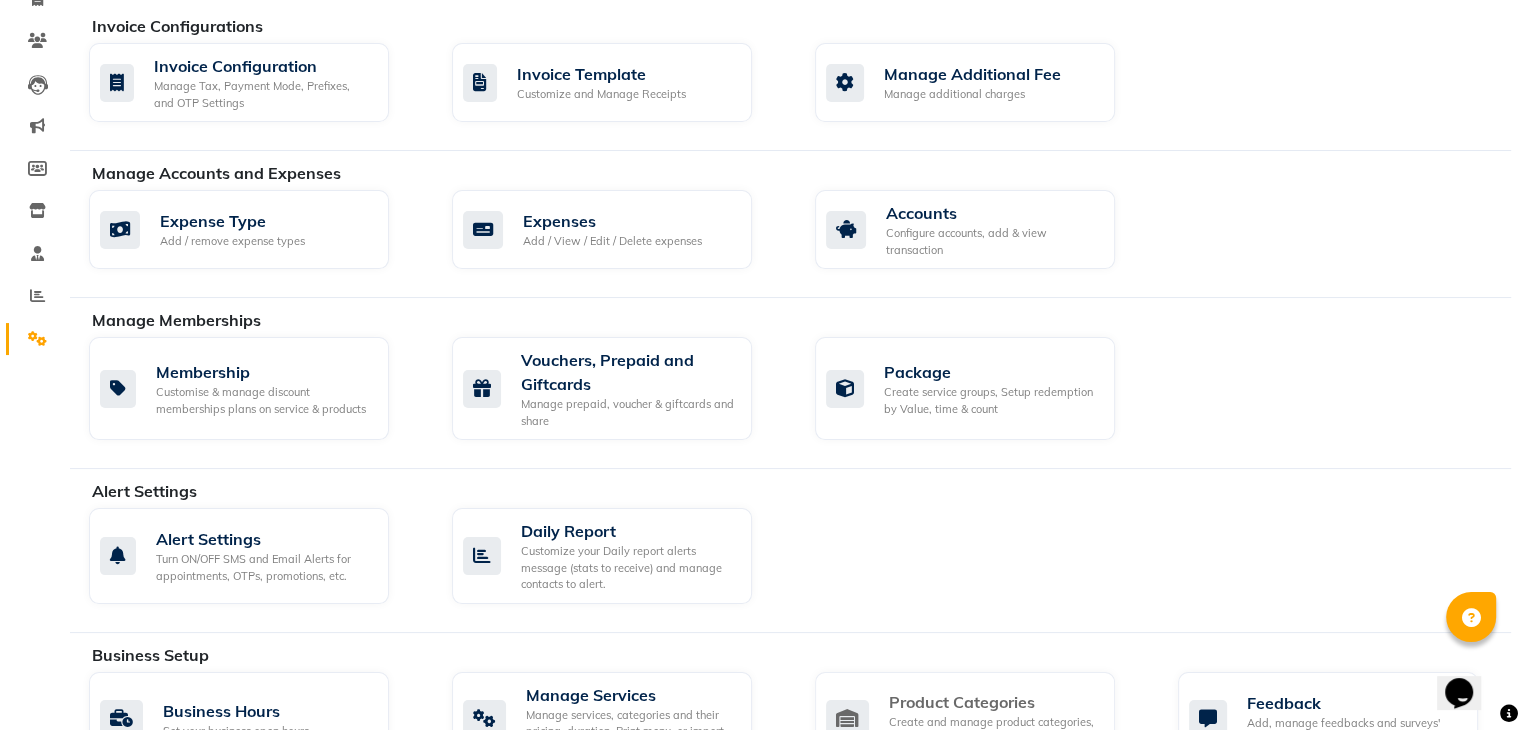 scroll, scrollTop: 540, scrollLeft: 0, axis: vertical 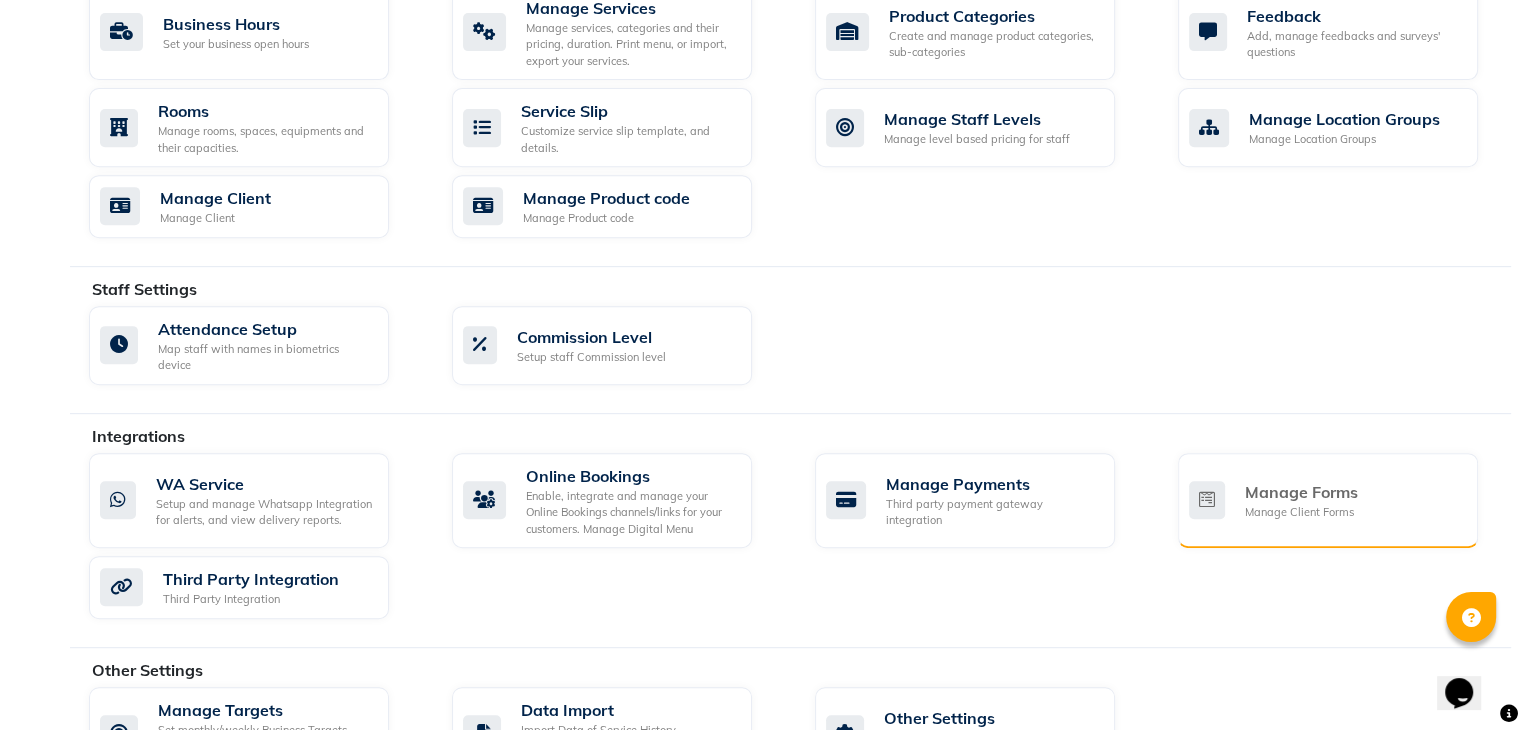 click on "Manage Forms" 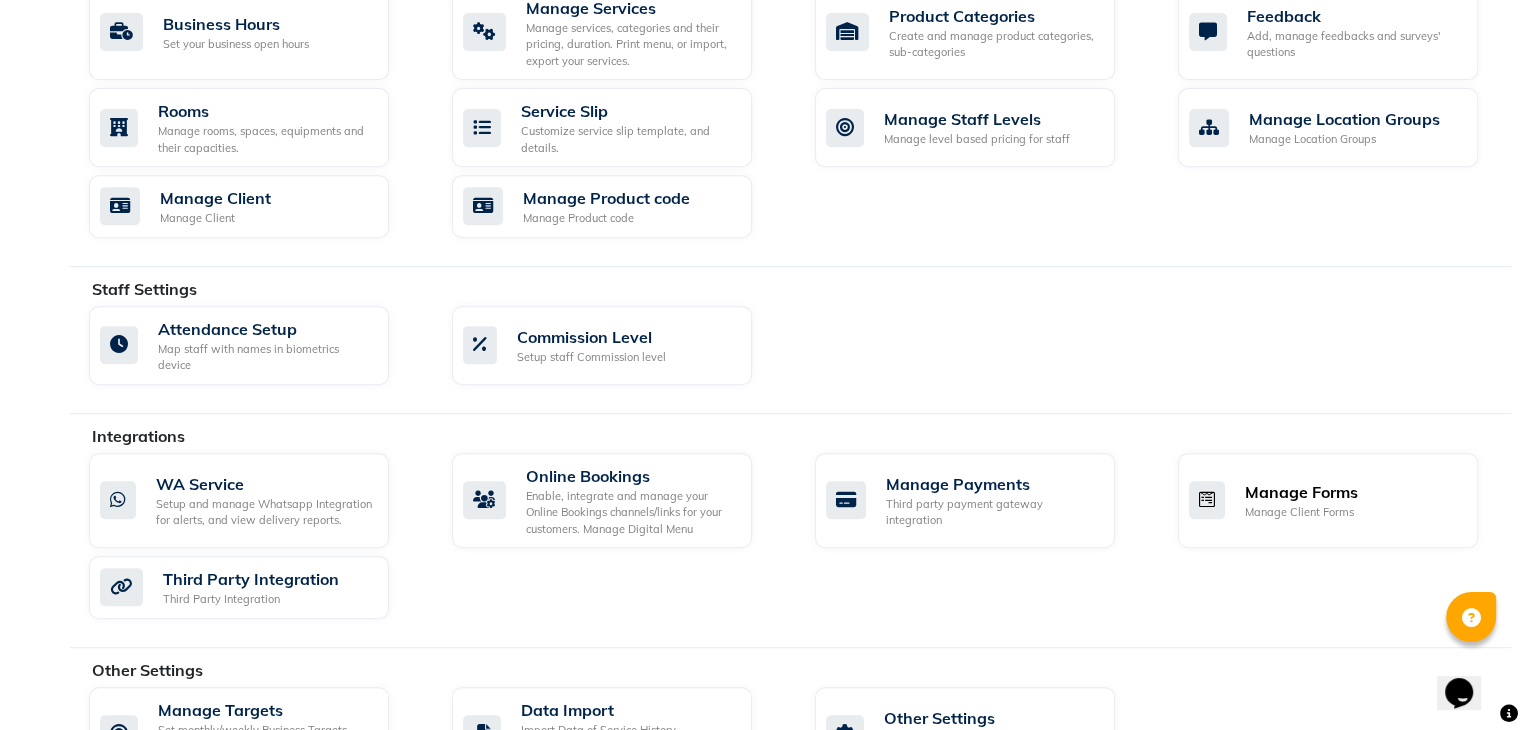 scroll, scrollTop: 892, scrollLeft: 0, axis: vertical 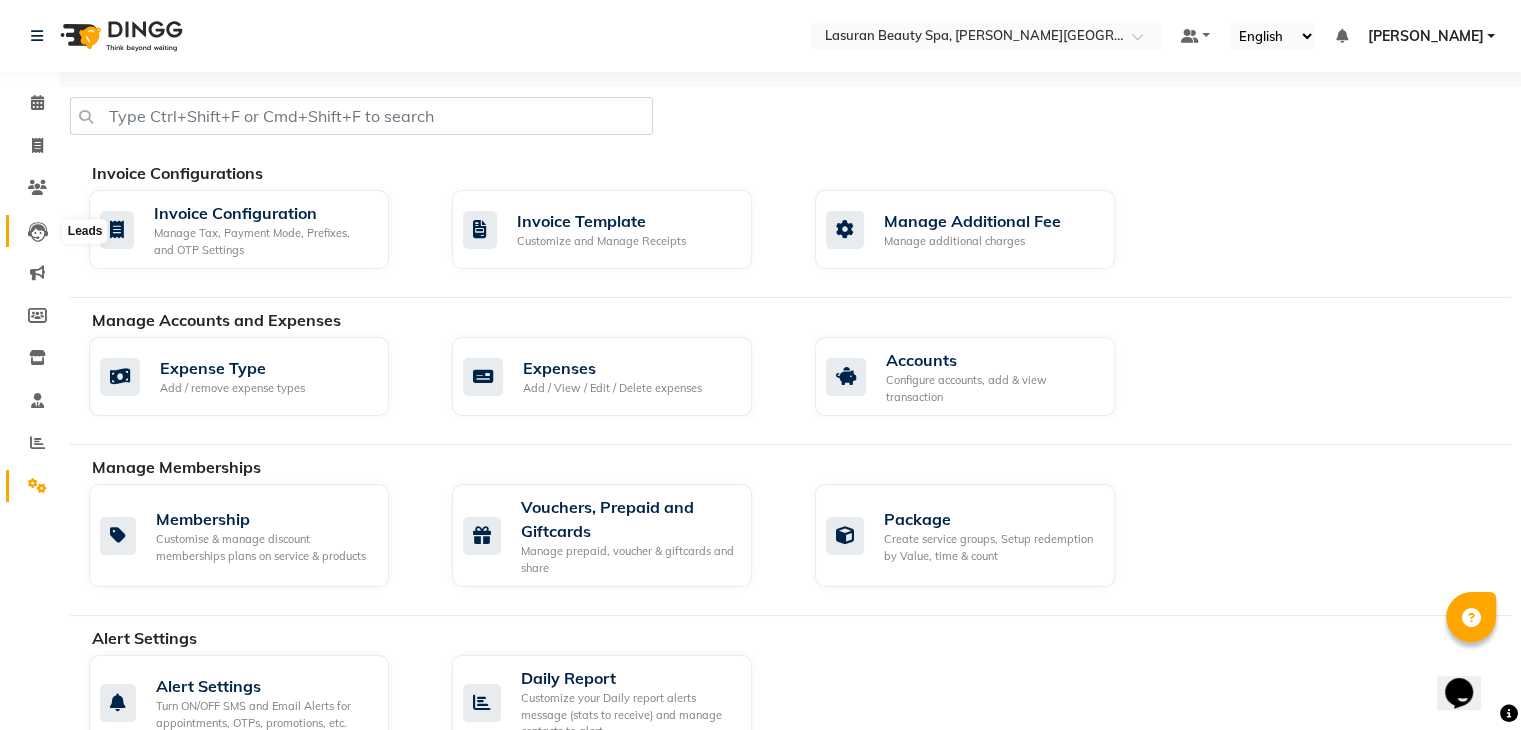 click 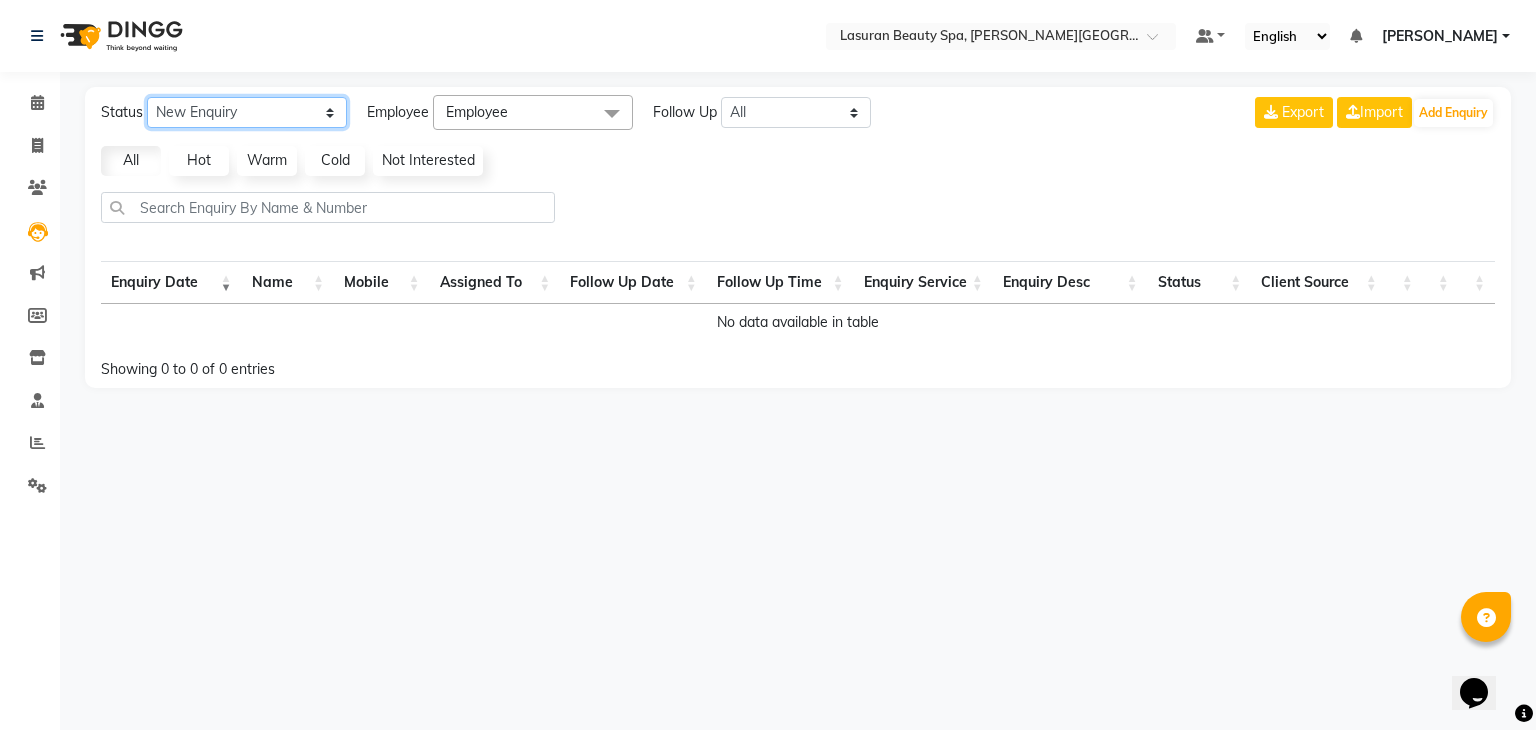 click on "New Enquiry Open Enquiry Converted Enquiry  All" 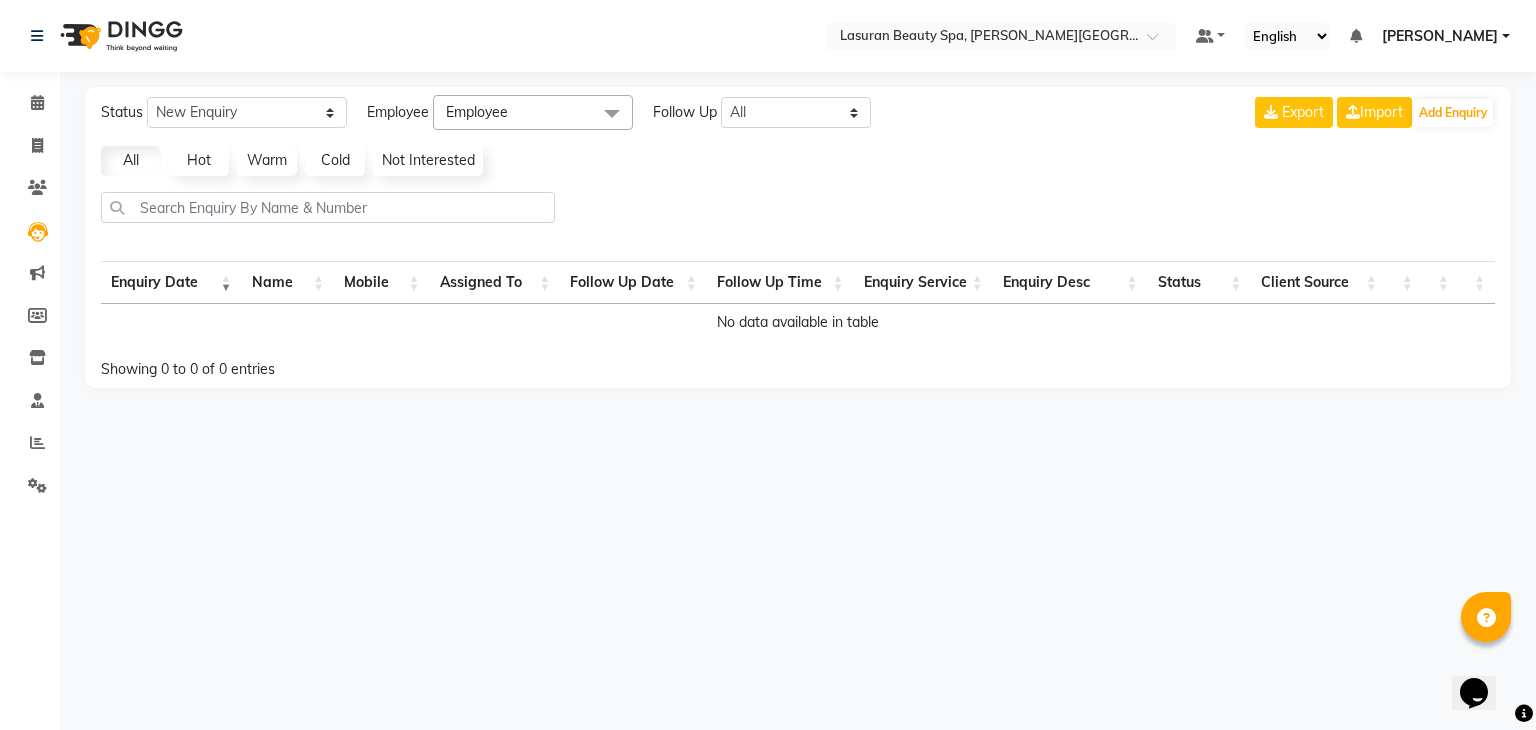 click on "Employee" 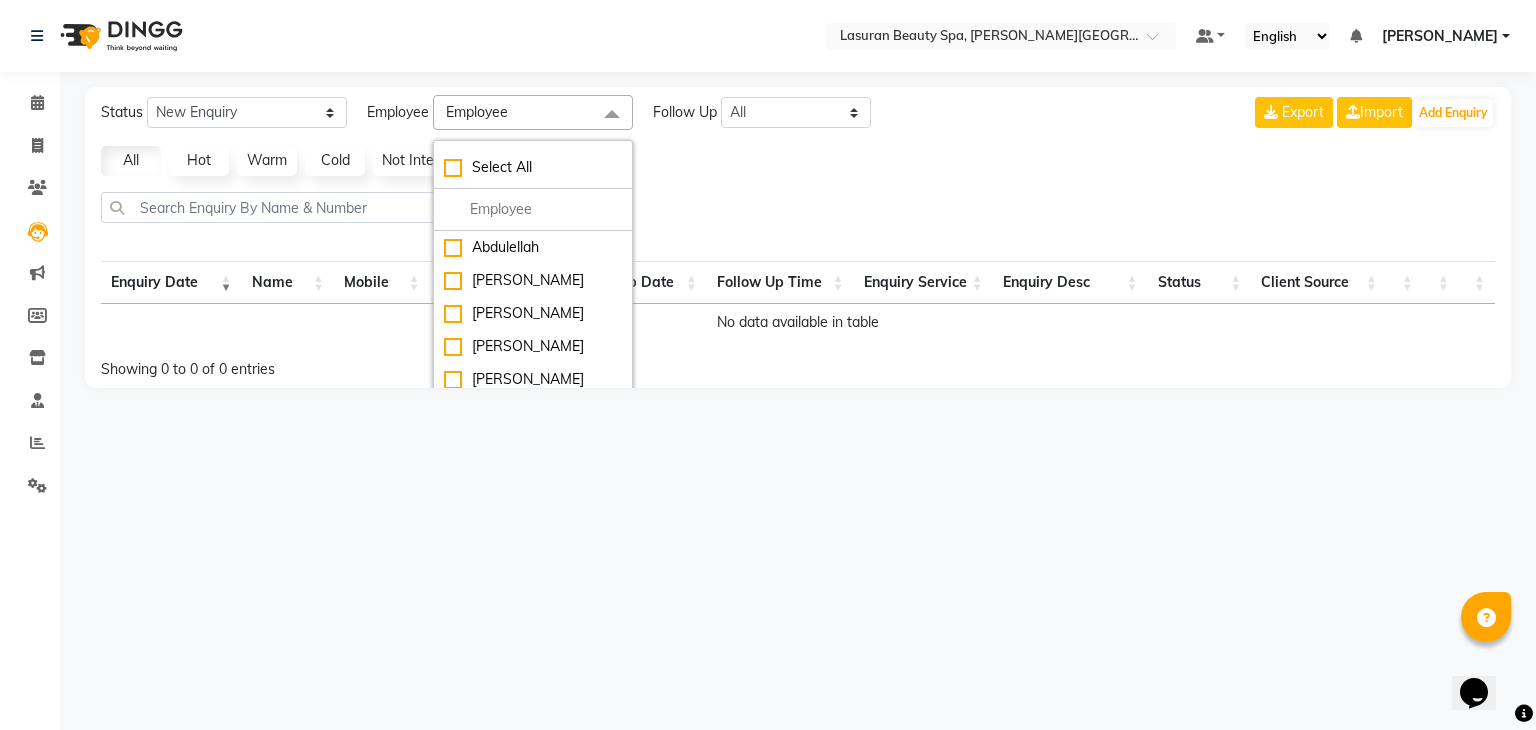 click on "Employee" 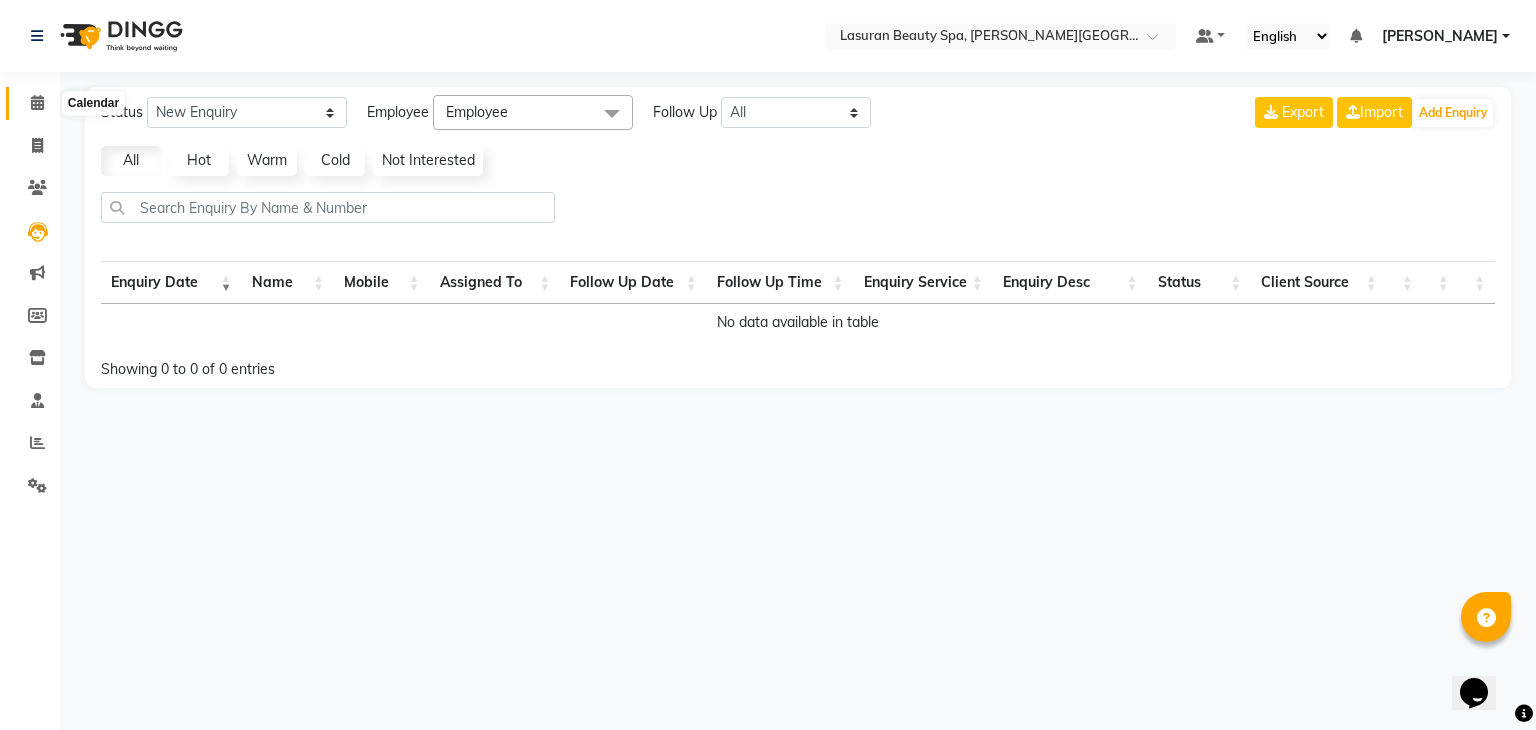 click 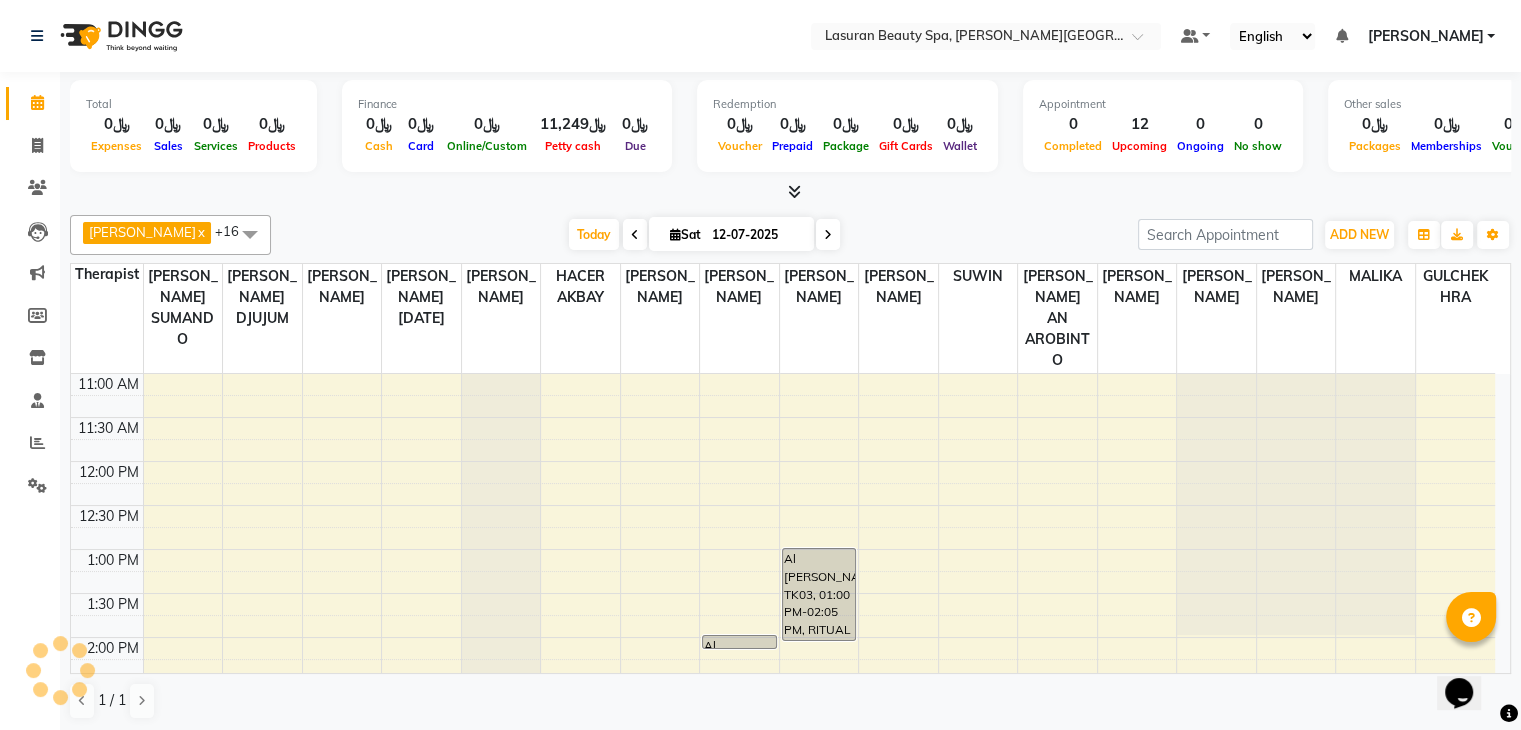 scroll, scrollTop: 0, scrollLeft: 0, axis: both 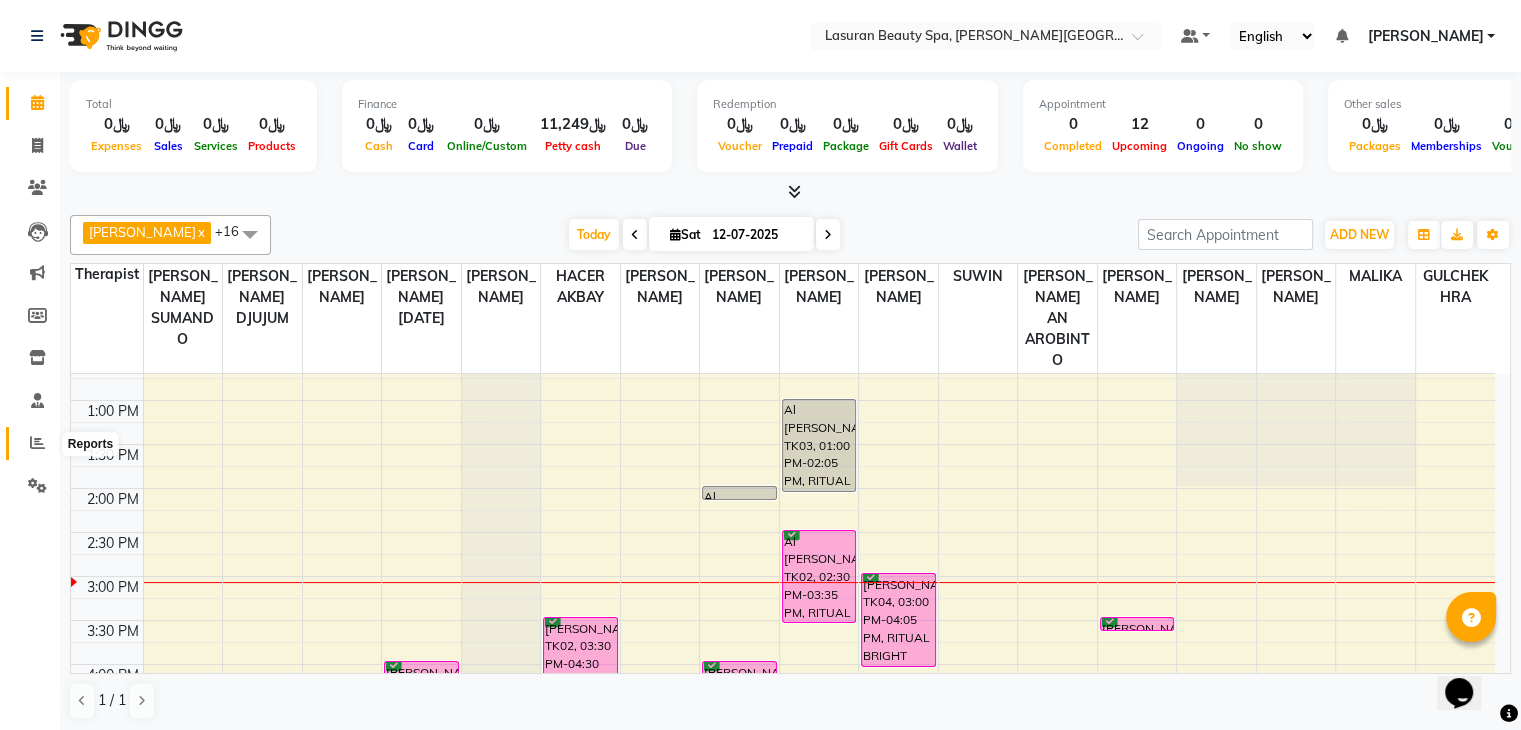 click 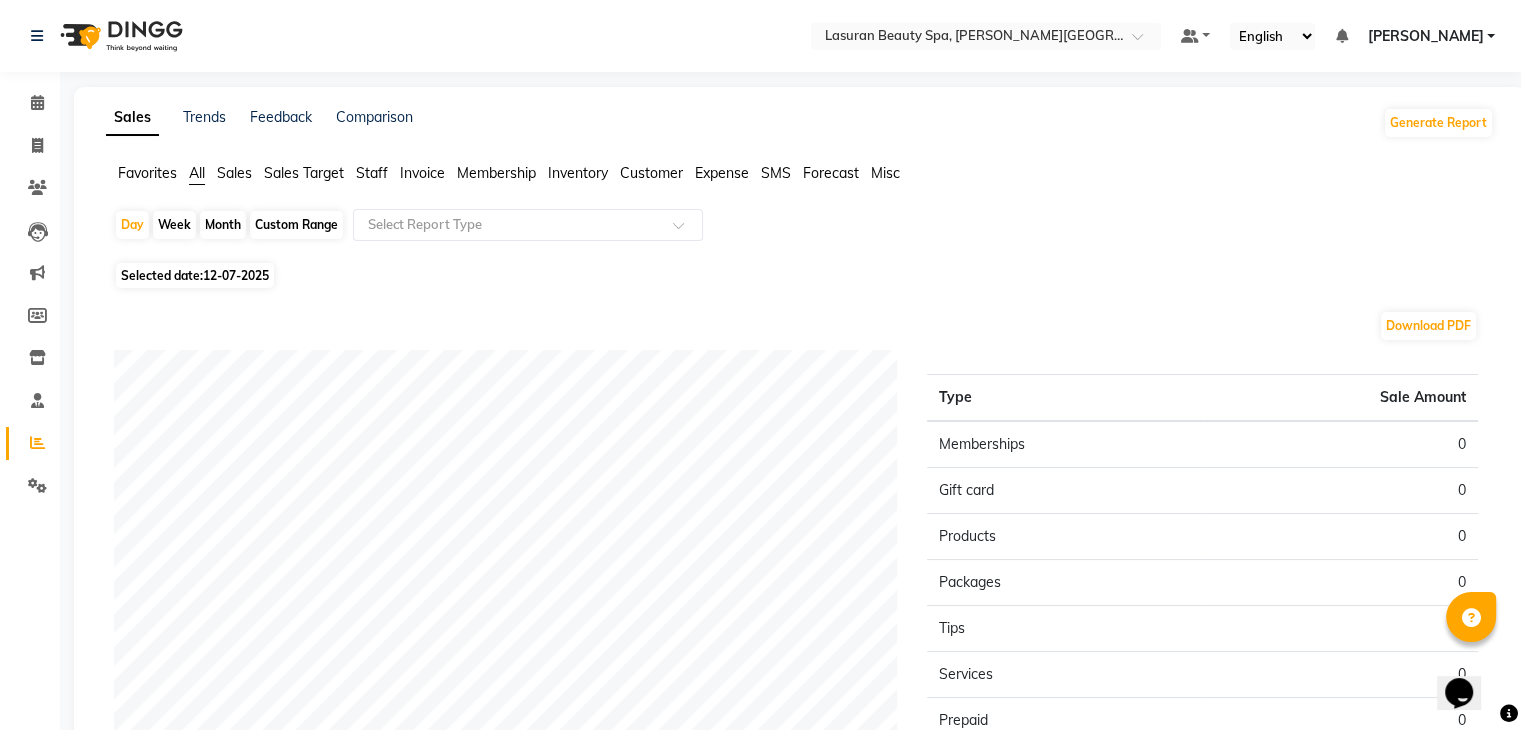 scroll, scrollTop: 119, scrollLeft: 0, axis: vertical 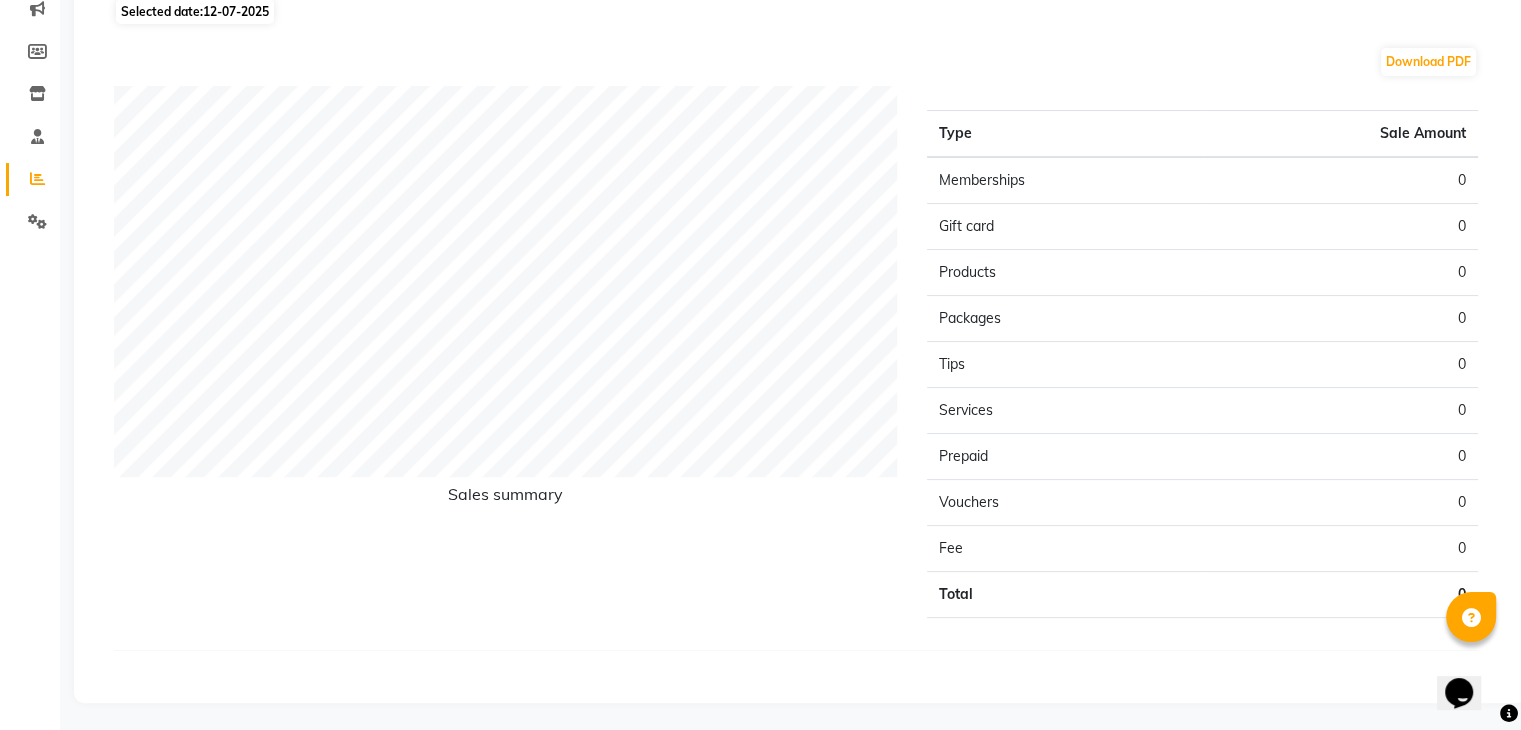 click on "Gift card" 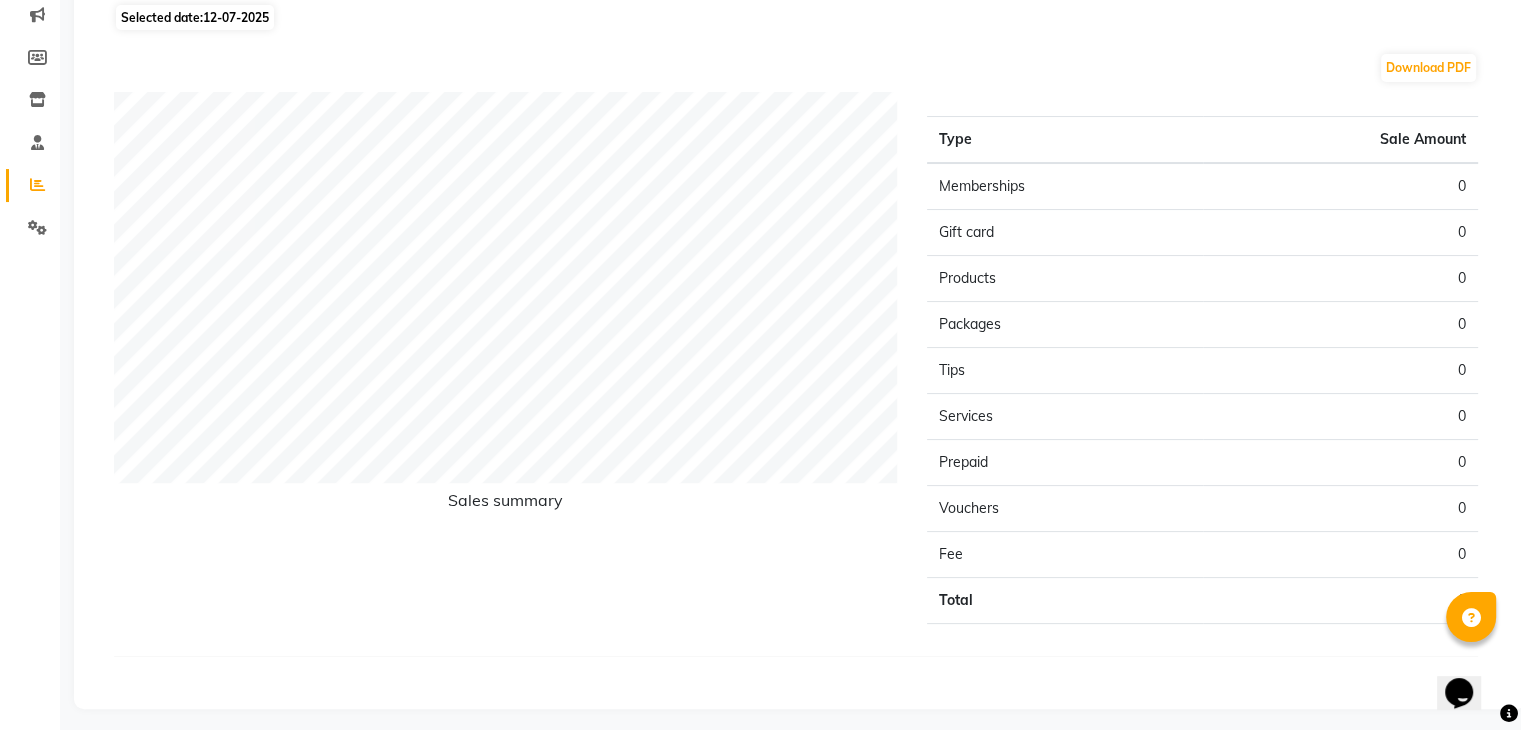 scroll, scrollTop: 32, scrollLeft: 0, axis: vertical 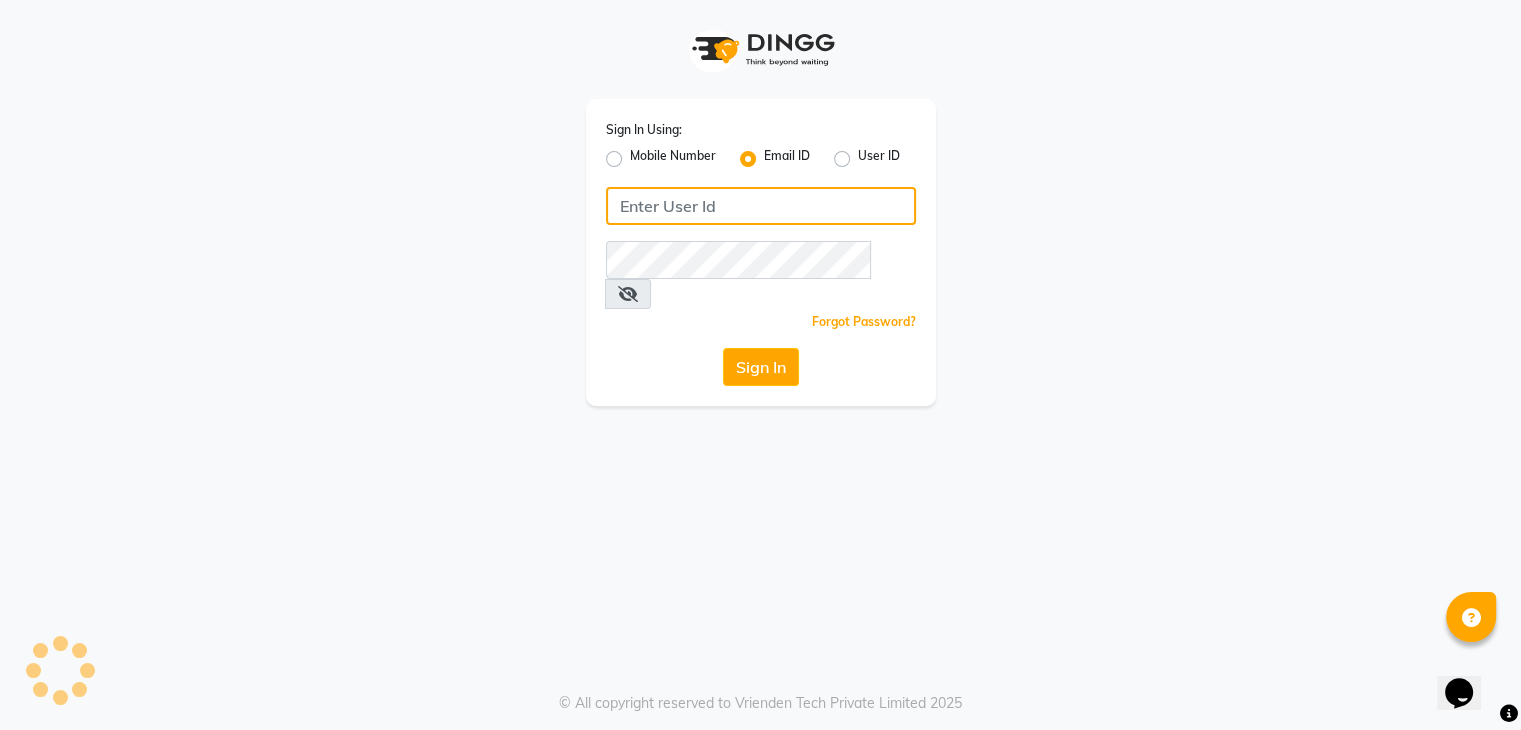 type on "[EMAIL_ADDRESS][DOMAIN_NAME]" 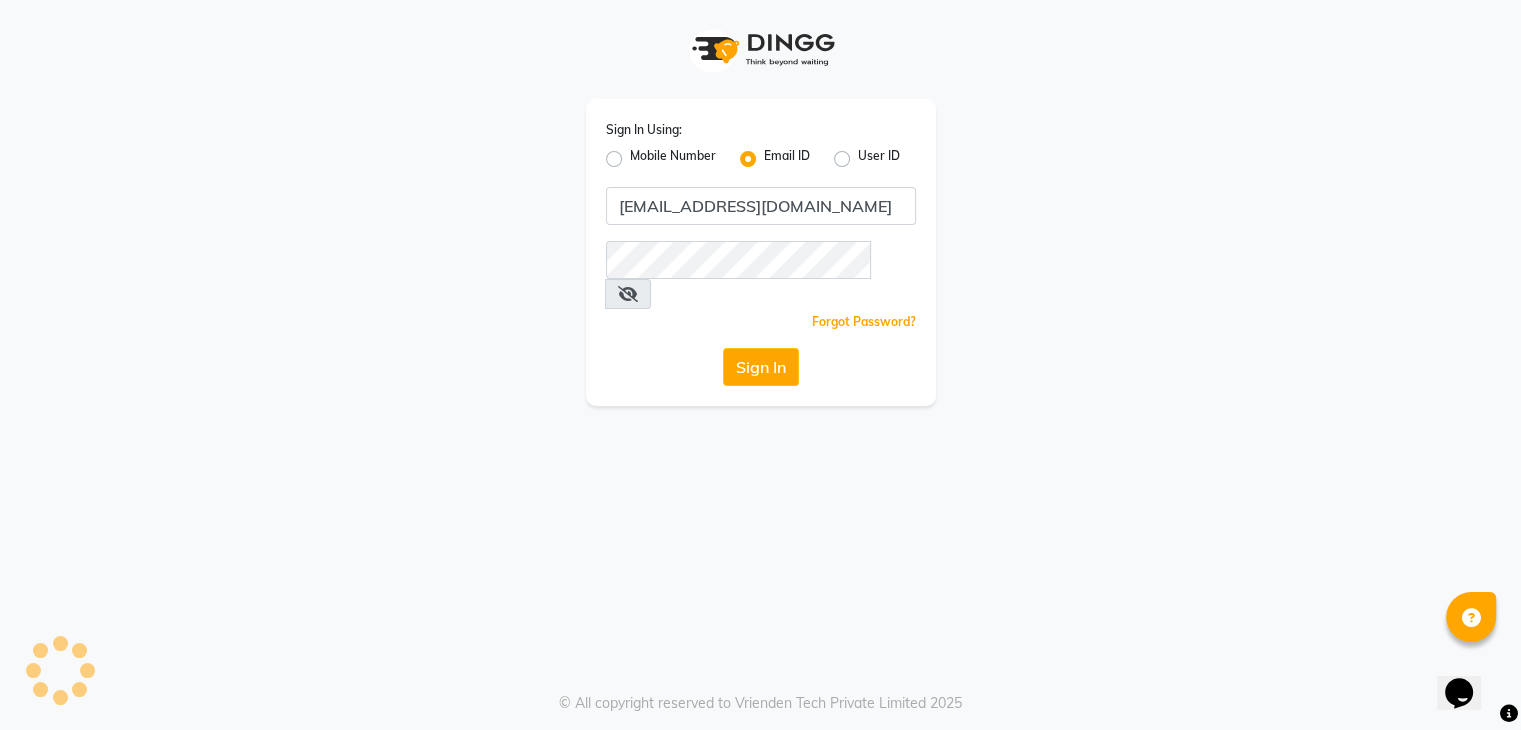 scroll, scrollTop: 0, scrollLeft: 0, axis: both 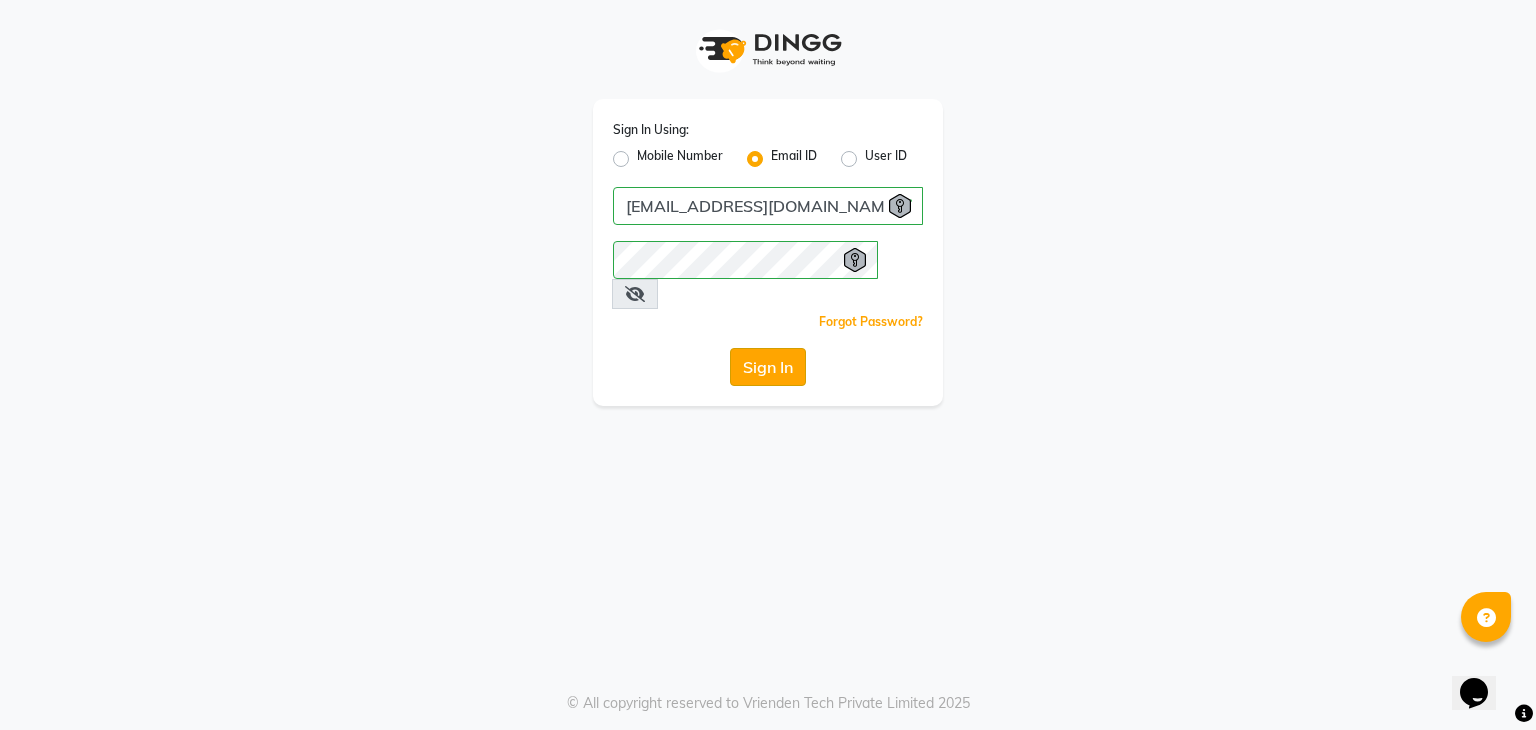 click on "Sign In" 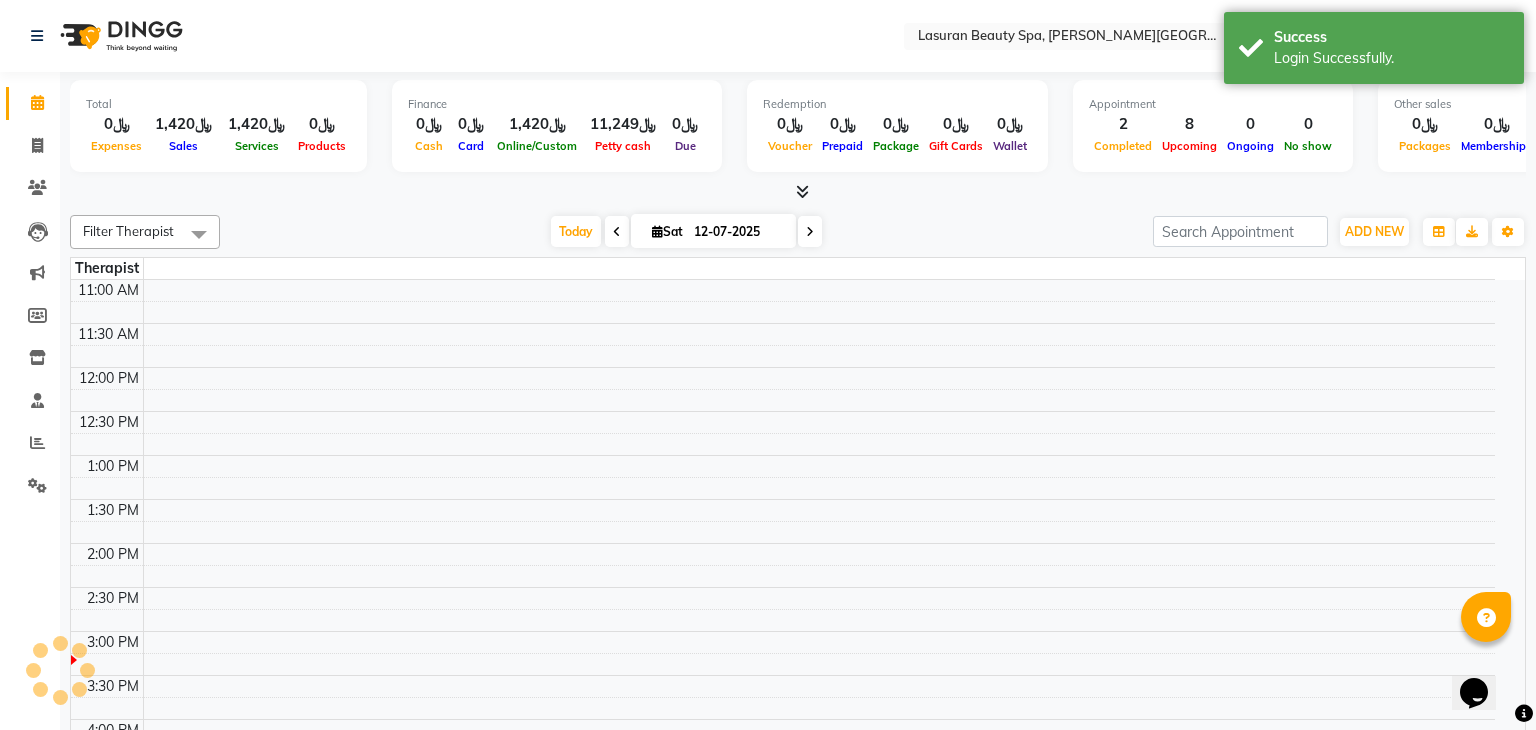 select on "en" 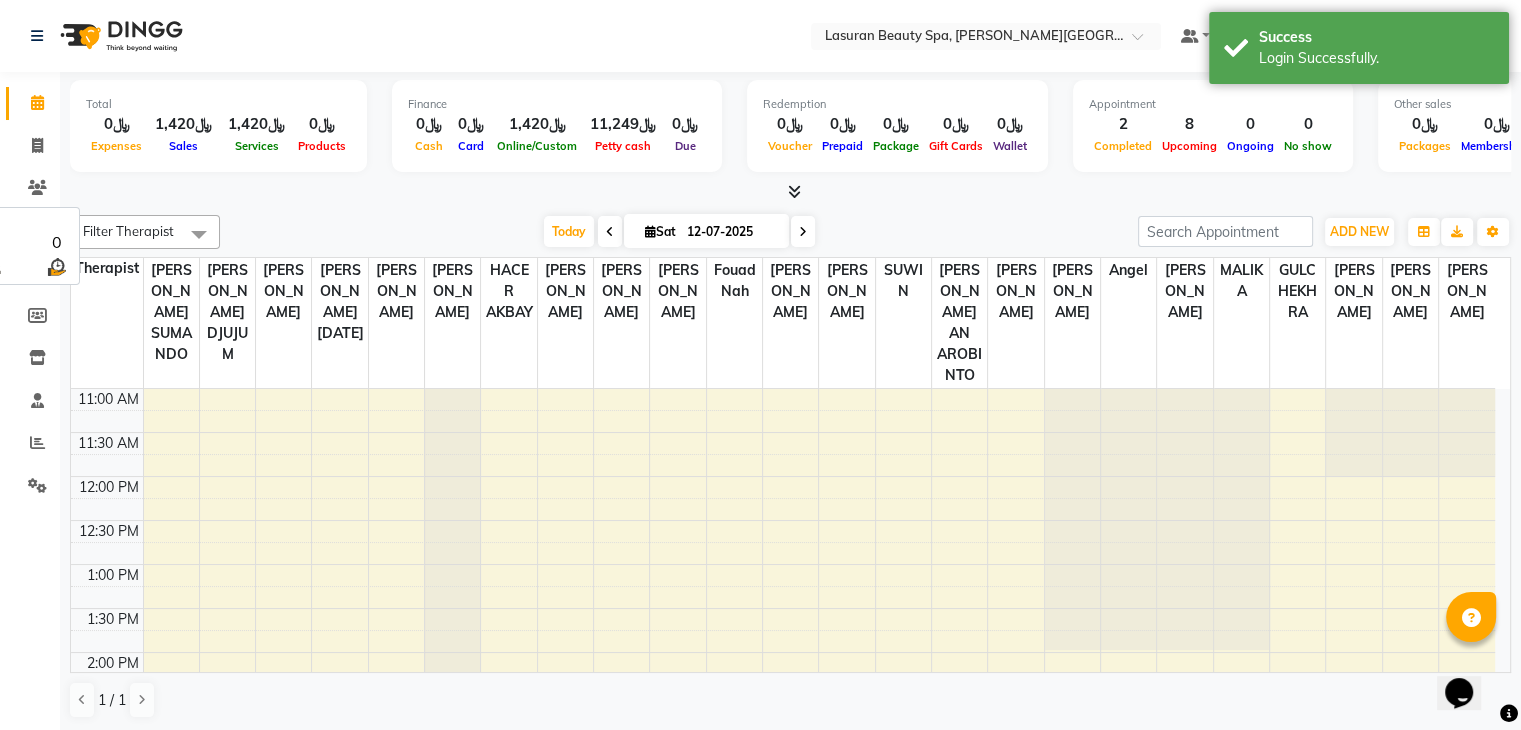 scroll, scrollTop: 0, scrollLeft: 0, axis: both 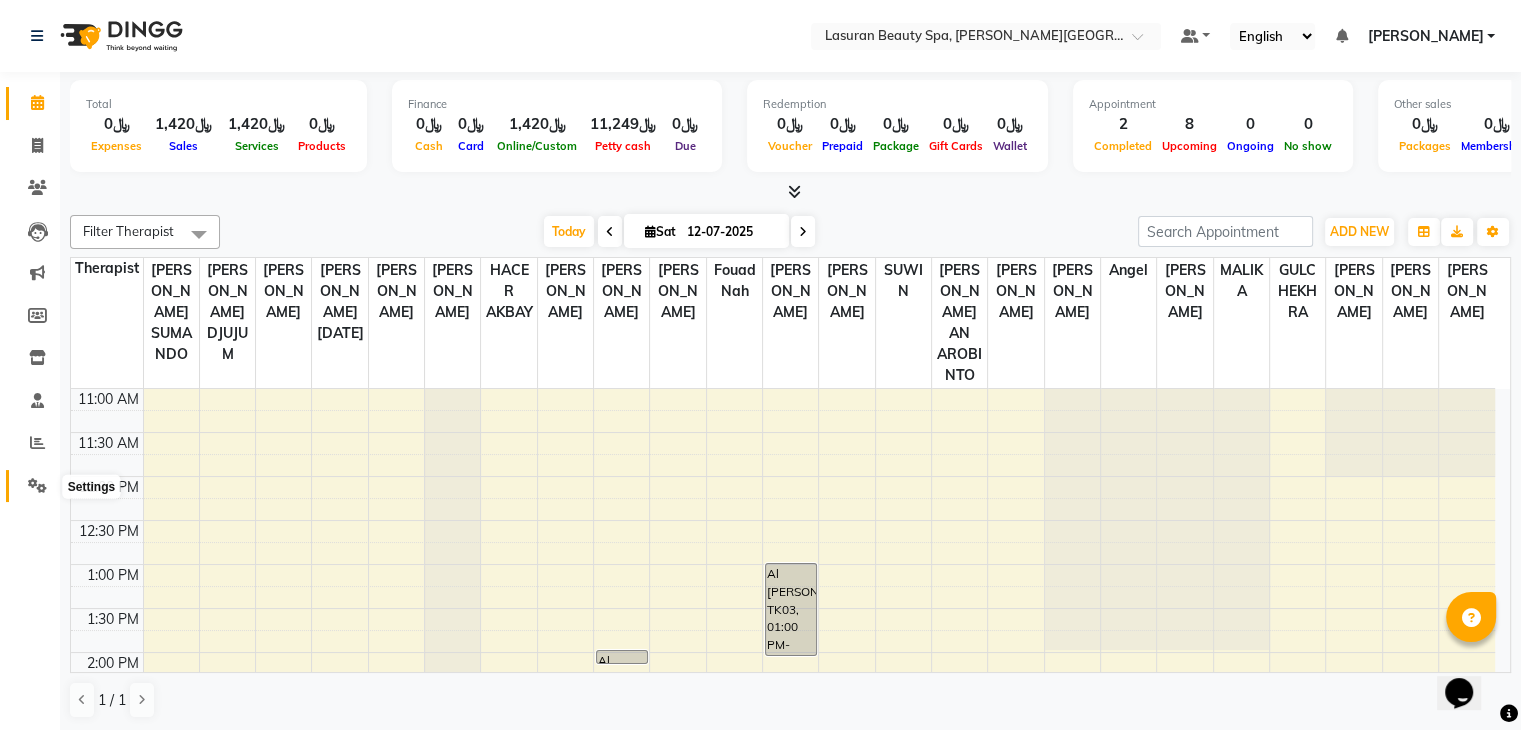 click 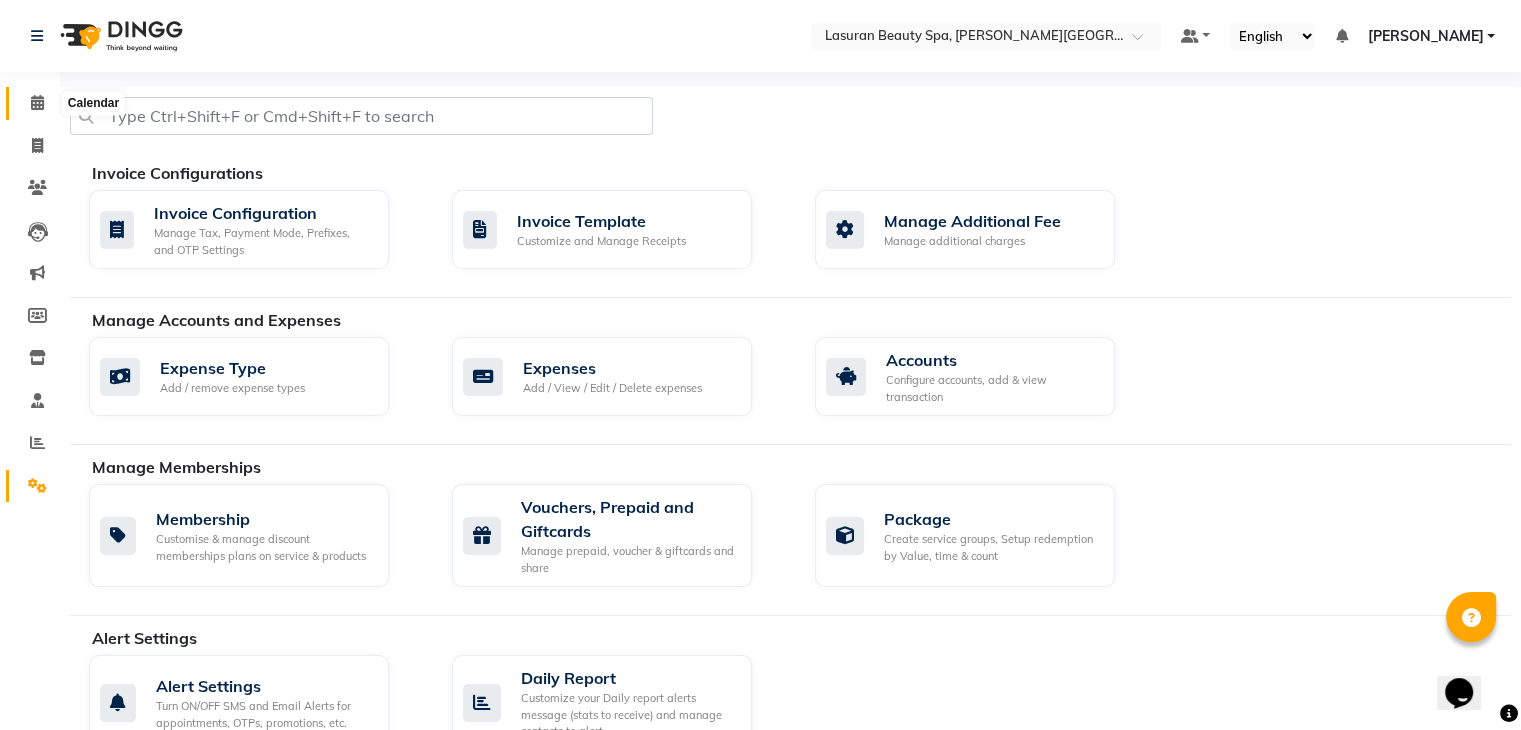 click 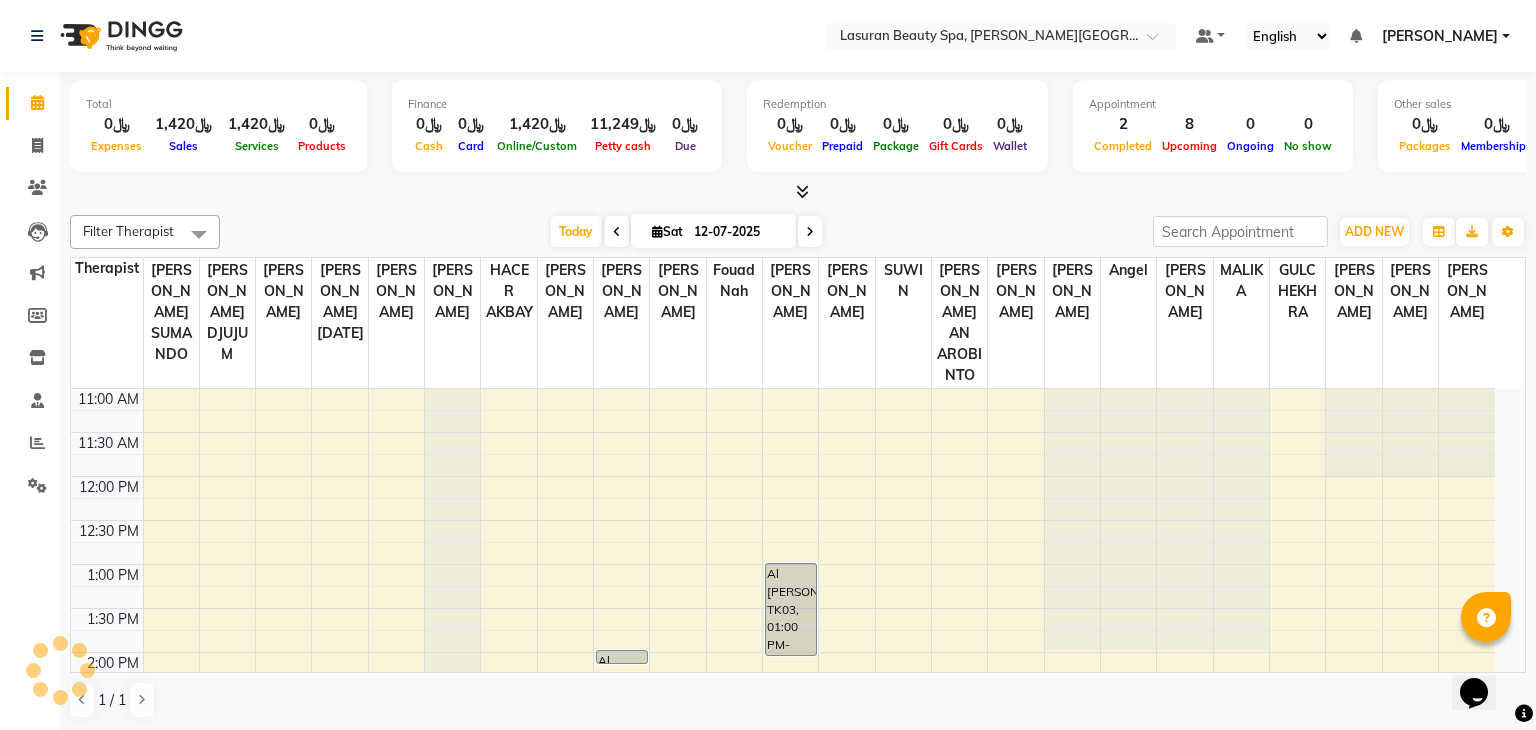 scroll, scrollTop: 350, scrollLeft: 0, axis: vertical 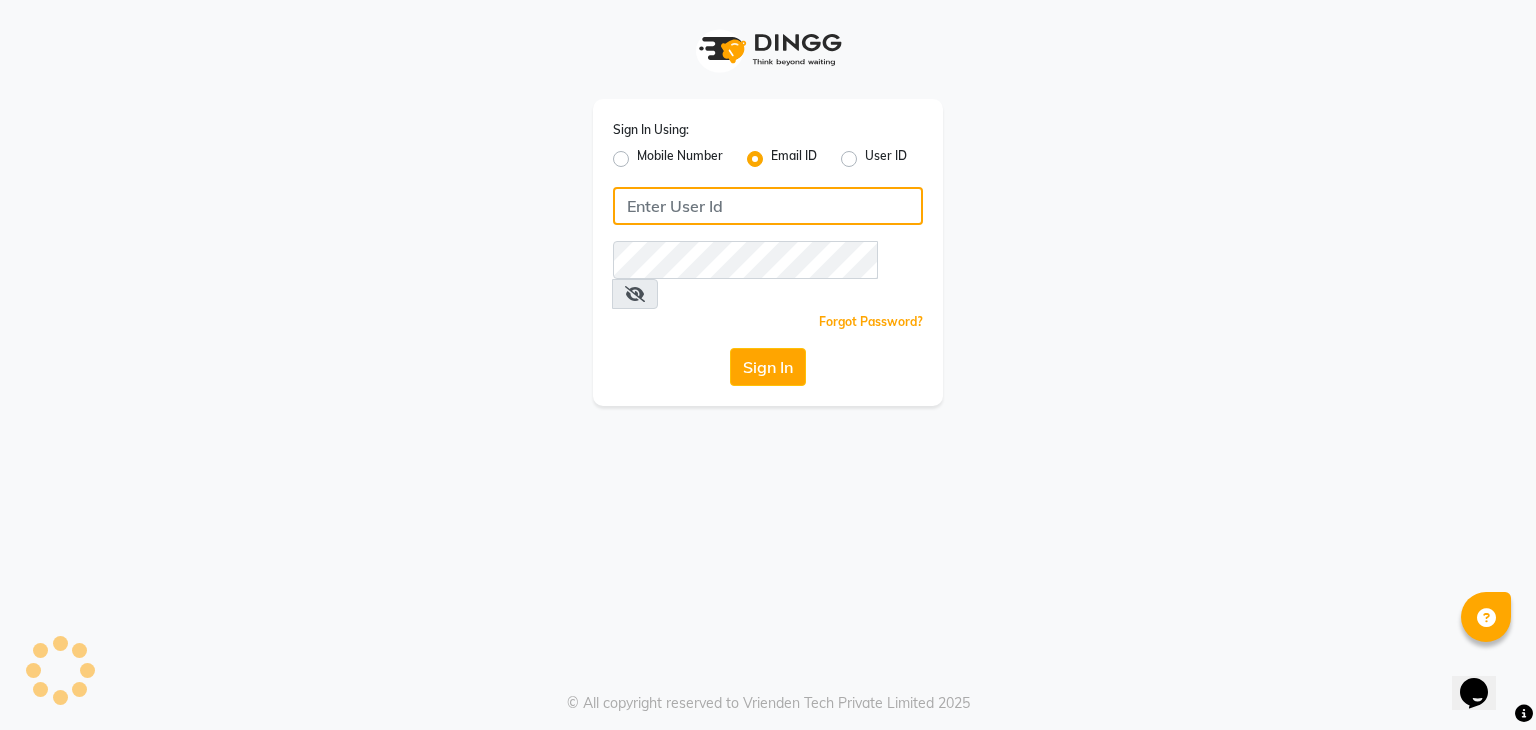 type on "[EMAIL_ADDRESS][DOMAIN_NAME]" 